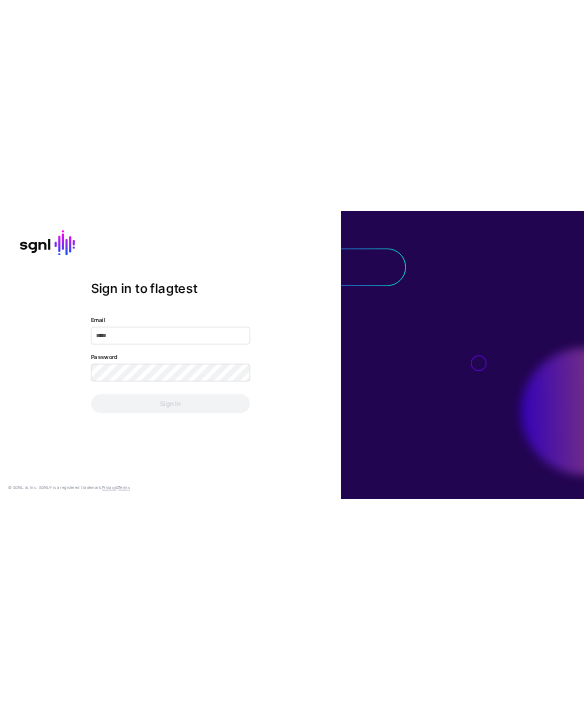 scroll, scrollTop: 0, scrollLeft: 0, axis: both 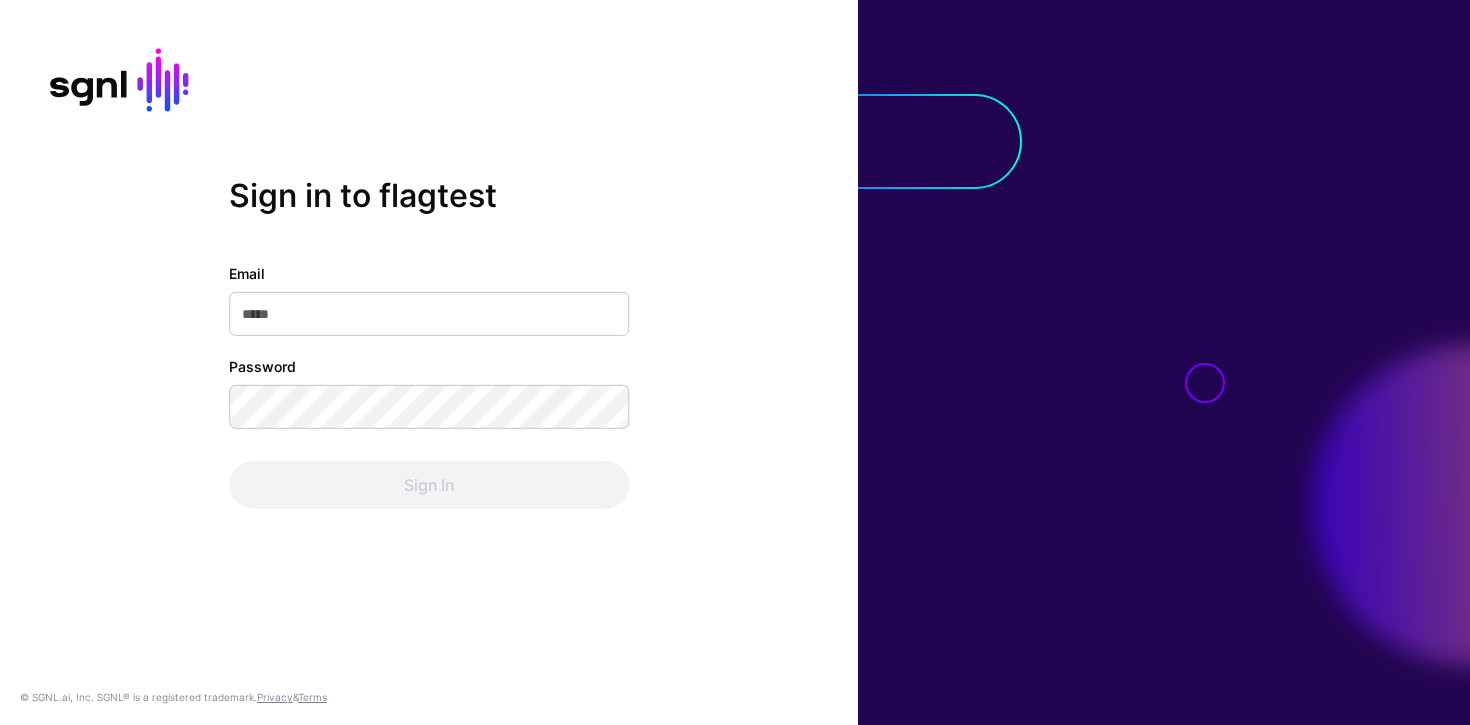 drag, startPoint x: 396, startPoint y: 308, endPoint x: 400, endPoint y: 320, distance: 12.649111 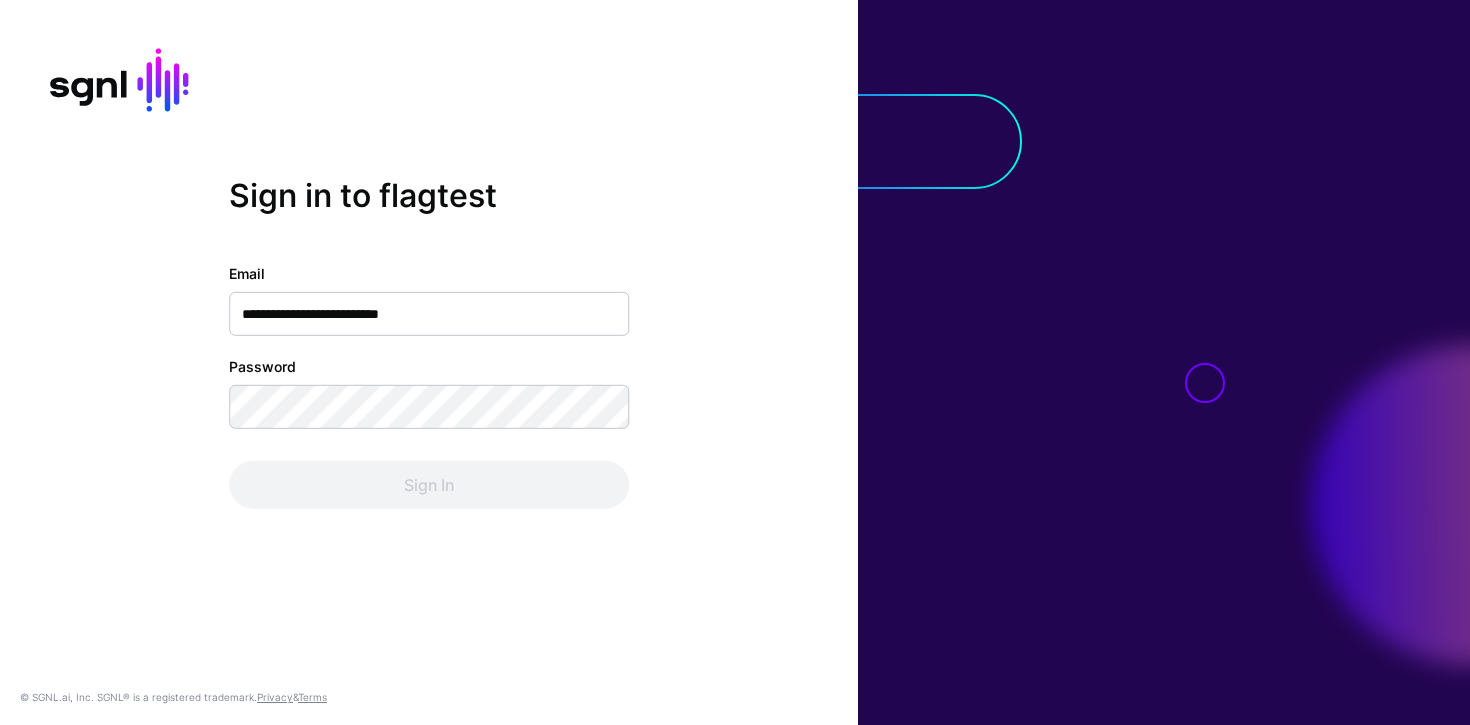 click on "**********" at bounding box center [429, 314] 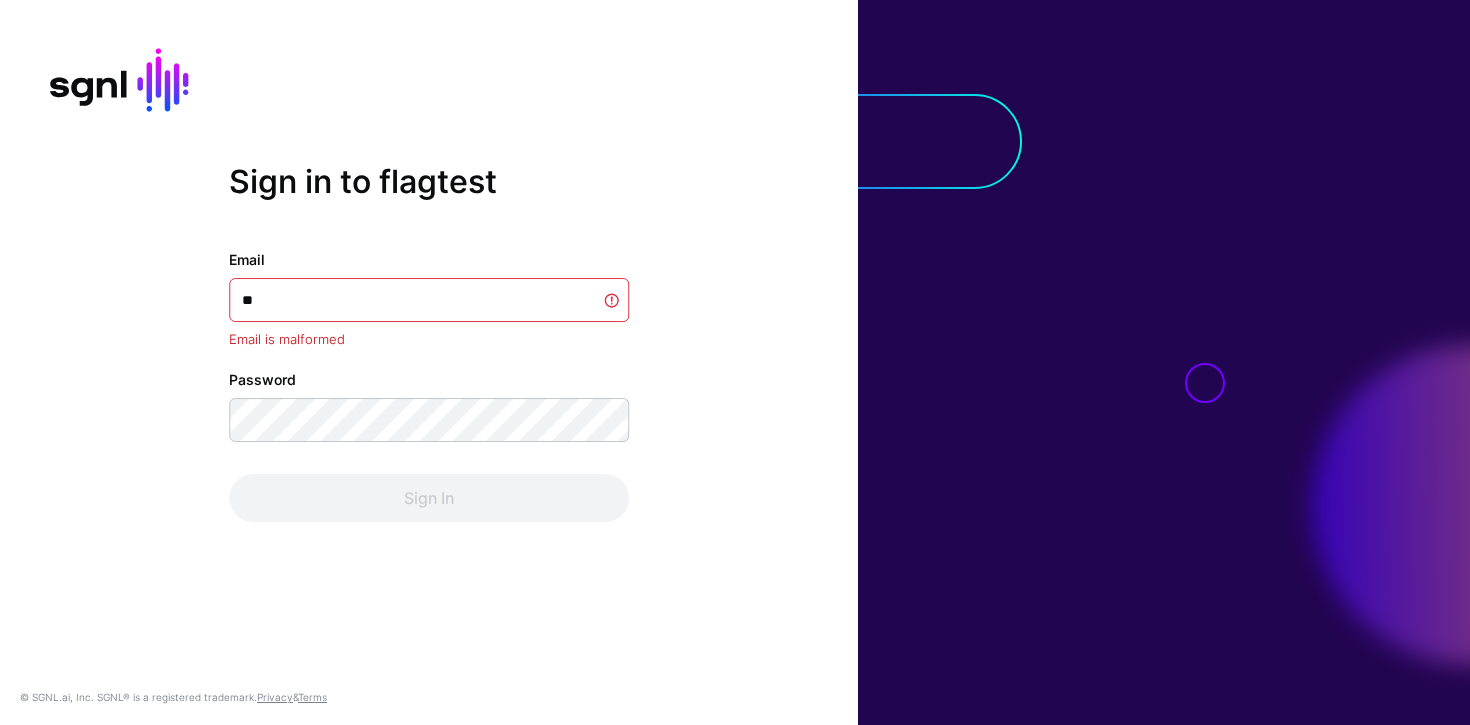 type on "**********" 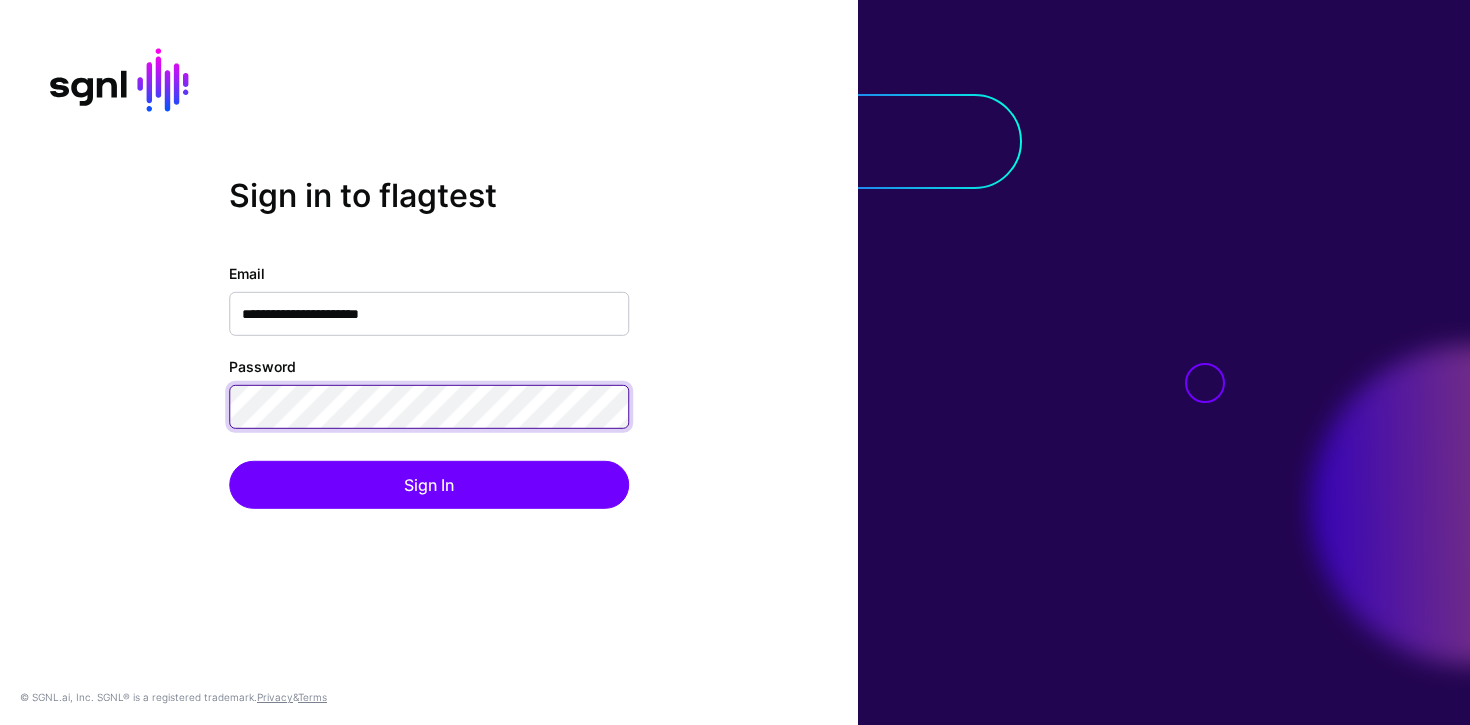 click on "Sign In" 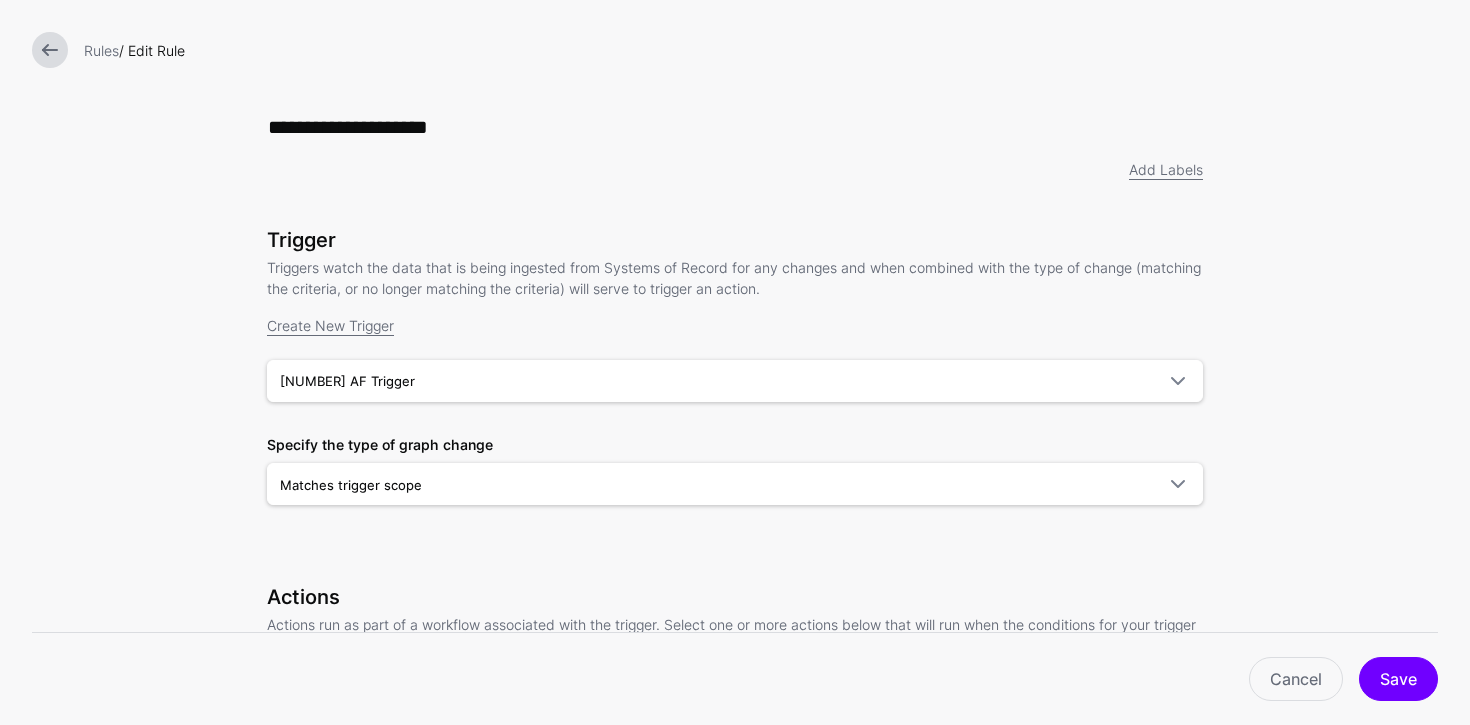click at bounding box center [50, 50] 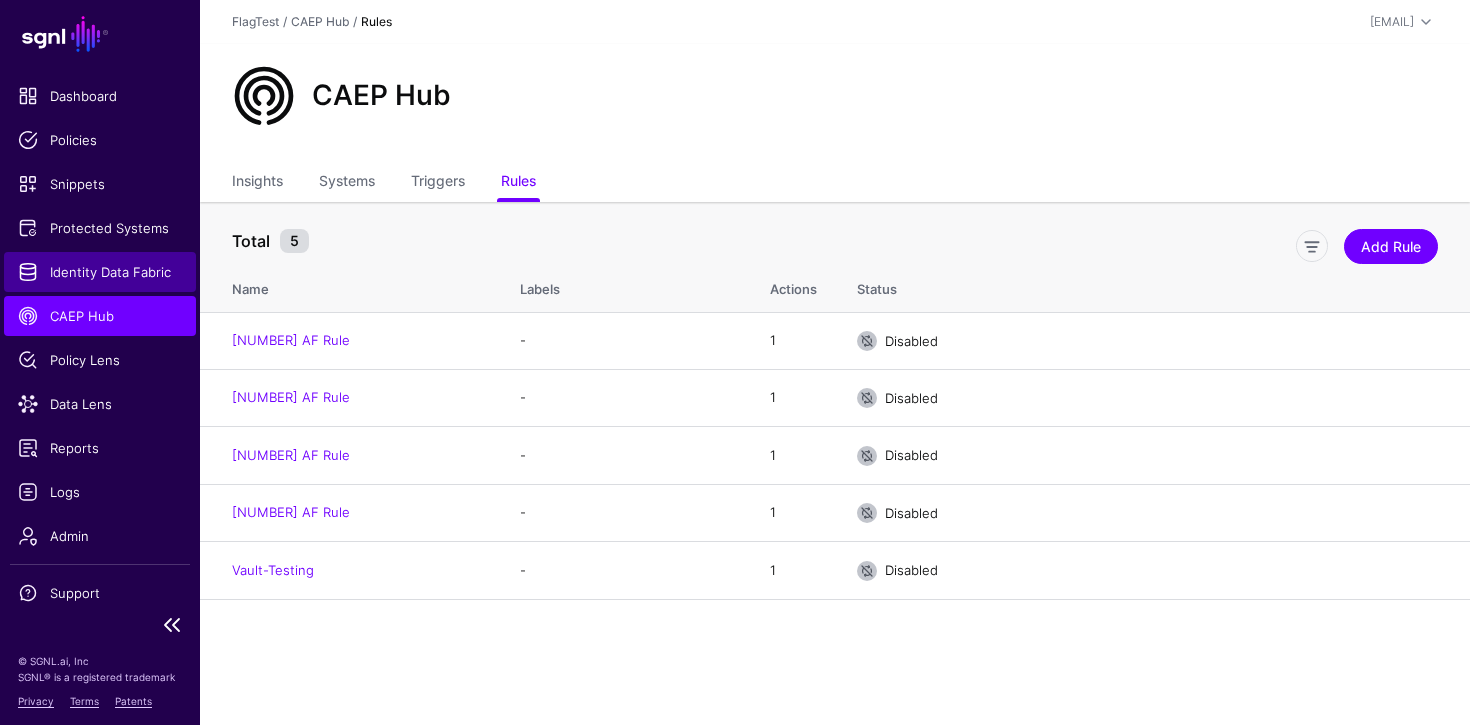 click on "Identity Data Fabric" 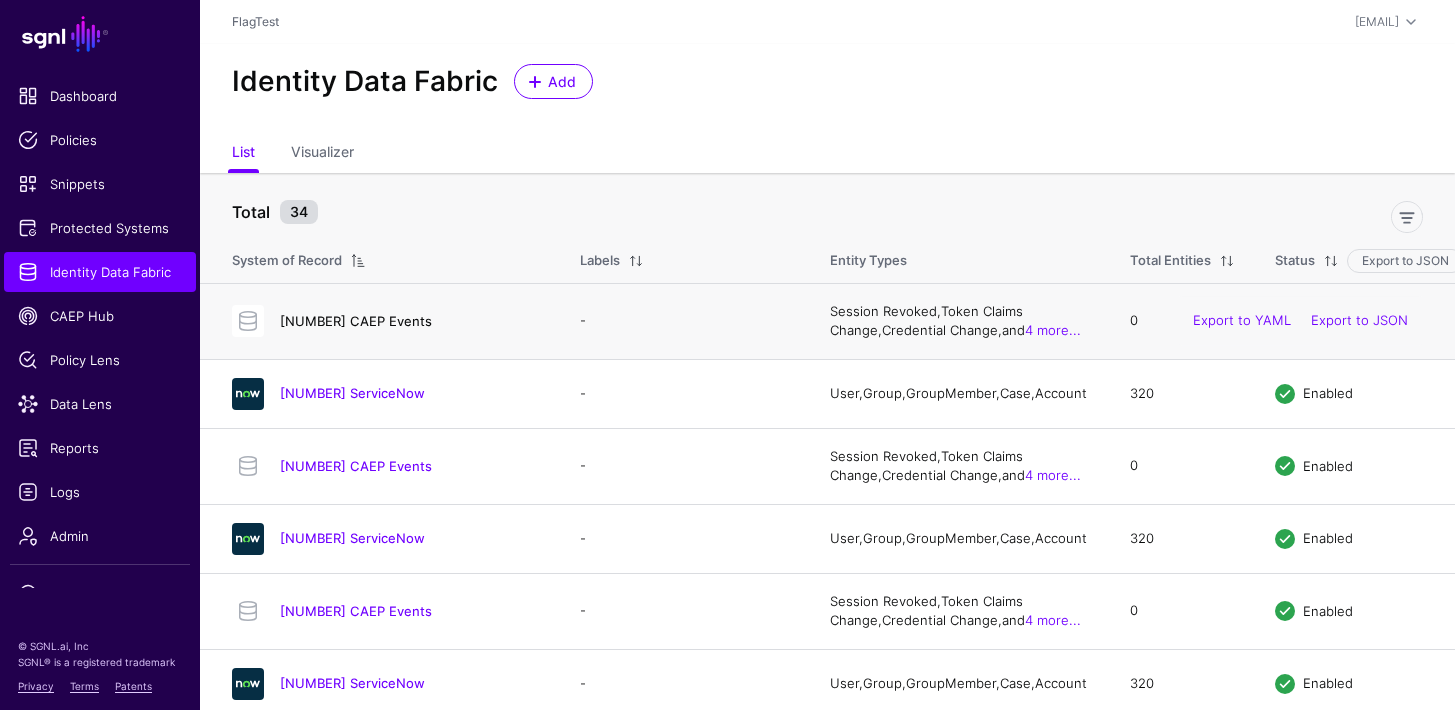 click on "[NUMBER] CAEP Events" 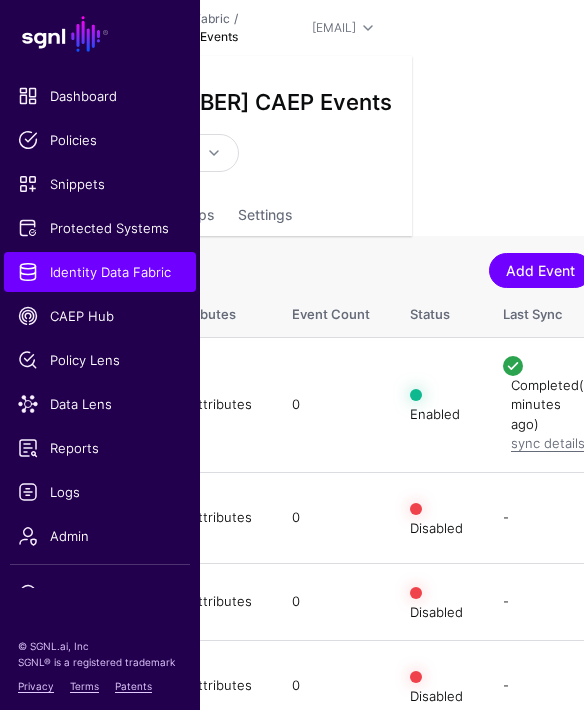 scroll, scrollTop: 0, scrollLeft: 194, axis: horizontal 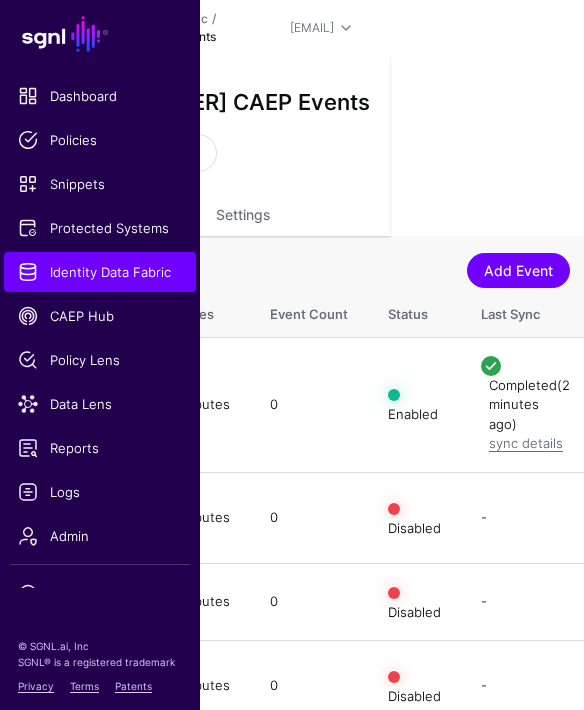 drag, startPoint x: 317, startPoint y: 114, endPoint x: 592, endPoint y: 116, distance: 275.00726 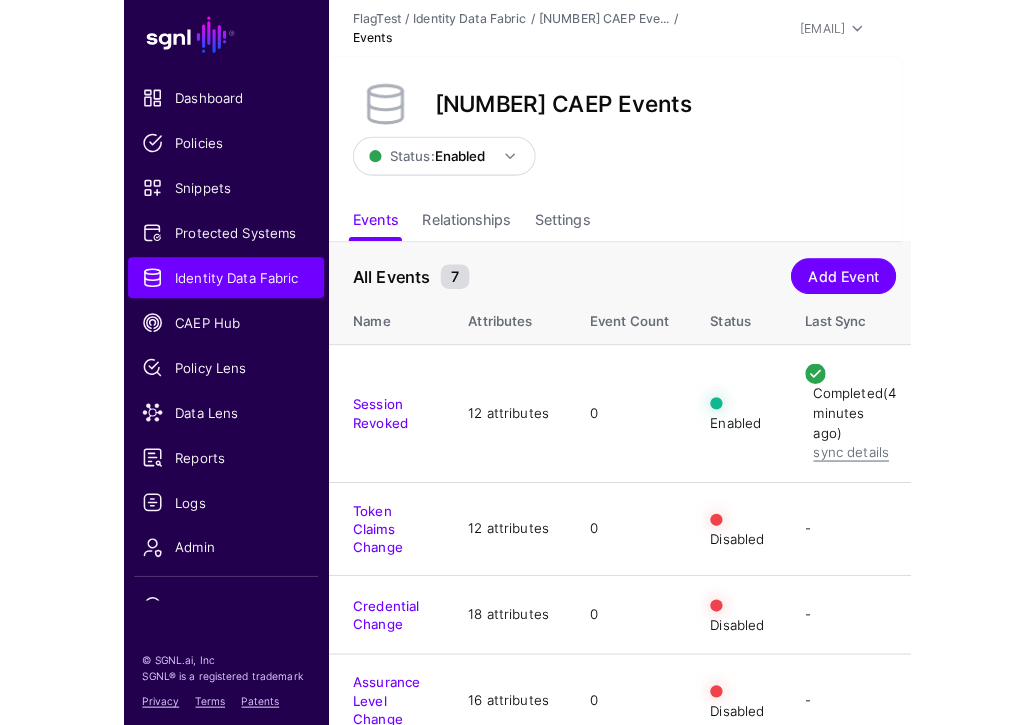 scroll, scrollTop: 0, scrollLeft: 0, axis: both 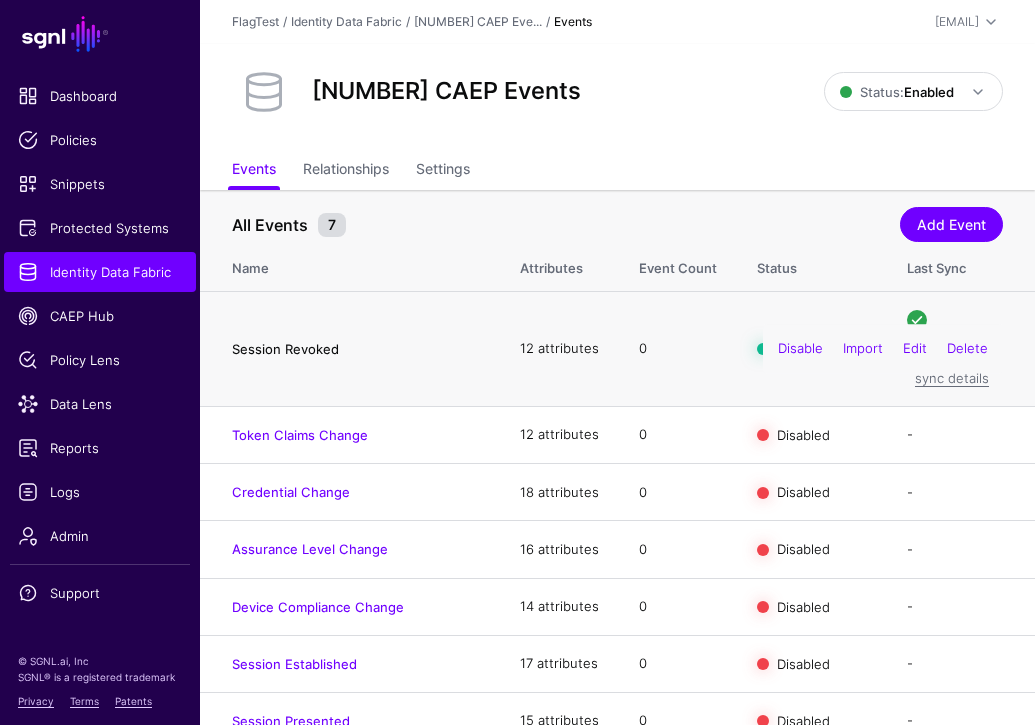 click on "Session Revoked" 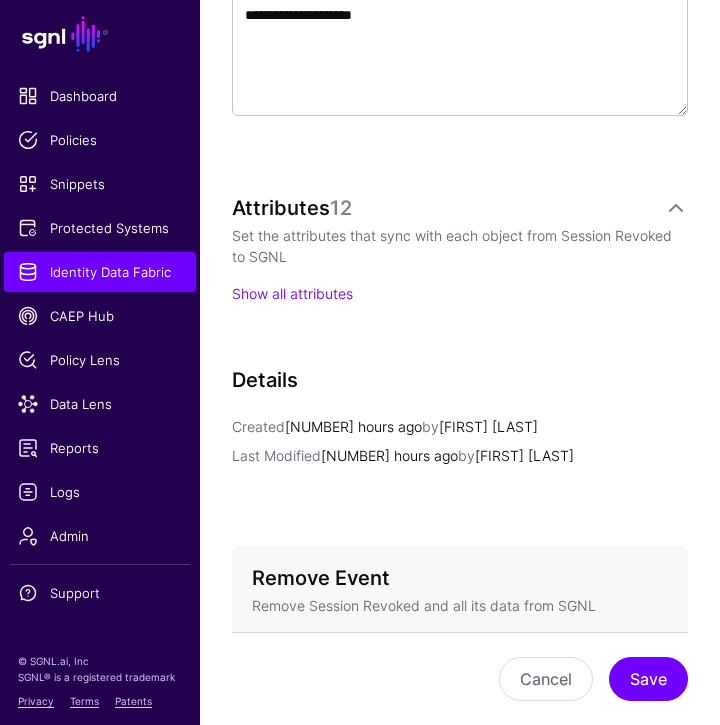 scroll, scrollTop: 693, scrollLeft: 0, axis: vertical 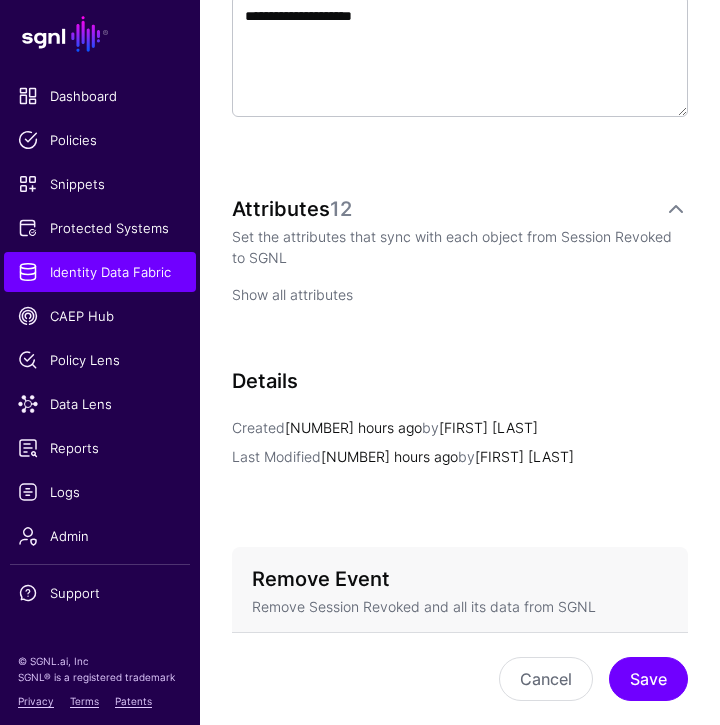 click on "Show all attributes" 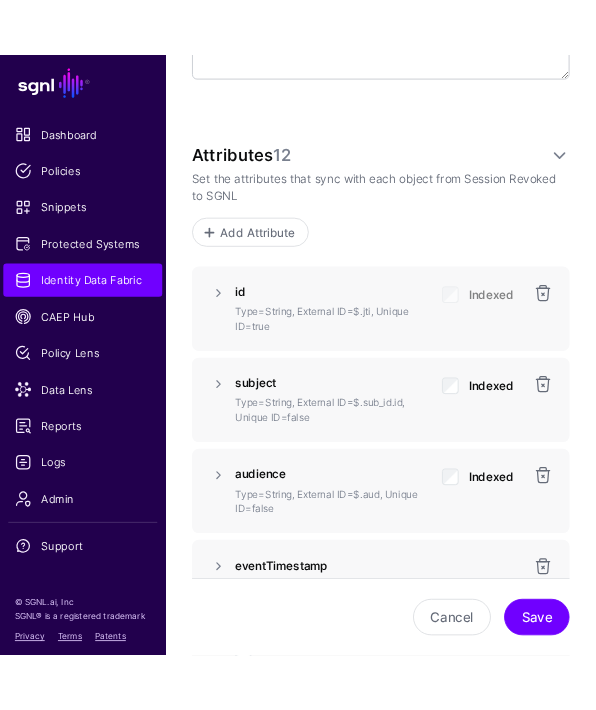 scroll, scrollTop: 786, scrollLeft: 0, axis: vertical 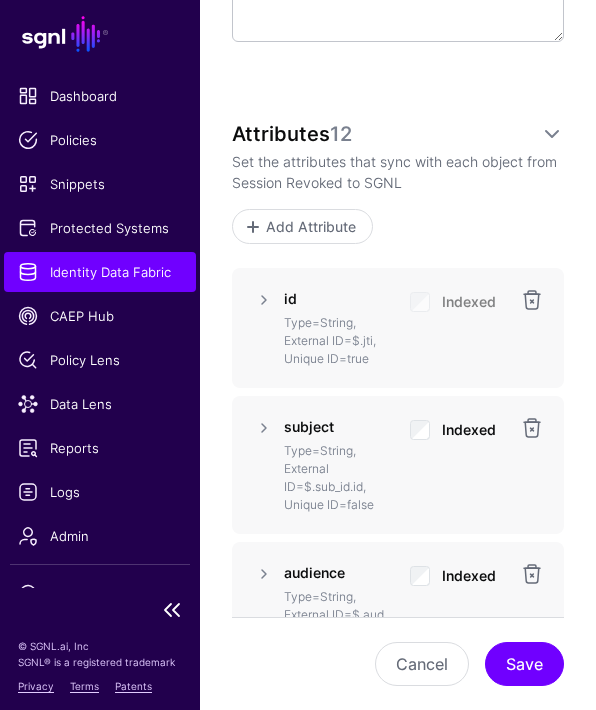click on "Dashboard Policies Snippets Protected Systems Identity Data Fabric CAEP Hub Policy Lens Data Lens Reports Logs Admin Support" 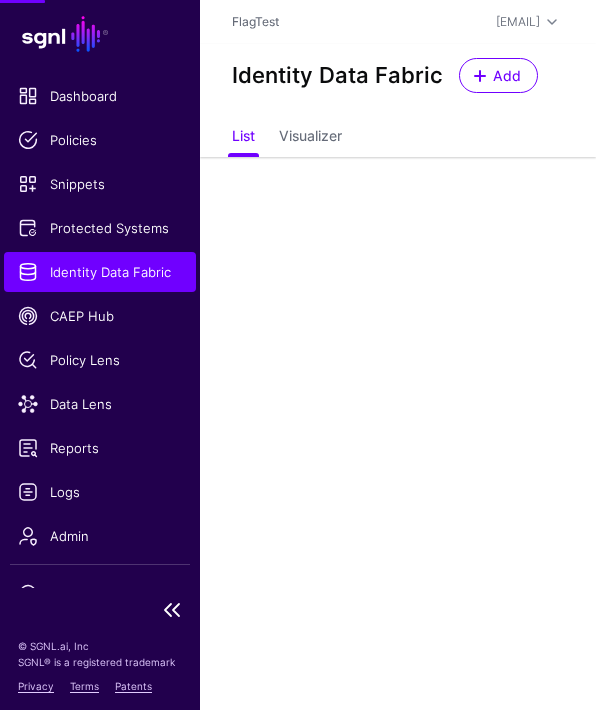 scroll, scrollTop: 786, scrollLeft: 0, axis: vertical 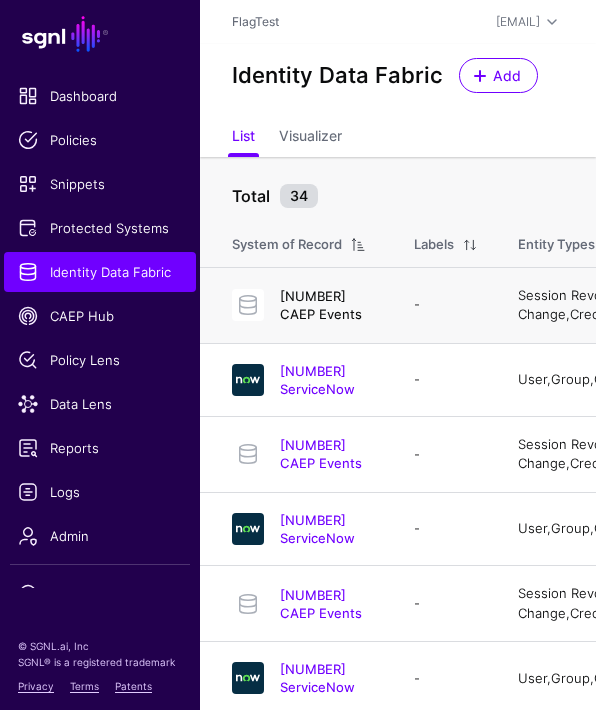 click on "[NUMBER] CAEP Events" 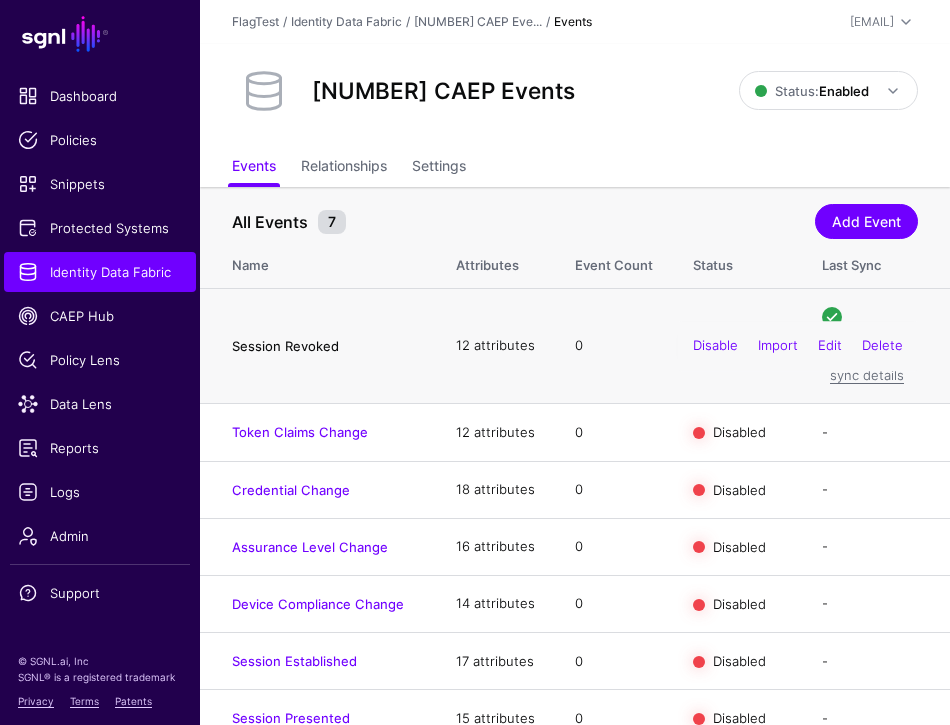 click on "Session Revoked" 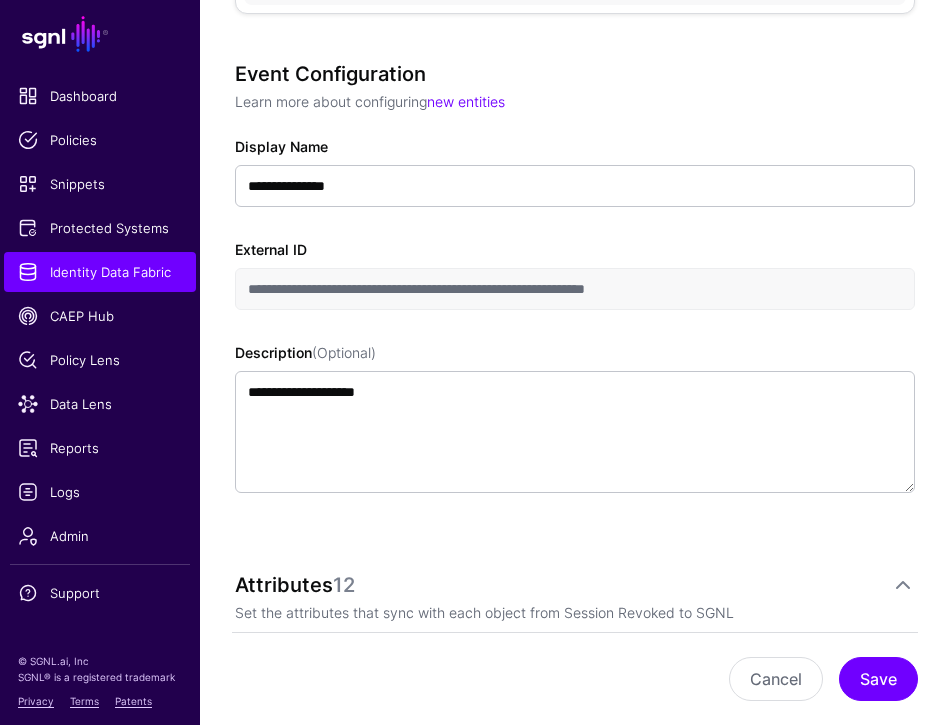 scroll, scrollTop: 458, scrollLeft: 0, axis: vertical 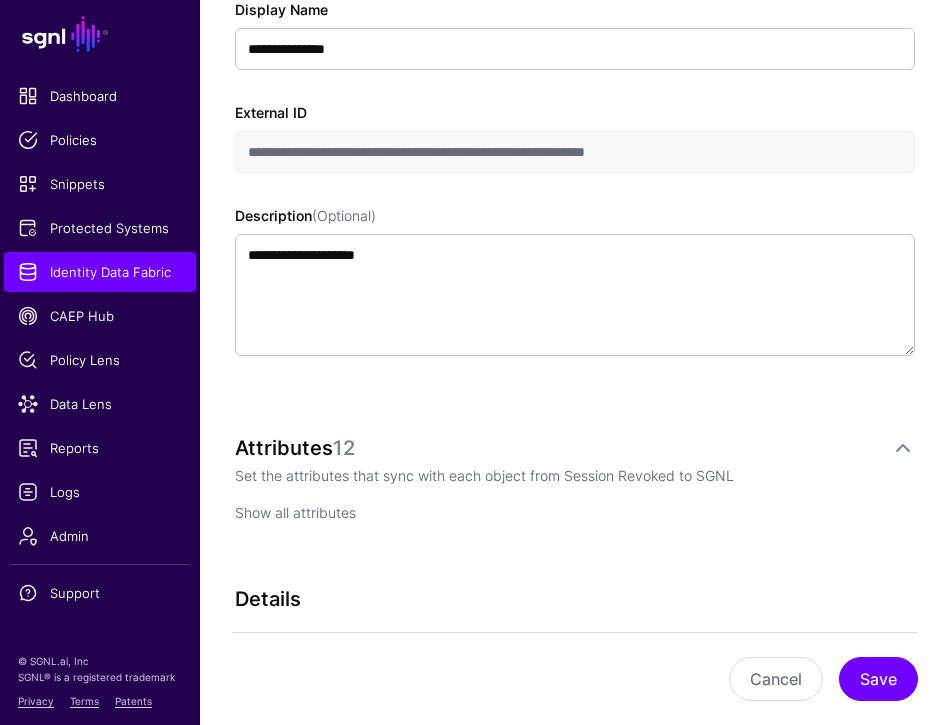 click on "Show all attributes" 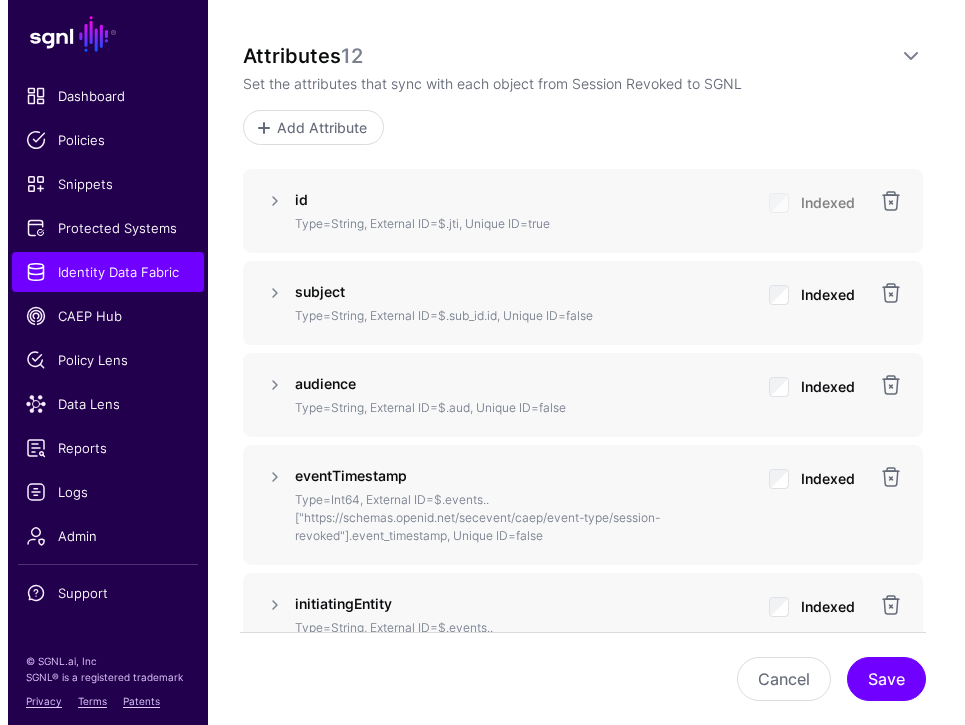 scroll, scrollTop: 820, scrollLeft: 0, axis: vertical 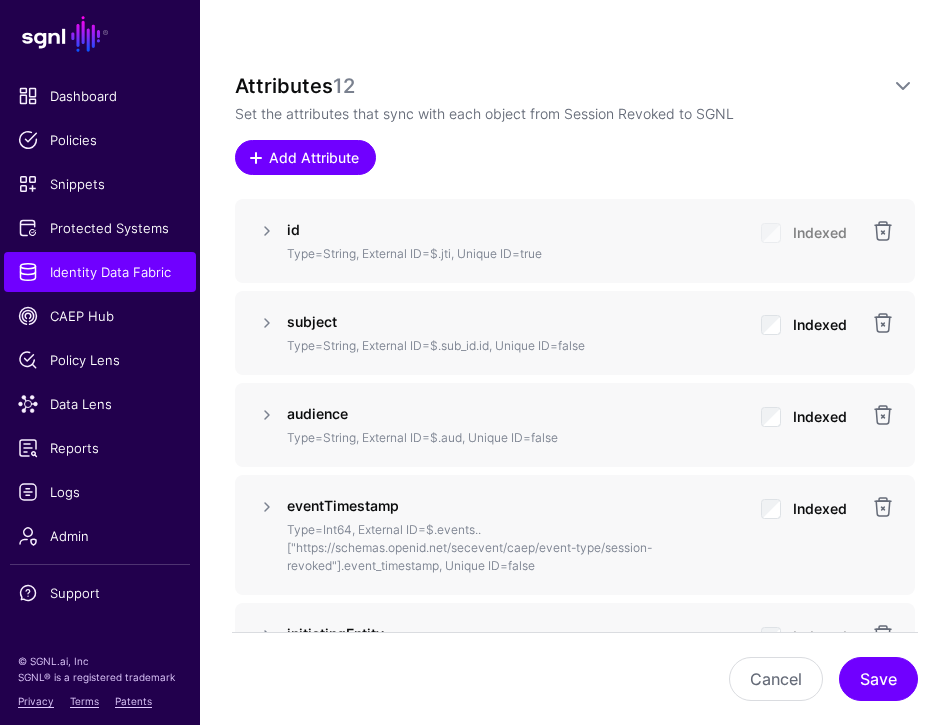 click on "Add Attribute" 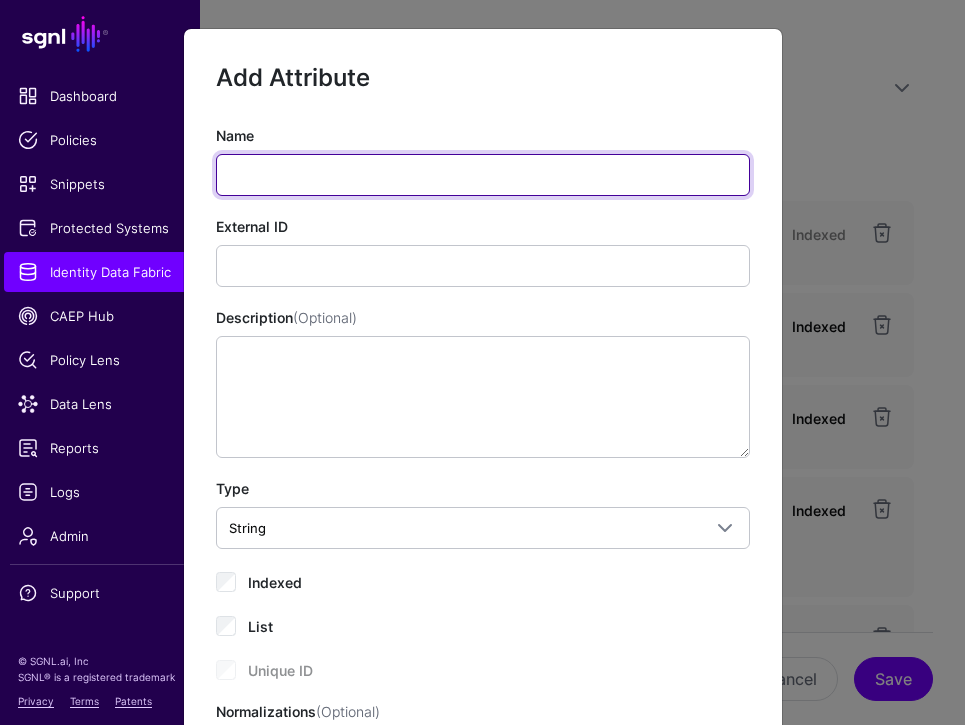 click on "Name" at bounding box center (483, 175) 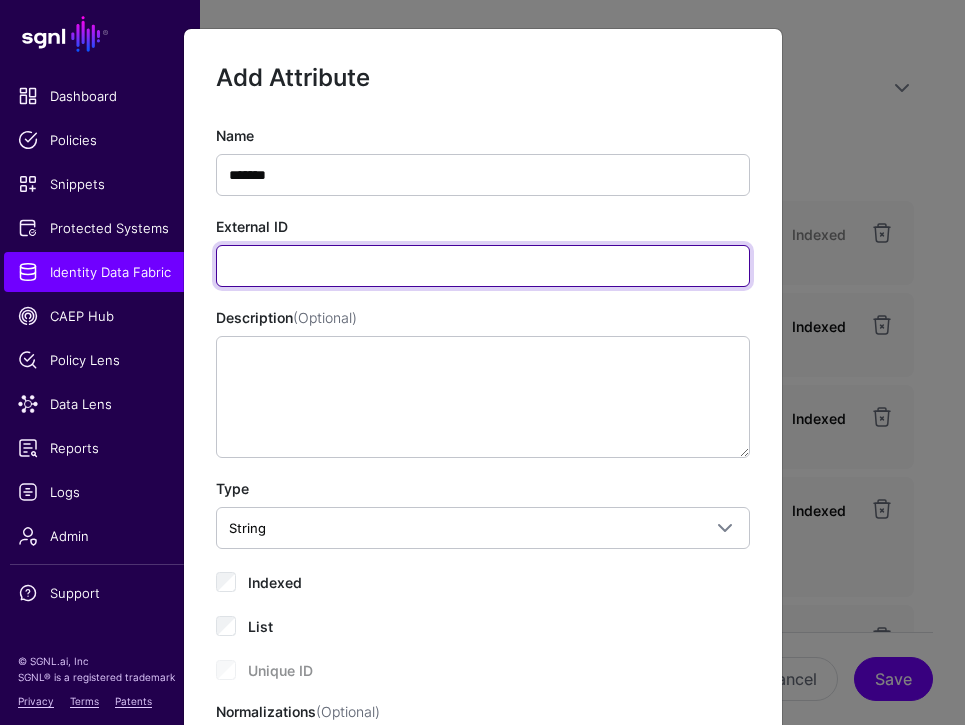 click on "External ID" at bounding box center [483, 266] 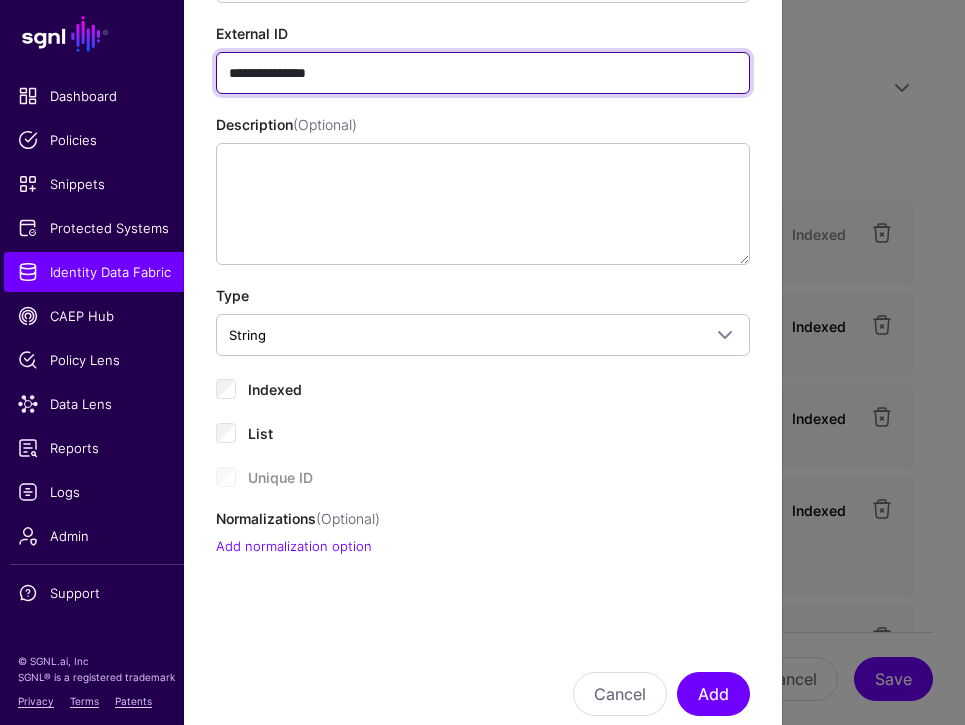 scroll, scrollTop: 245, scrollLeft: 0, axis: vertical 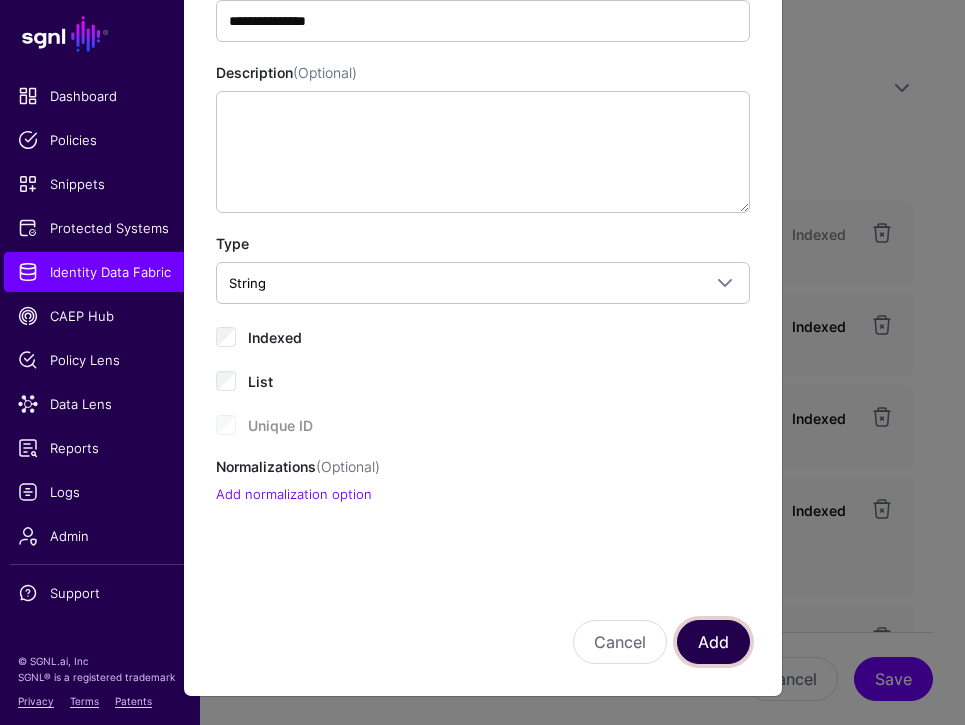 click on "Add" 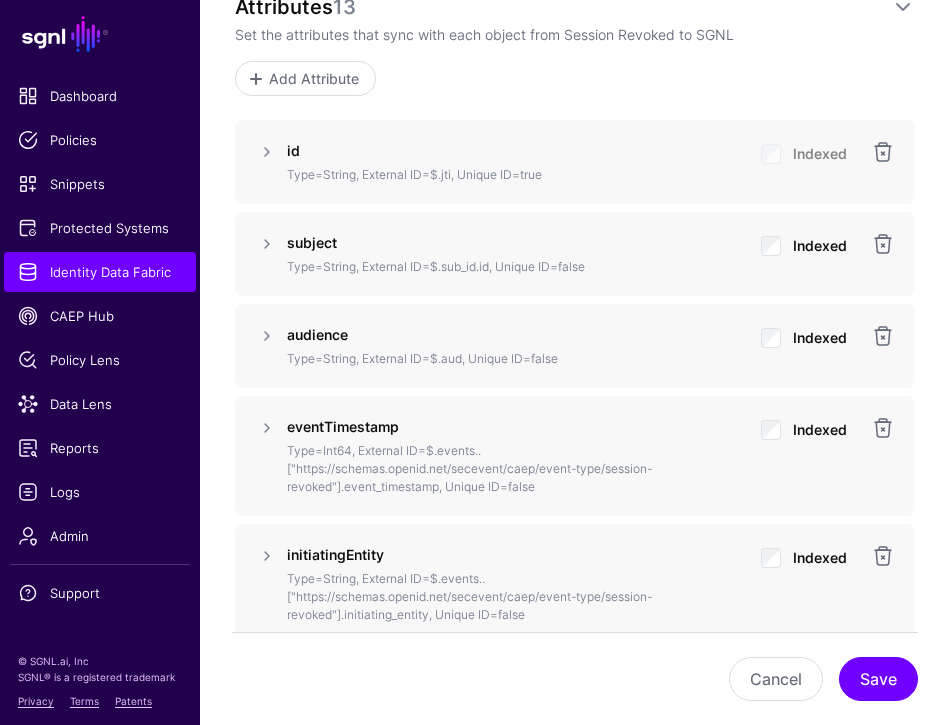 scroll, scrollTop: 891, scrollLeft: 0, axis: vertical 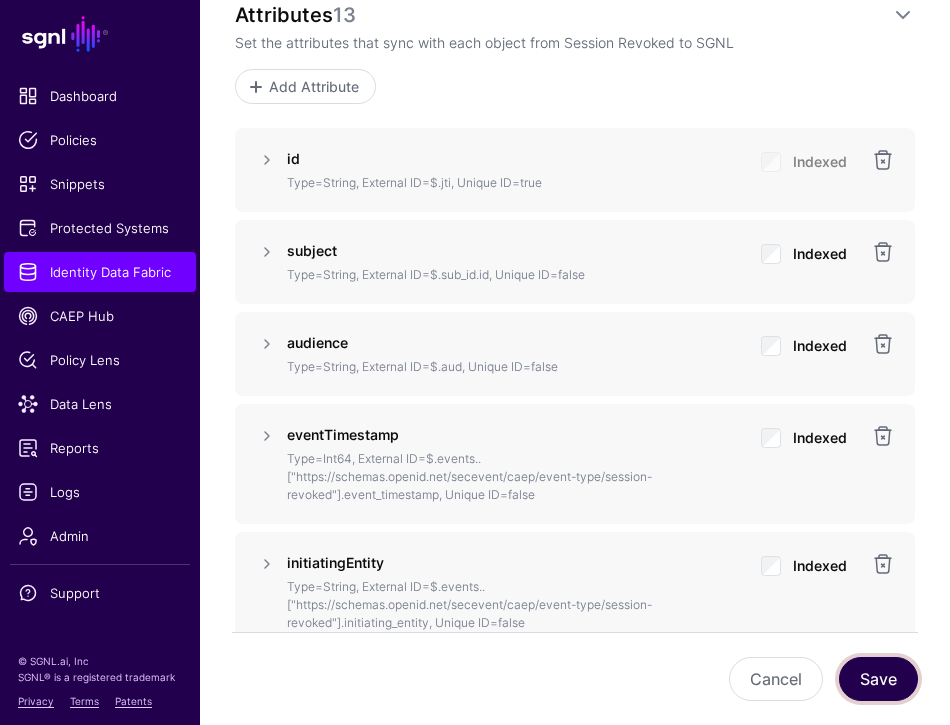 click on "Save" 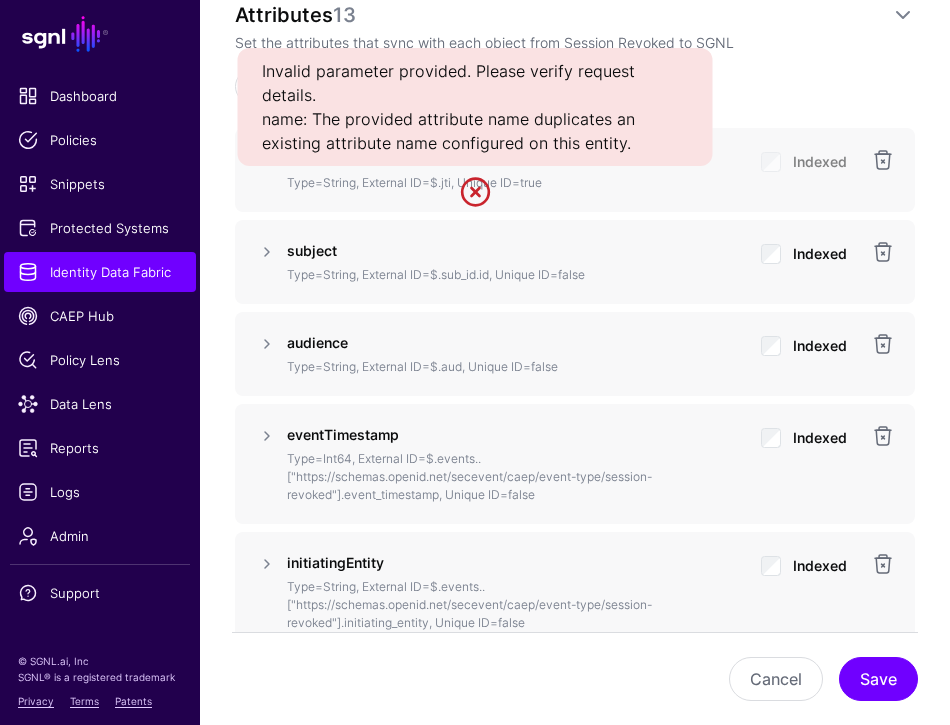 click 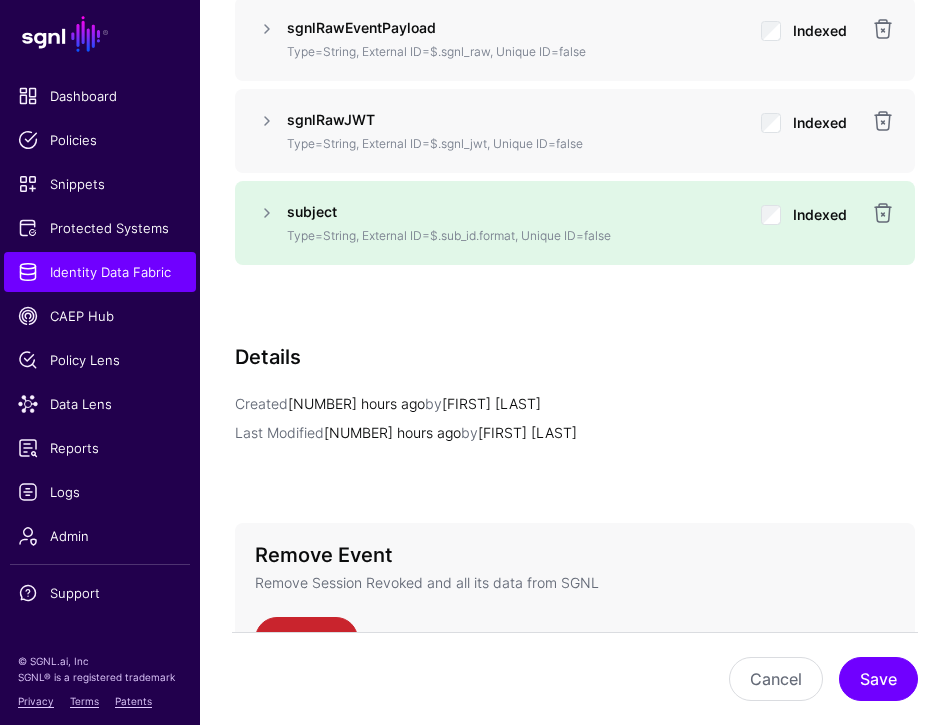 scroll, scrollTop: 2124, scrollLeft: 0, axis: vertical 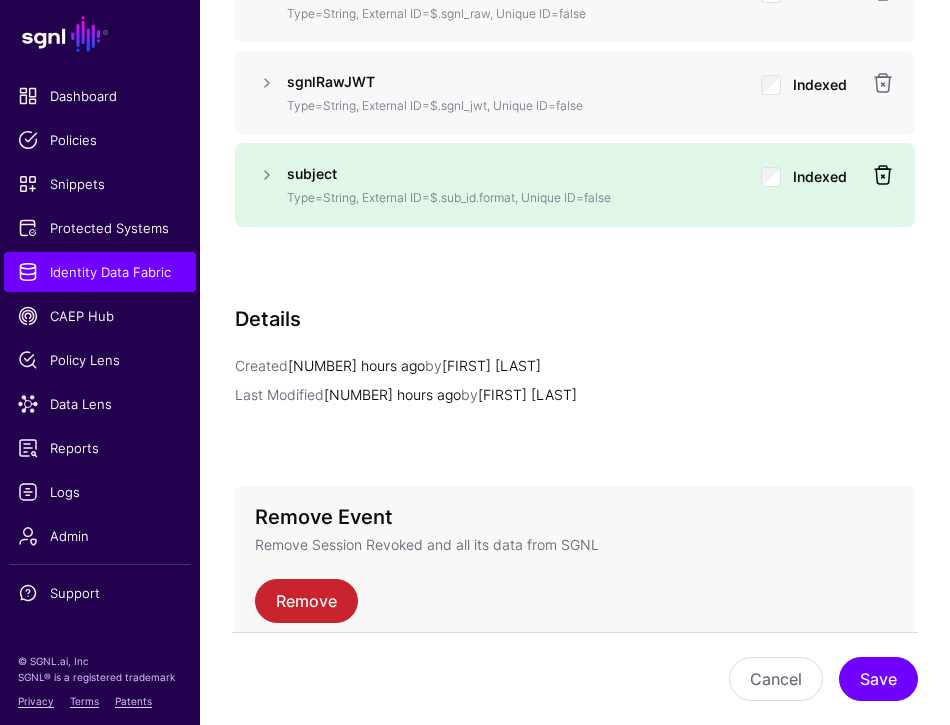 click at bounding box center [883, 175] 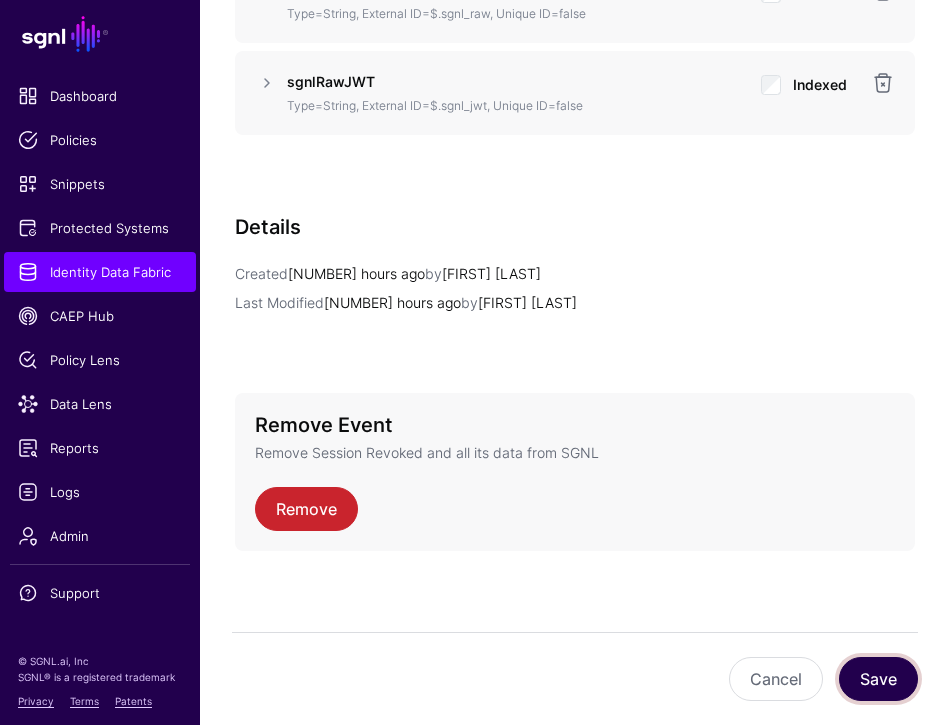 click on "Save" 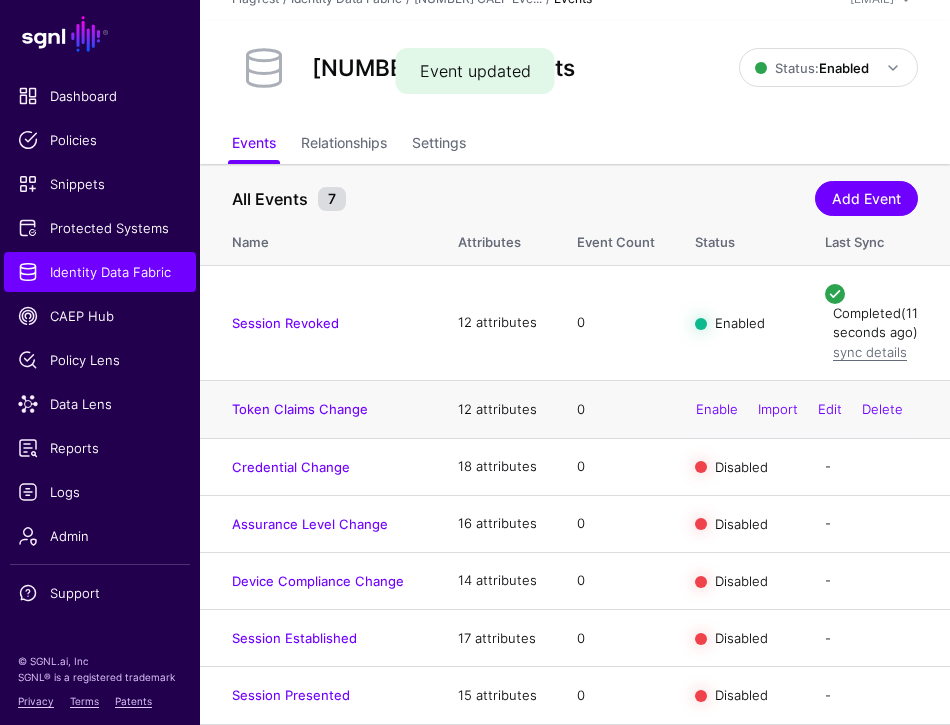 scroll, scrollTop: 84, scrollLeft: 0, axis: vertical 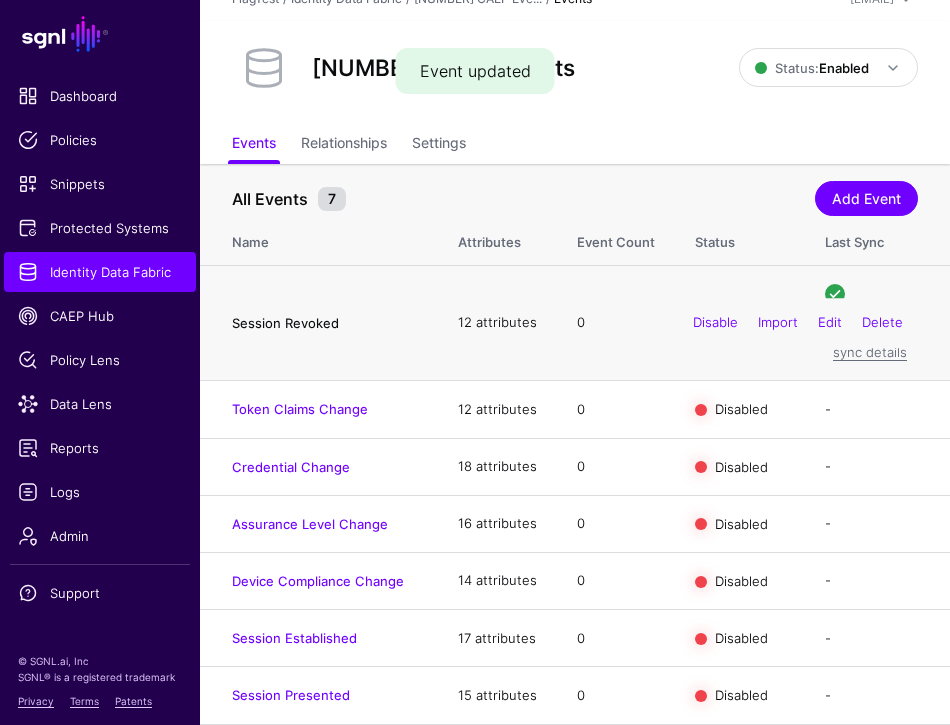 click on "Session Revoked" 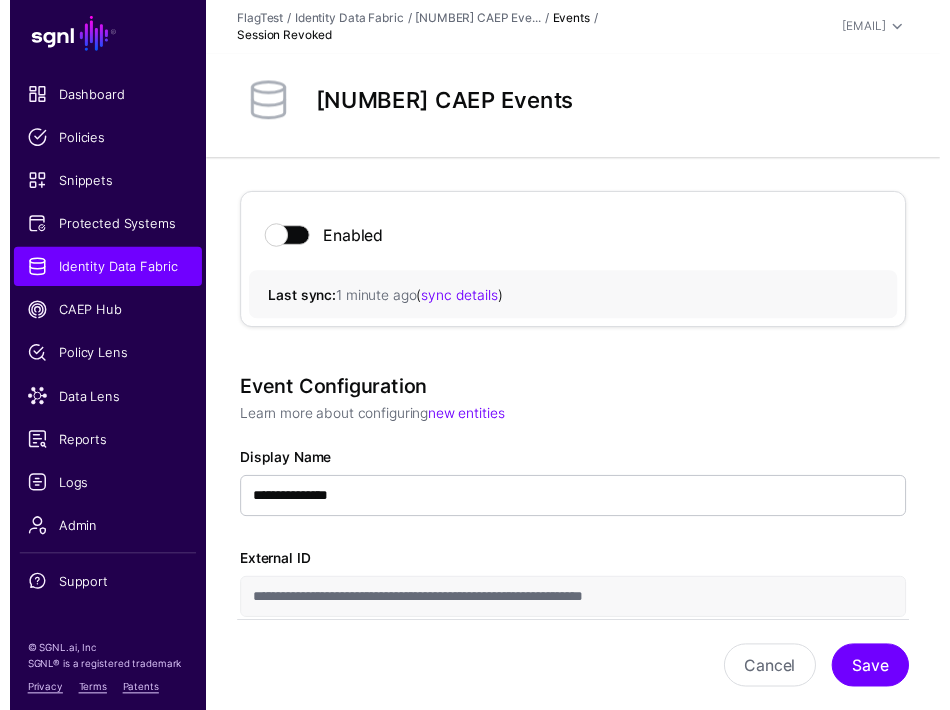 scroll, scrollTop: 0, scrollLeft: 0, axis: both 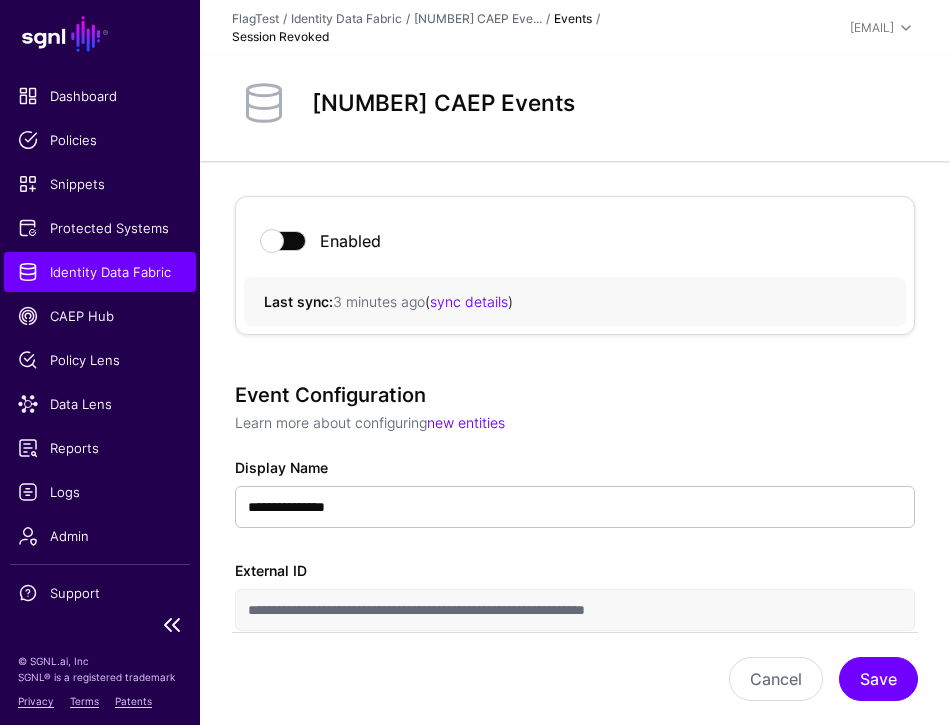 click on "Identity Data Fabric" 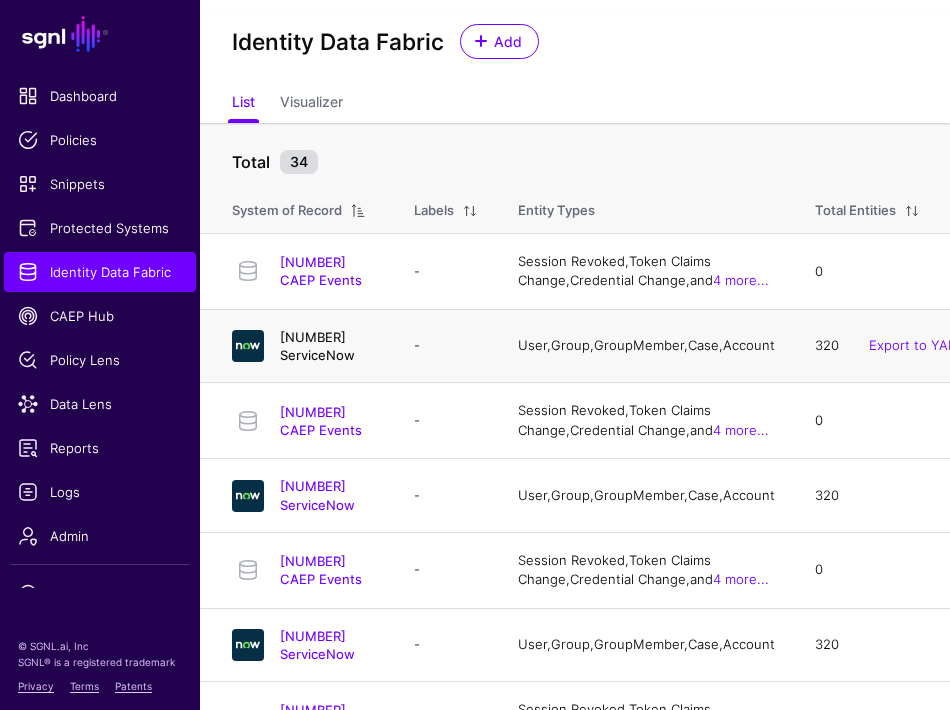 scroll, scrollTop: 41, scrollLeft: 0, axis: vertical 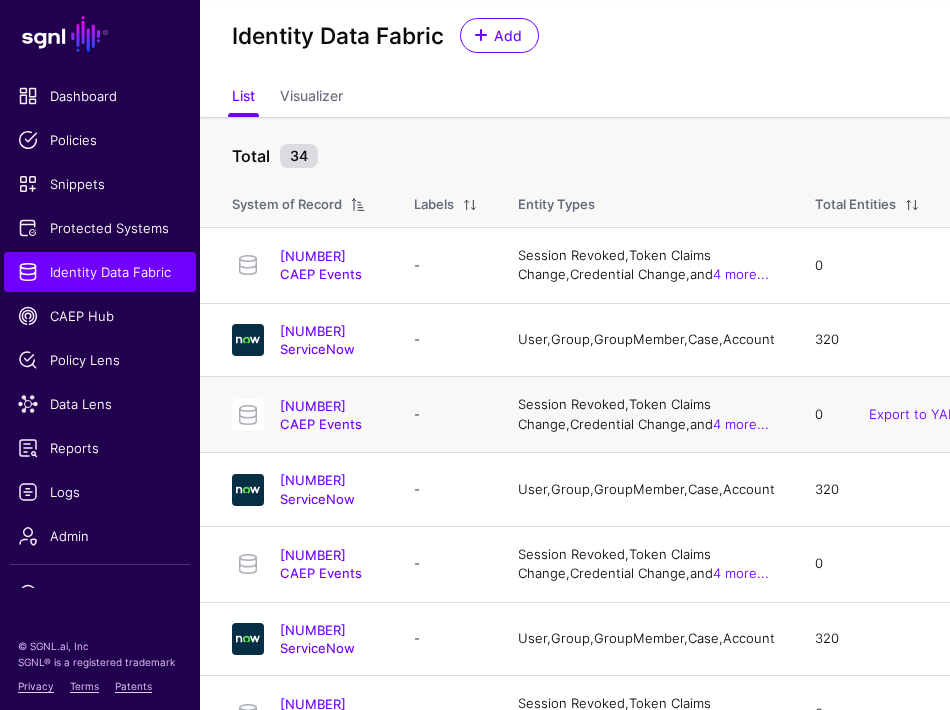 click on "[NUMBER] CAEP Events" 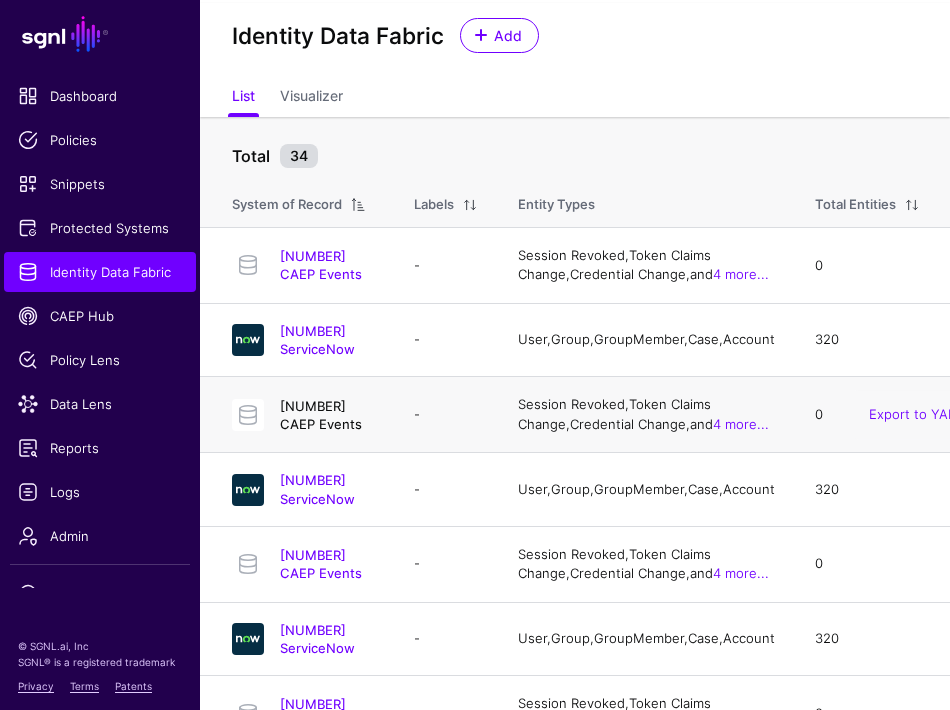 click on "[NUMBER] CAEP Events" 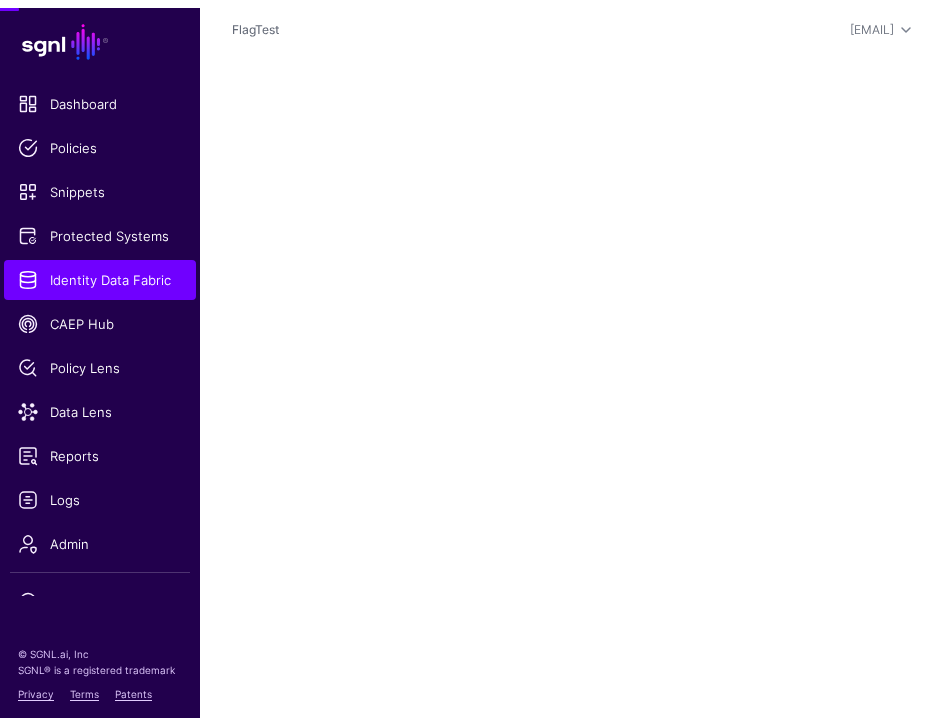 scroll, scrollTop: 0, scrollLeft: 0, axis: both 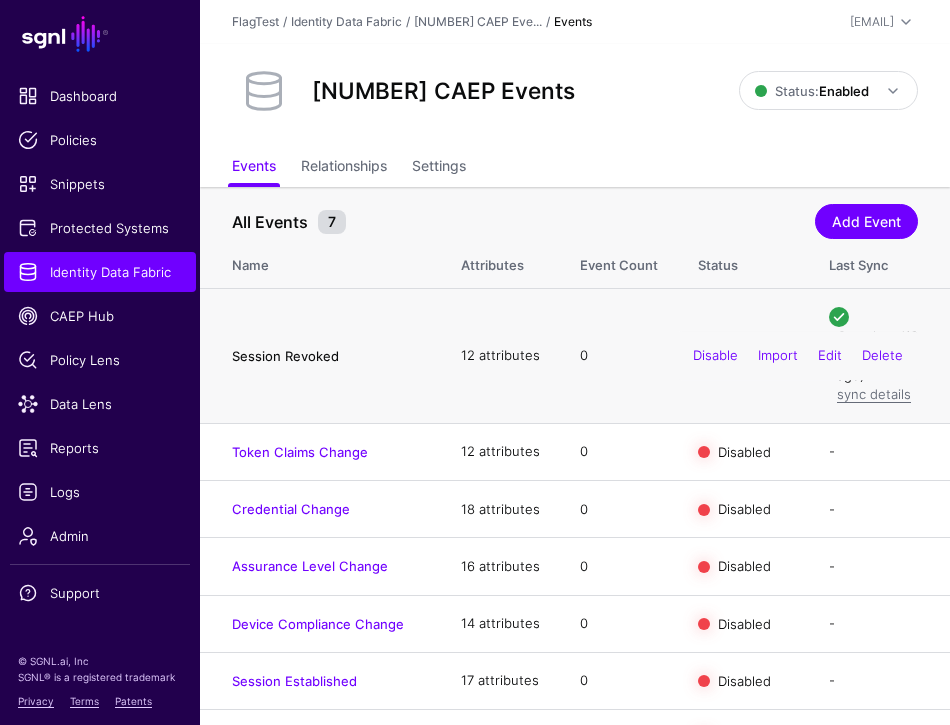 click on "Session Revoked" 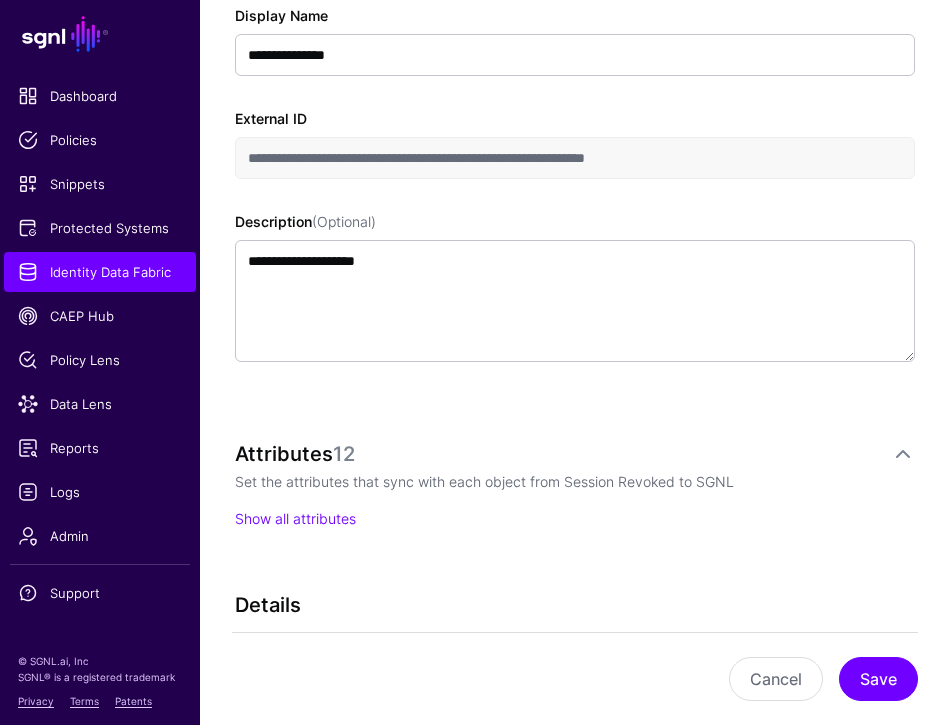 scroll, scrollTop: 458, scrollLeft: 0, axis: vertical 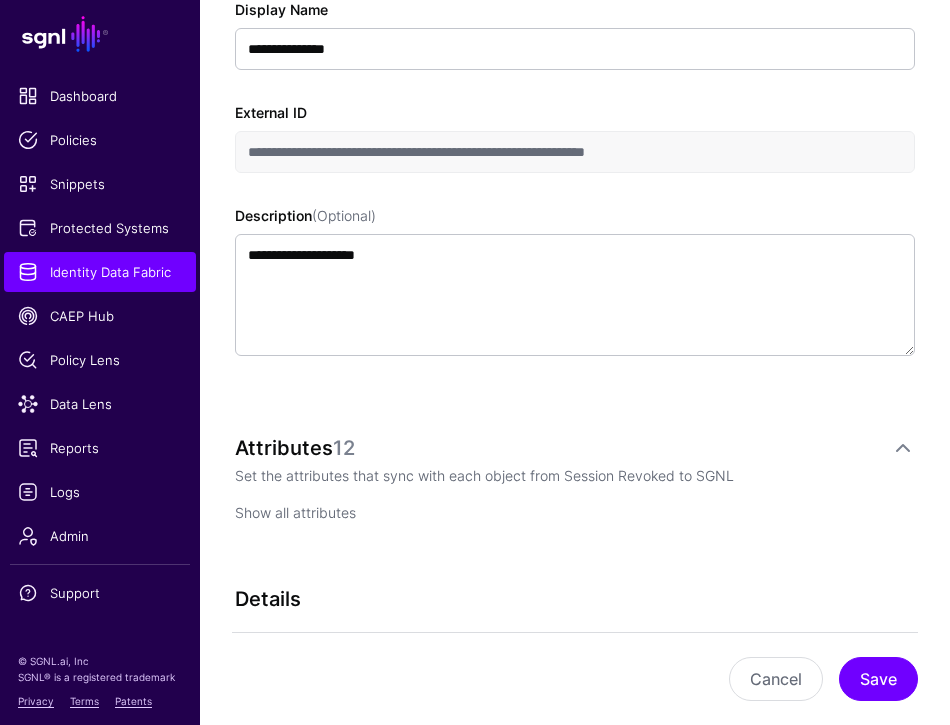 click on "Show all attributes" 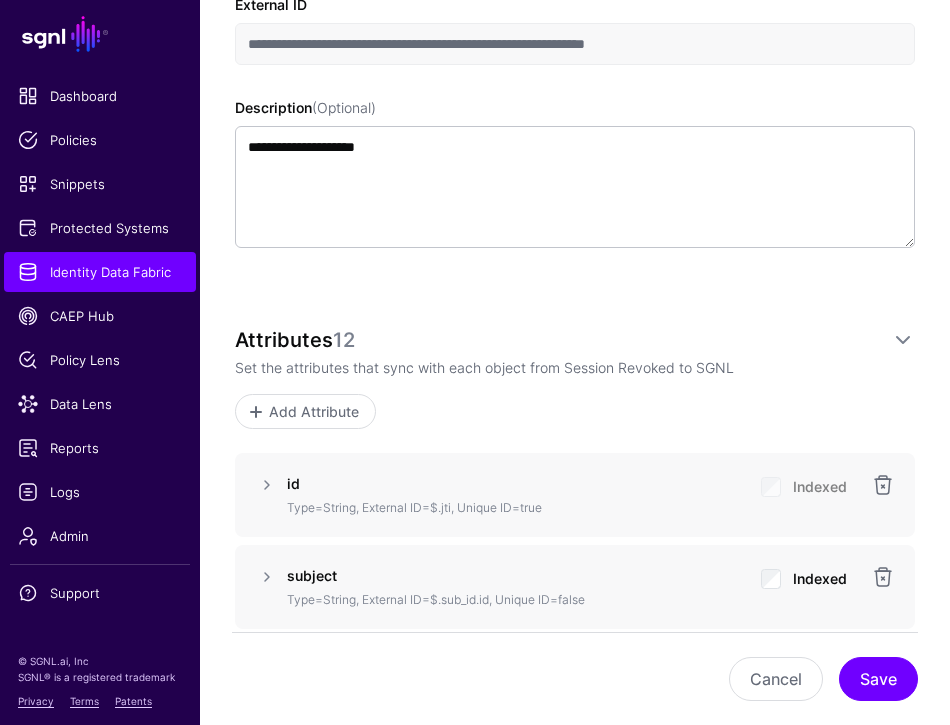scroll, scrollTop: 587, scrollLeft: 0, axis: vertical 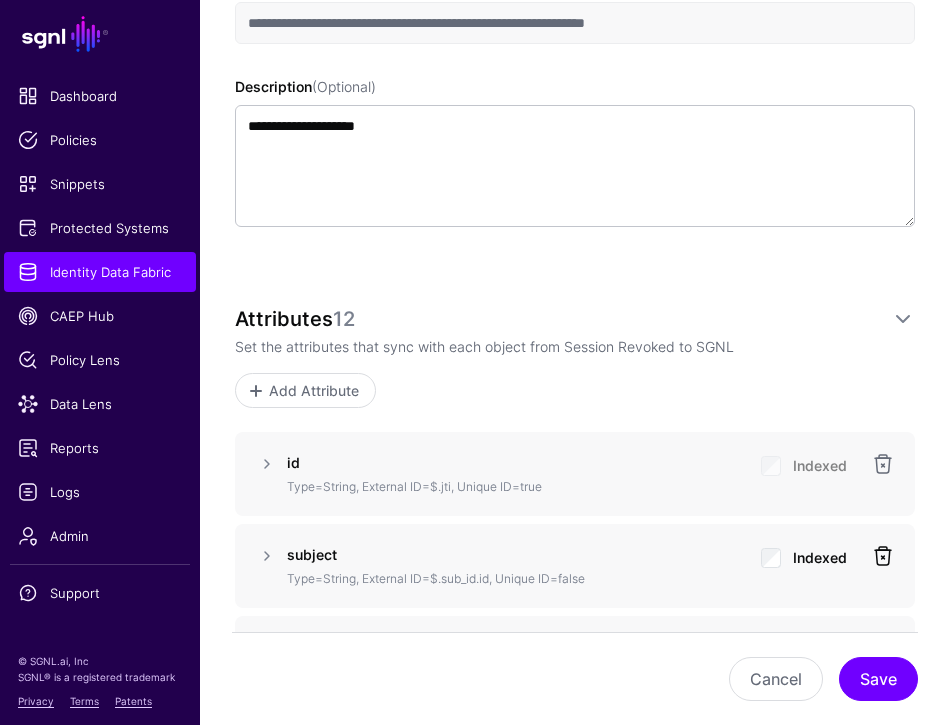 click at bounding box center (883, 556) 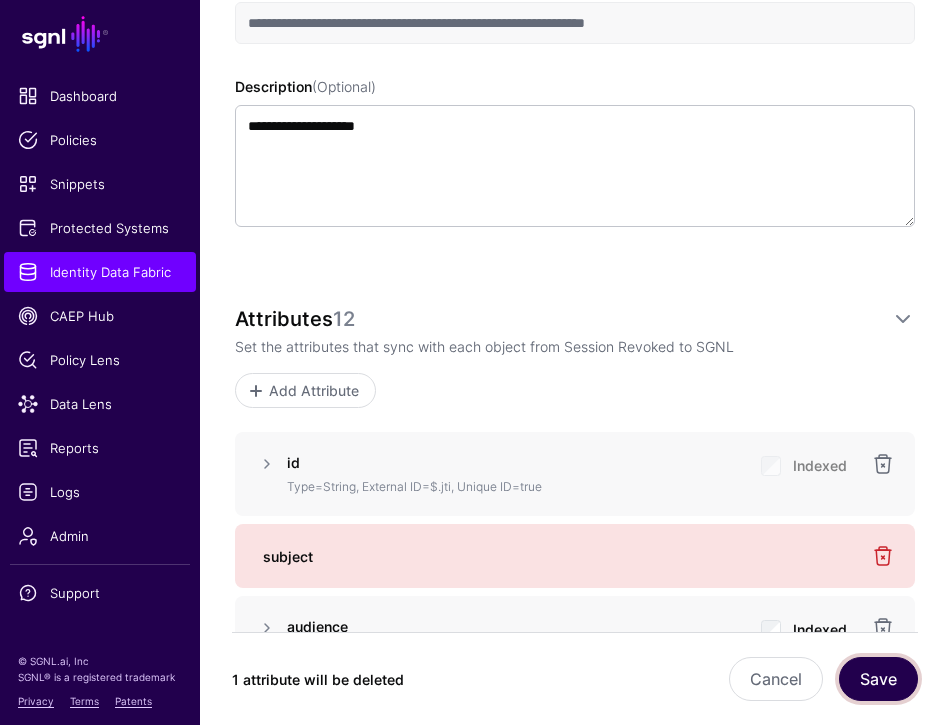 click on "Save" 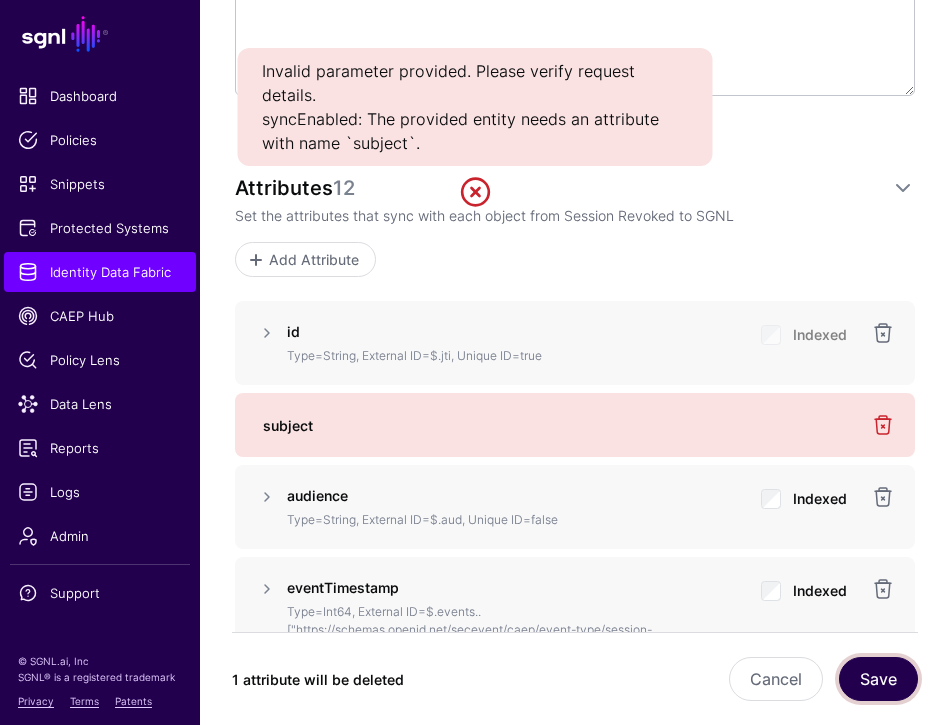 scroll, scrollTop: 766, scrollLeft: 0, axis: vertical 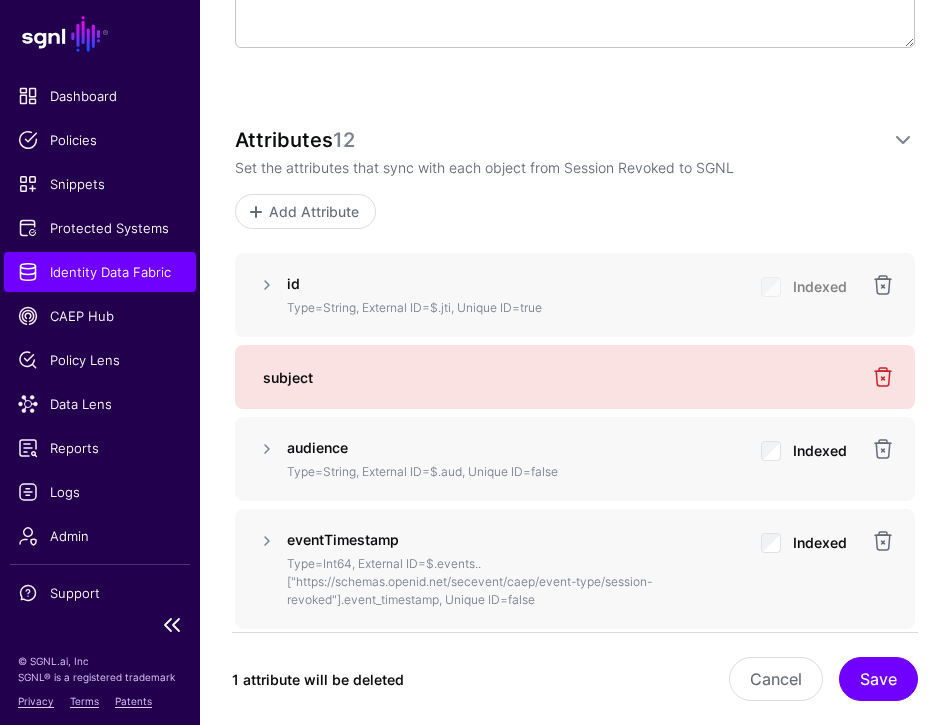 click on "Identity Data Fabric" 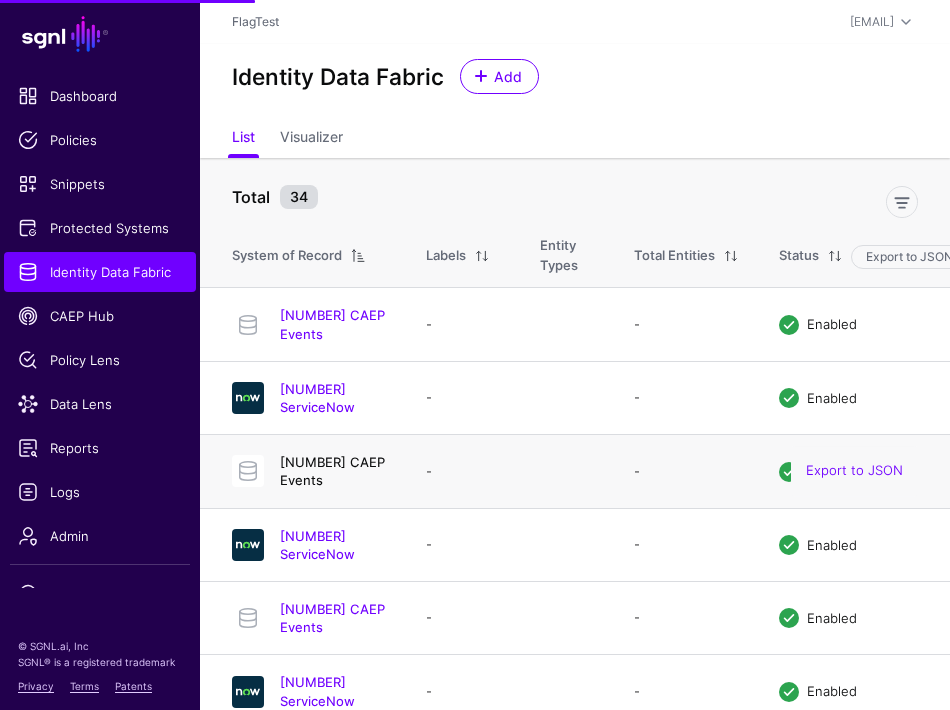 click on "[NUMBER] CAEP Events" 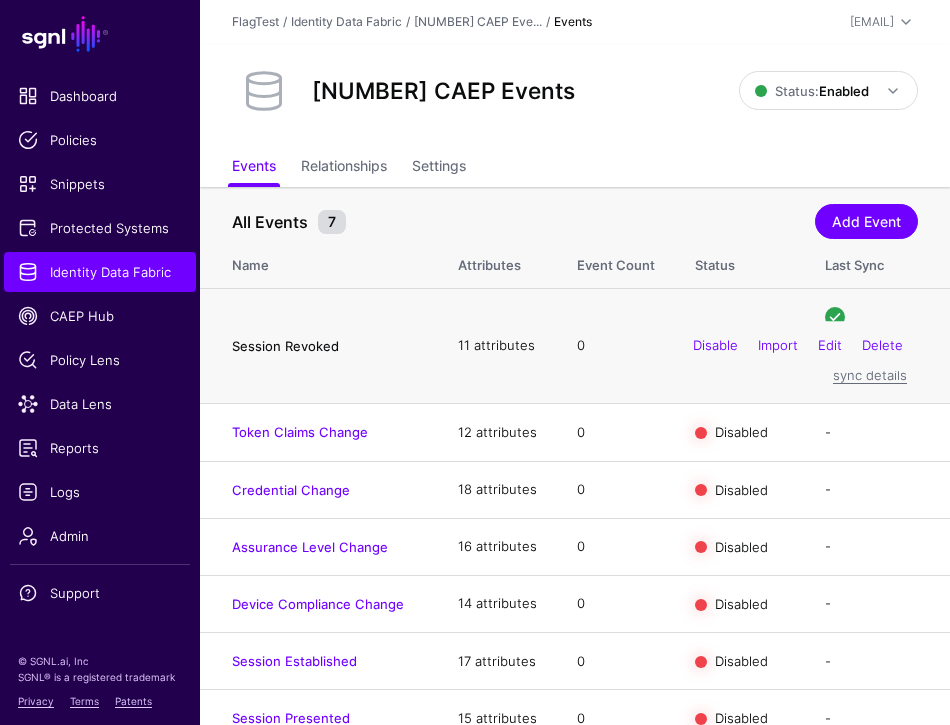 click on "Session Revoked" 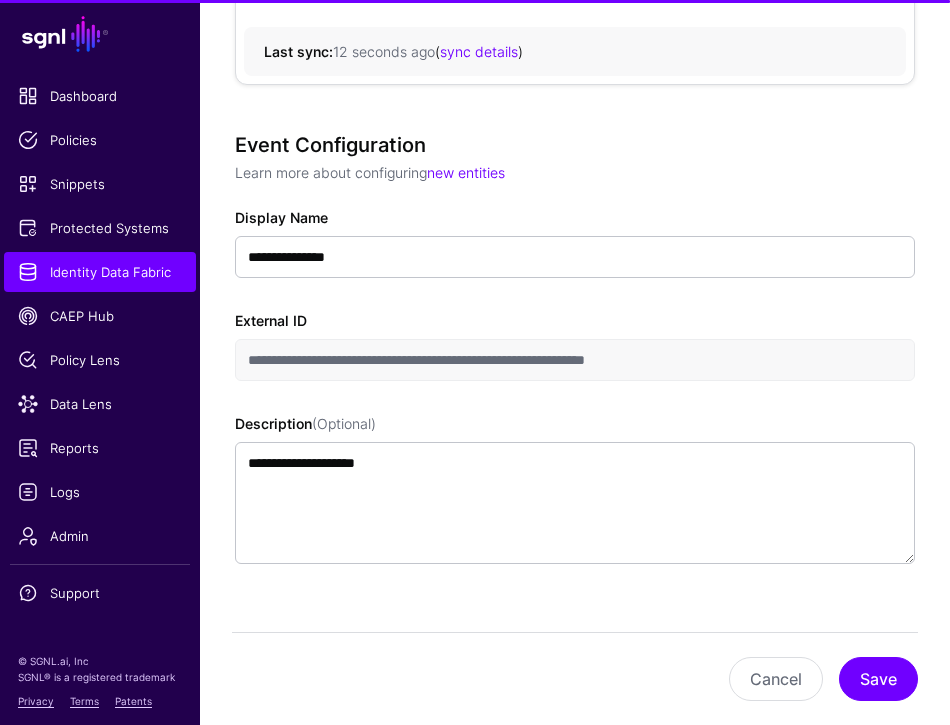 scroll, scrollTop: 412, scrollLeft: 0, axis: vertical 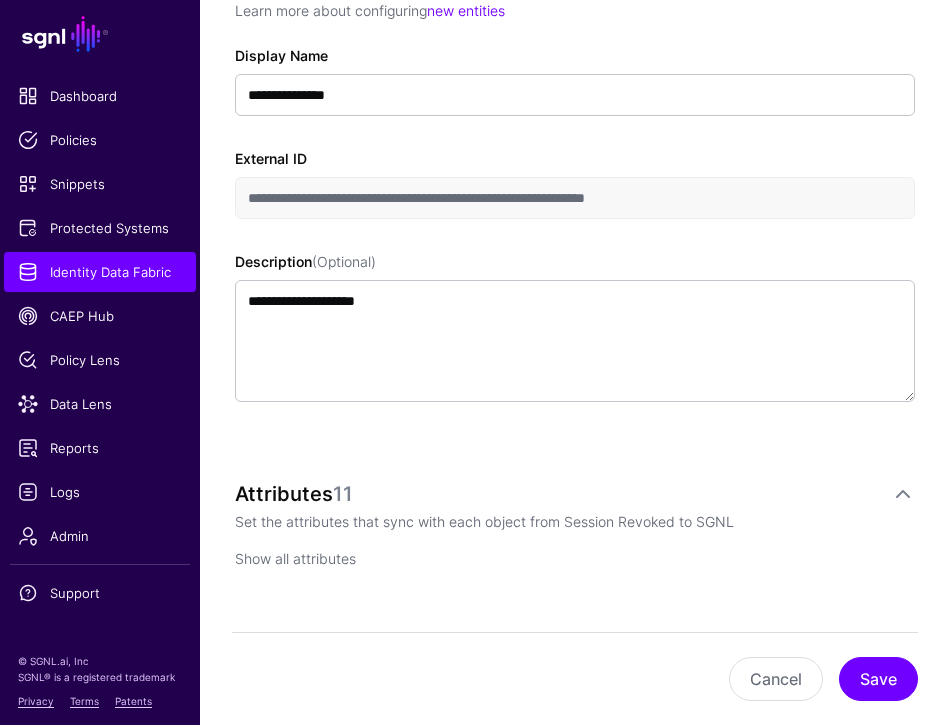 click on "Show all attributes" 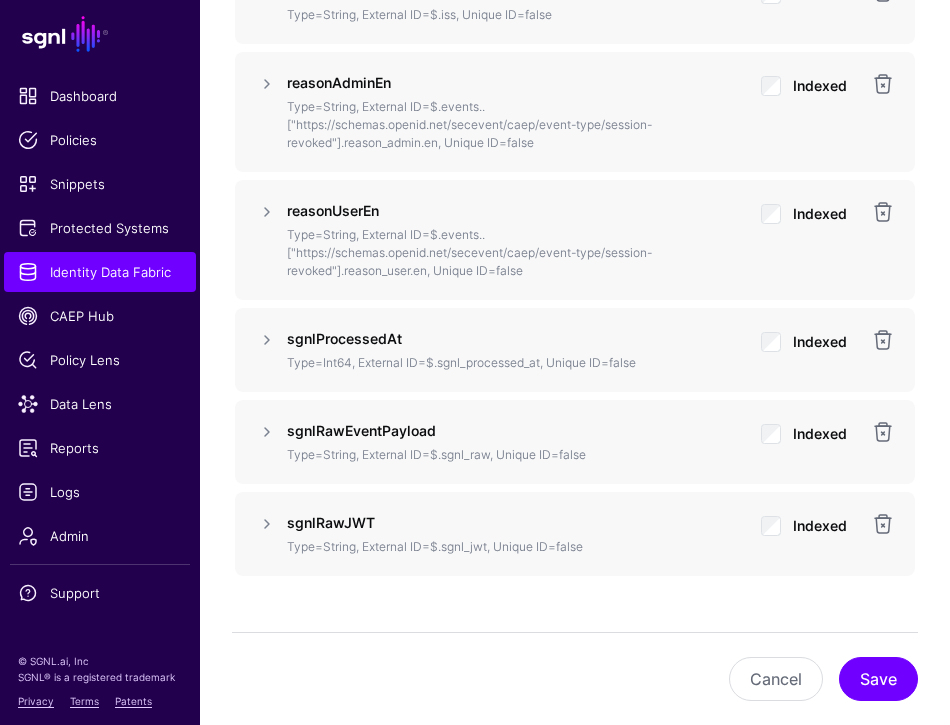 scroll, scrollTop: 1596, scrollLeft: 0, axis: vertical 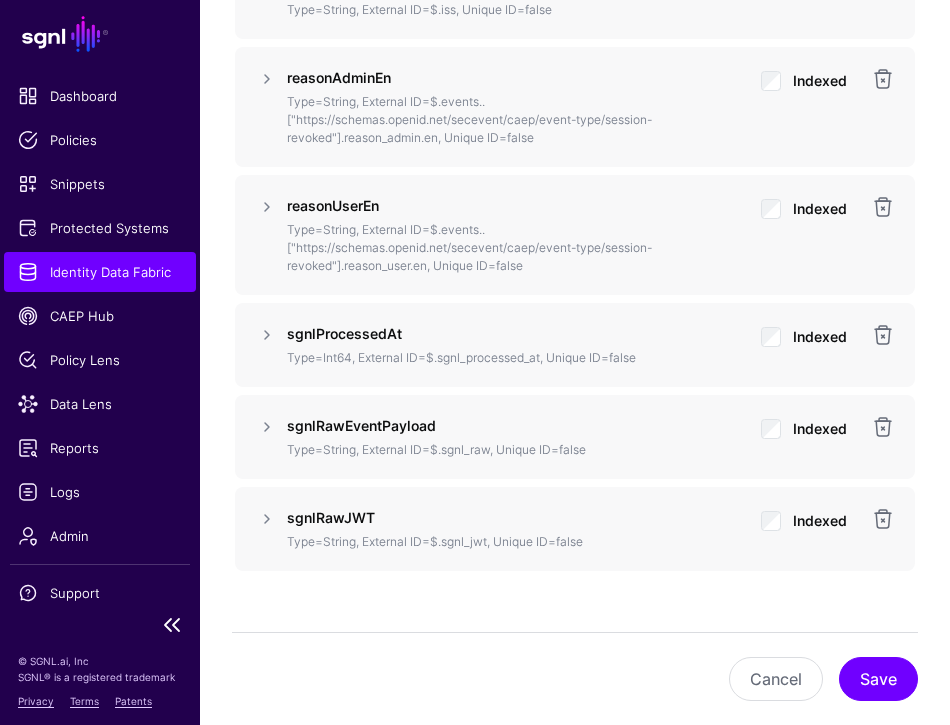 click on "Identity Data Fabric" 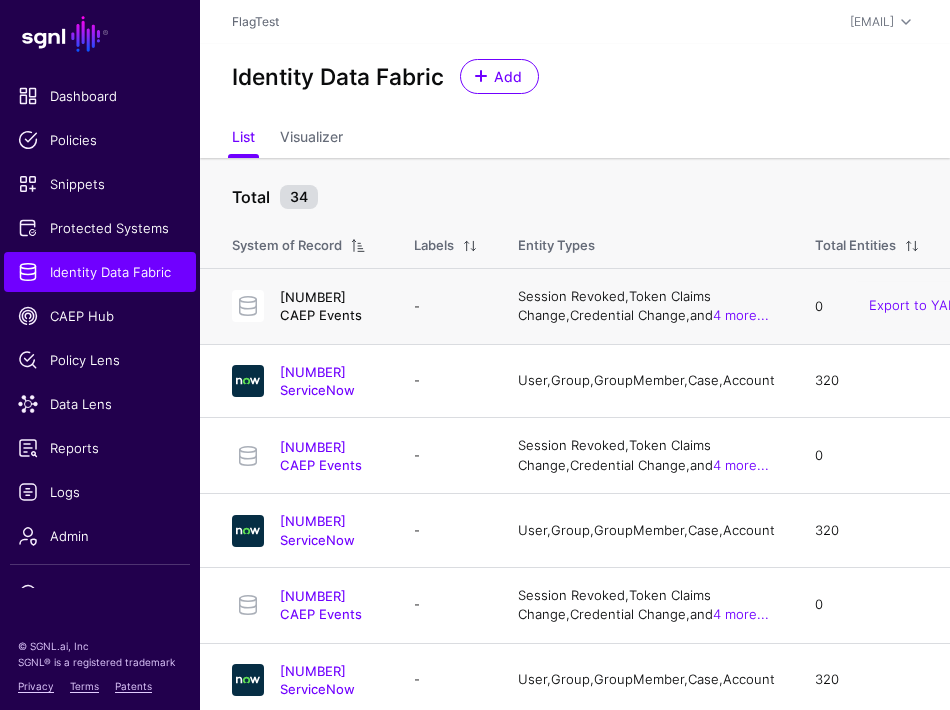 click on "[NUMBER] CAEP Events" 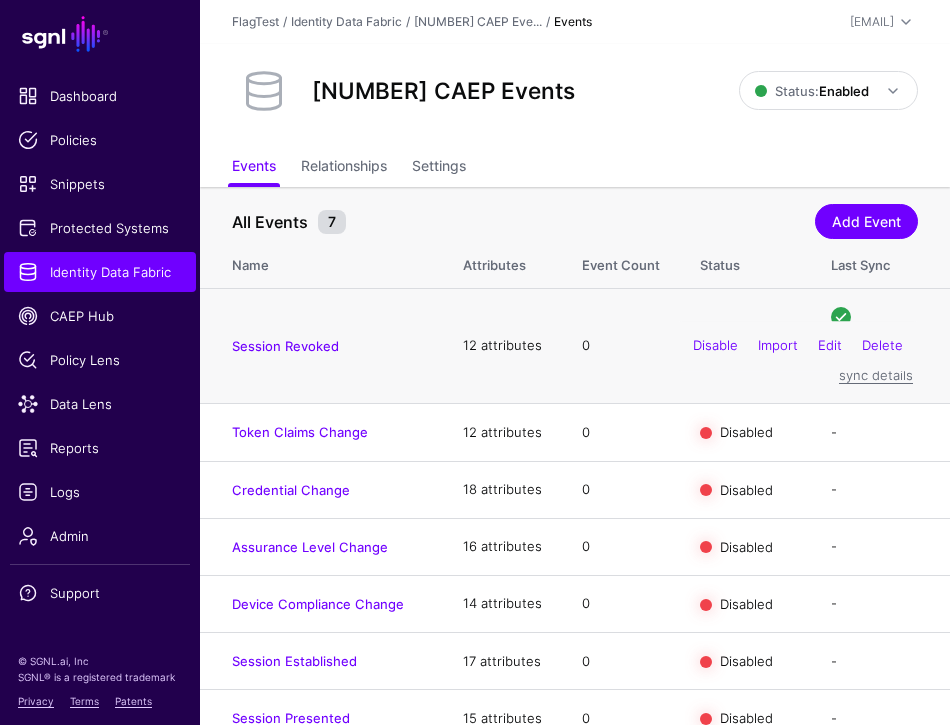 click on "Session Revoked" 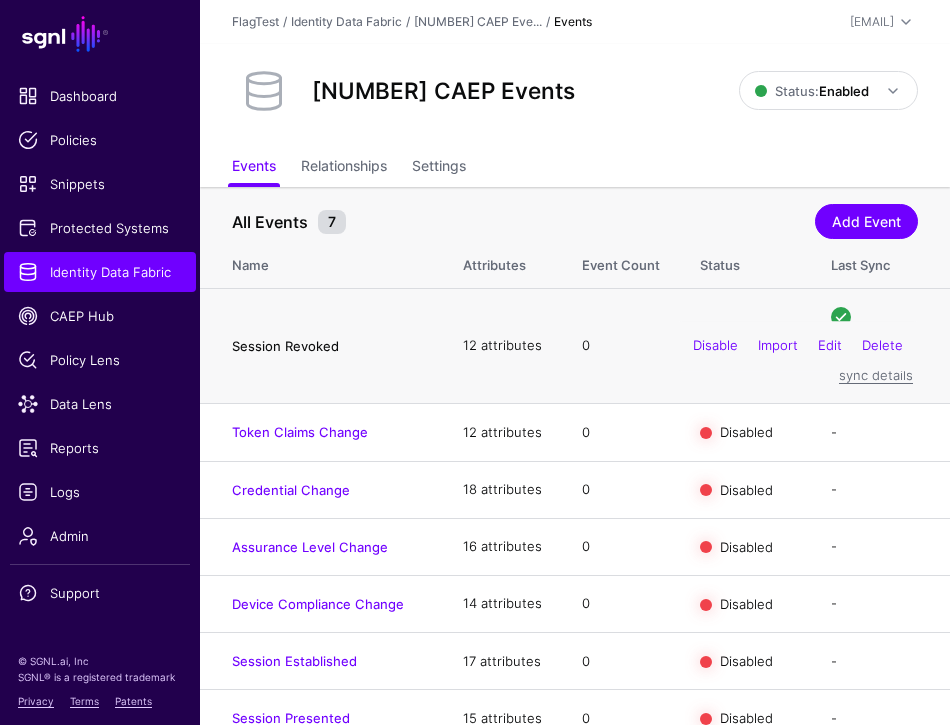 click on "Session Revoked" 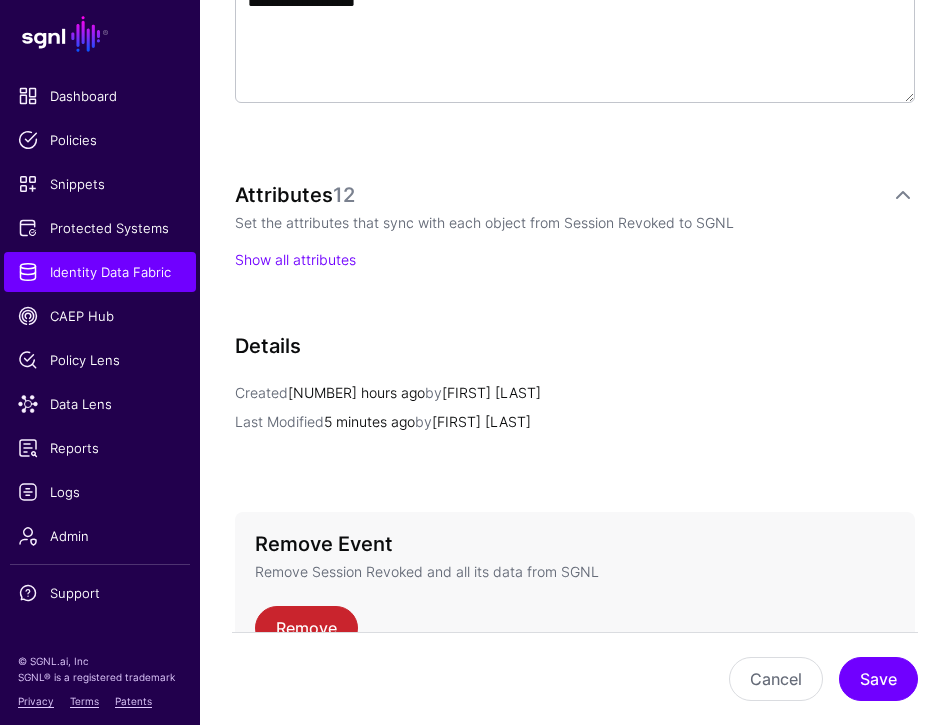scroll, scrollTop: 713, scrollLeft: 0, axis: vertical 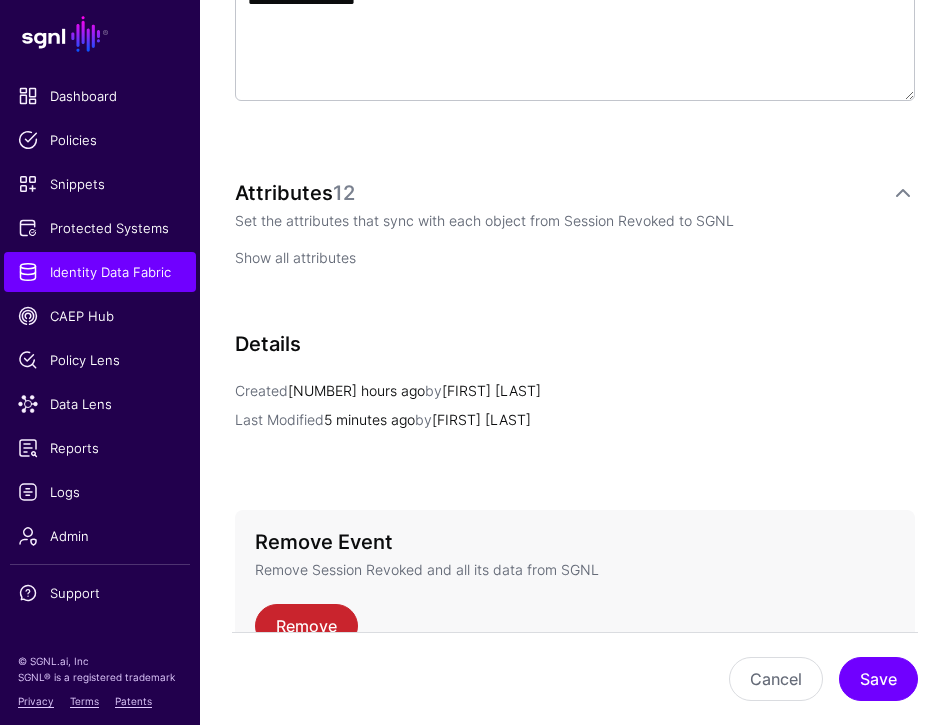 click on "Show all attributes" 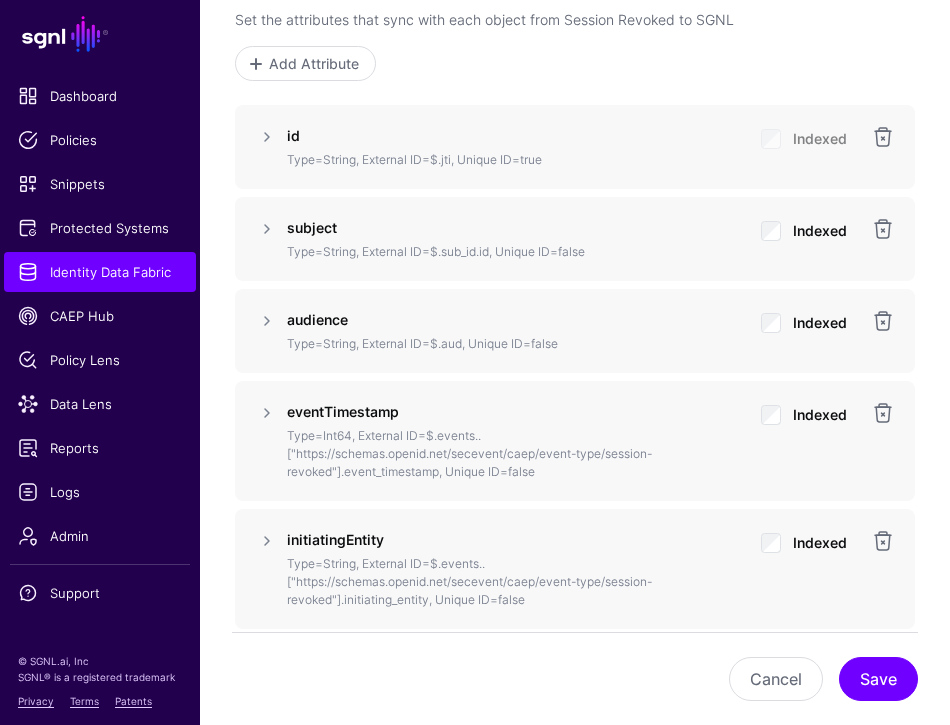 scroll, scrollTop: 915, scrollLeft: 0, axis: vertical 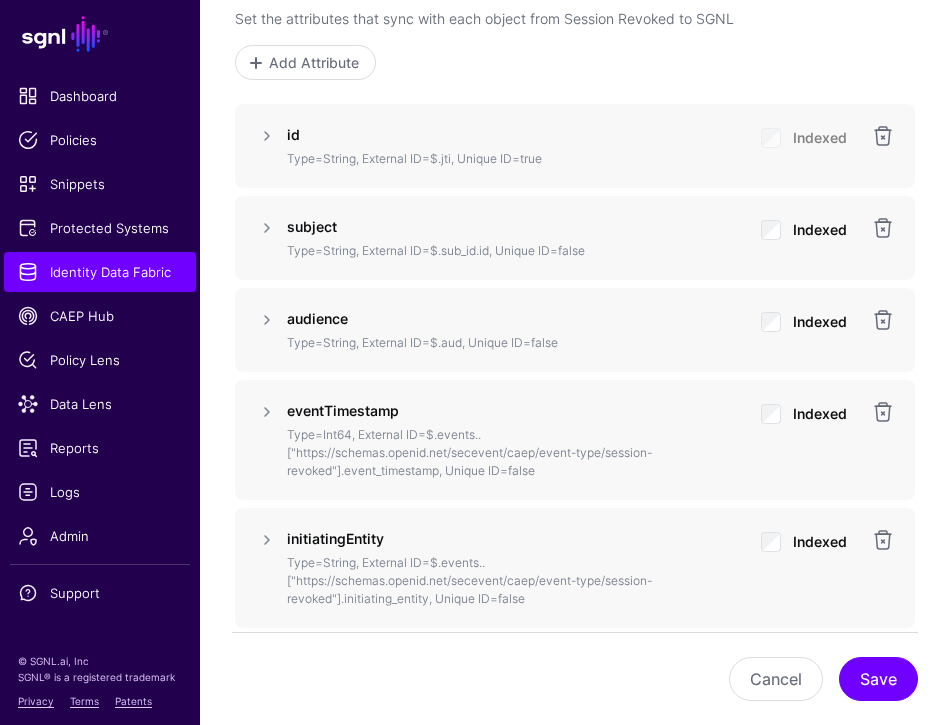 click on "Save" 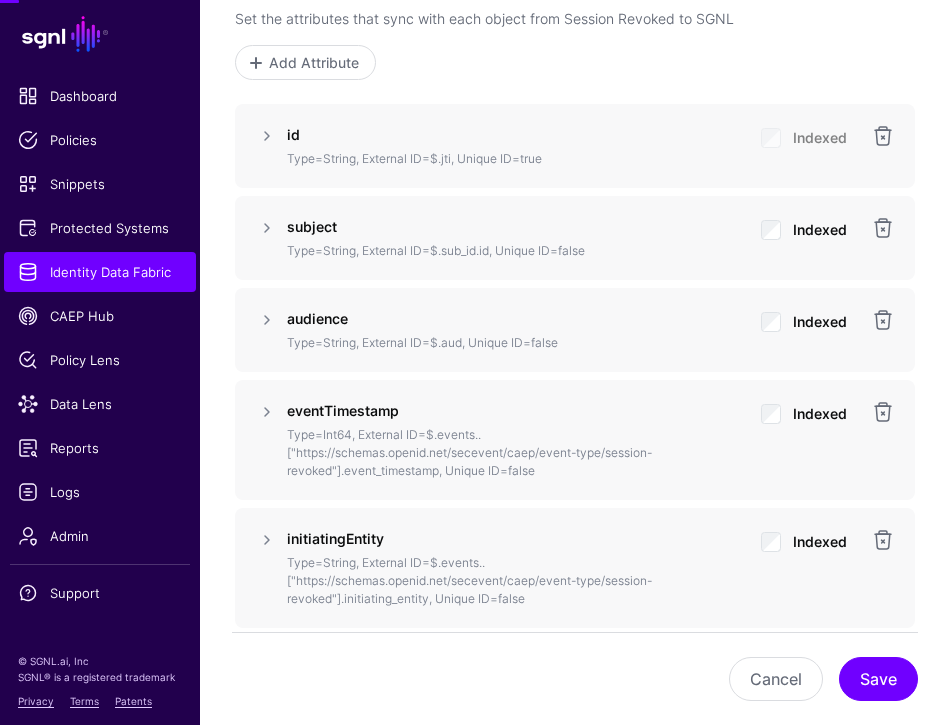 scroll, scrollTop: 0, scrollLeft: 0, axis: both 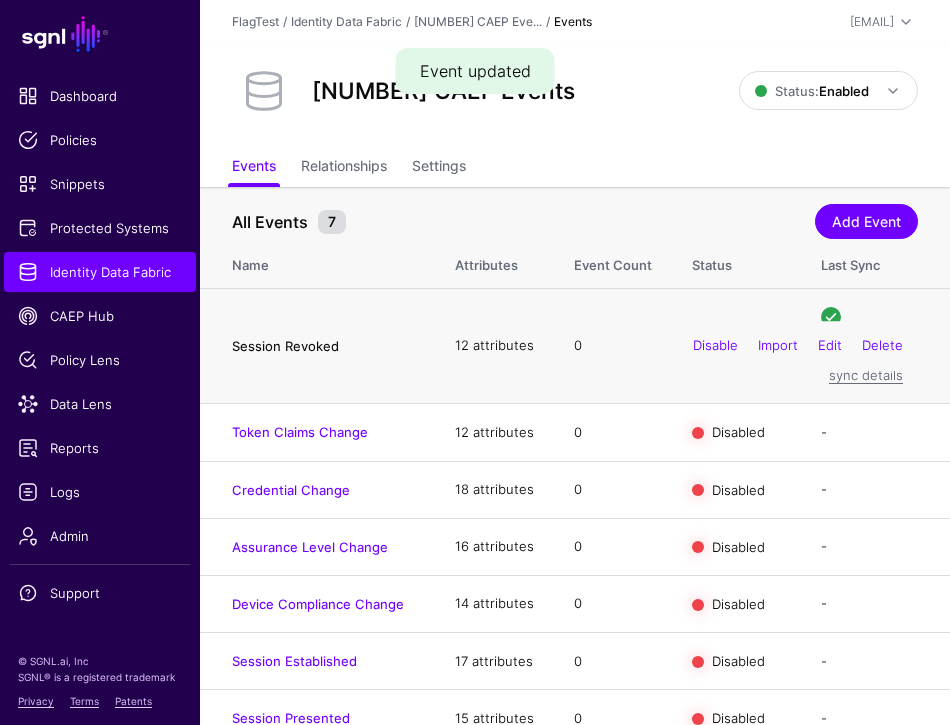 click on "Session Revoked" 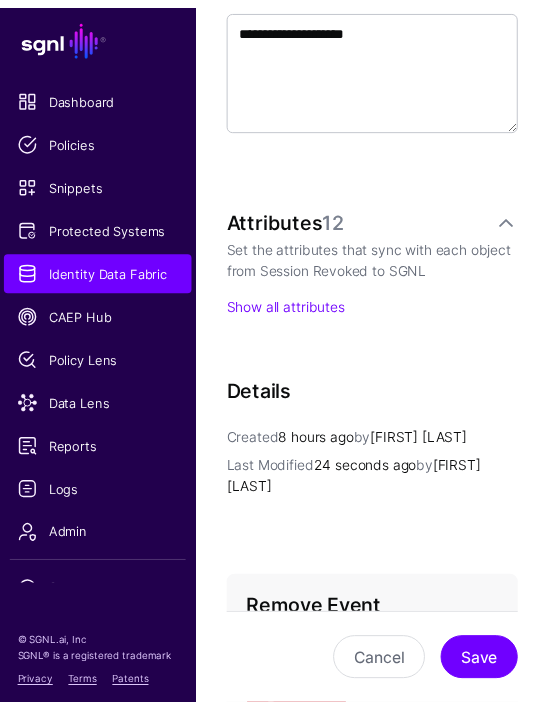 scroll, scrollTop: 759, scrollLeft: 0, axis: vertical 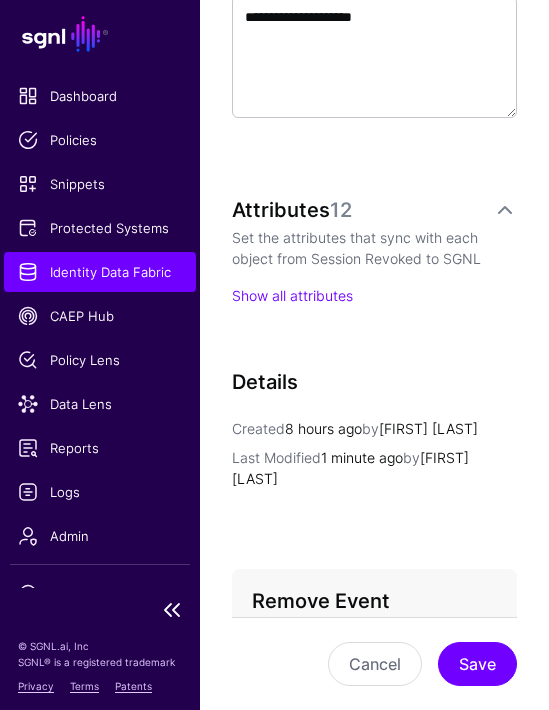 click on "Identity Data Fabric" 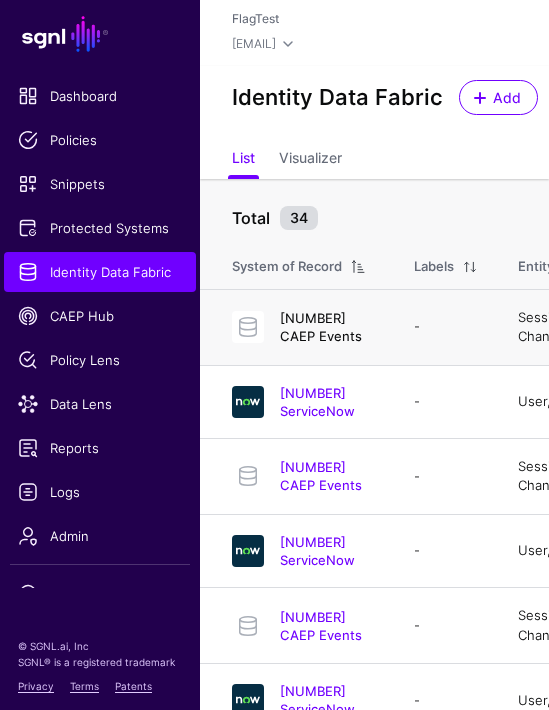 click on "[NUMBER] CAEP Events" 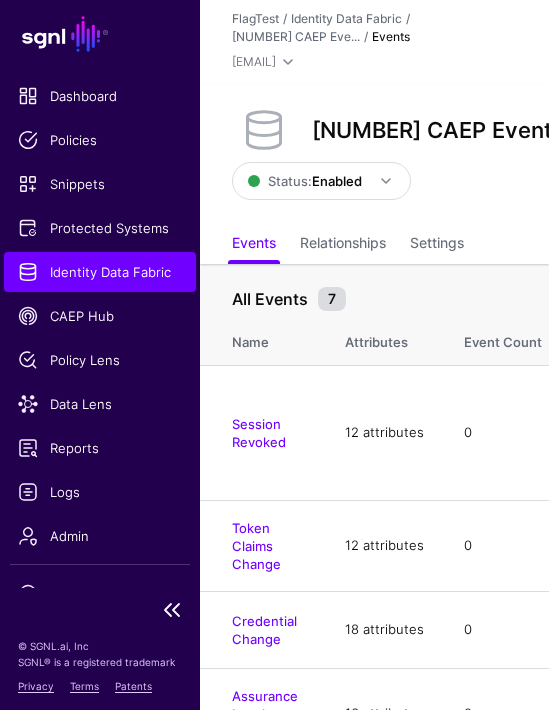 click on "Identity Data Fabric" 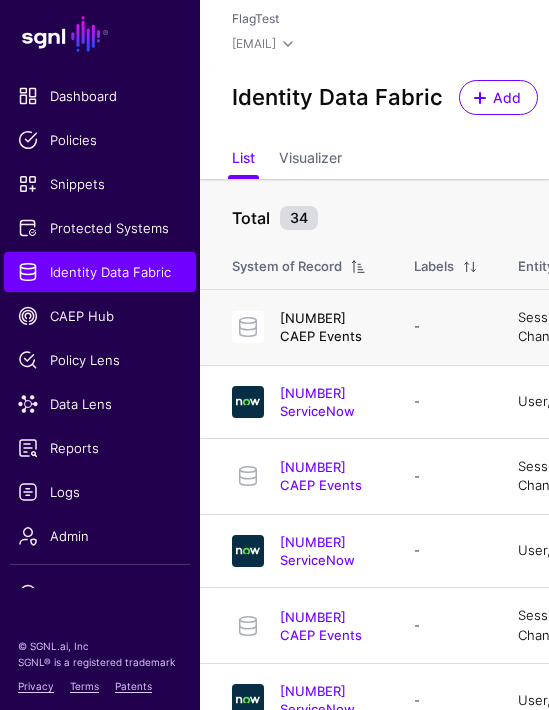 click on "[NUMBER] CAEP Events" 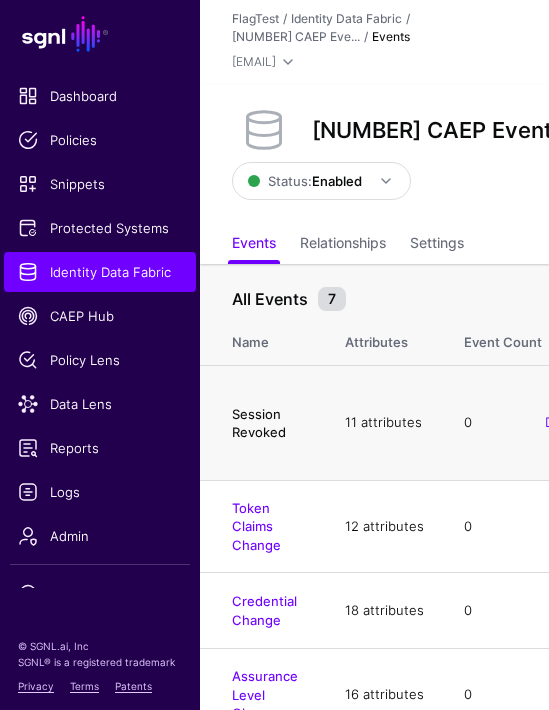 click on "Session Revoked" 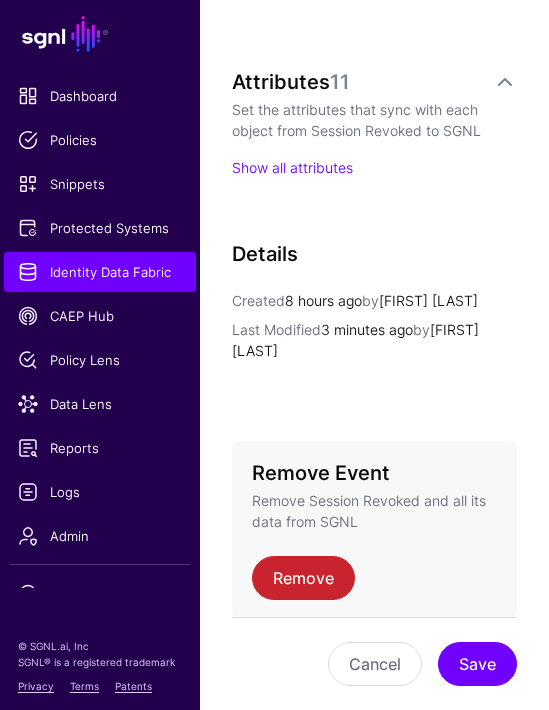 scroll, scrollTop: 972, scrollLeft: 0, axis: vertical 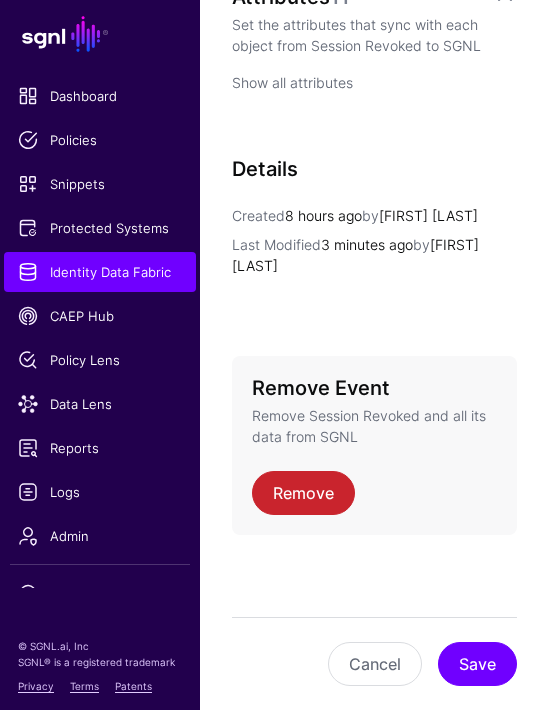 click on "Show all attributes" 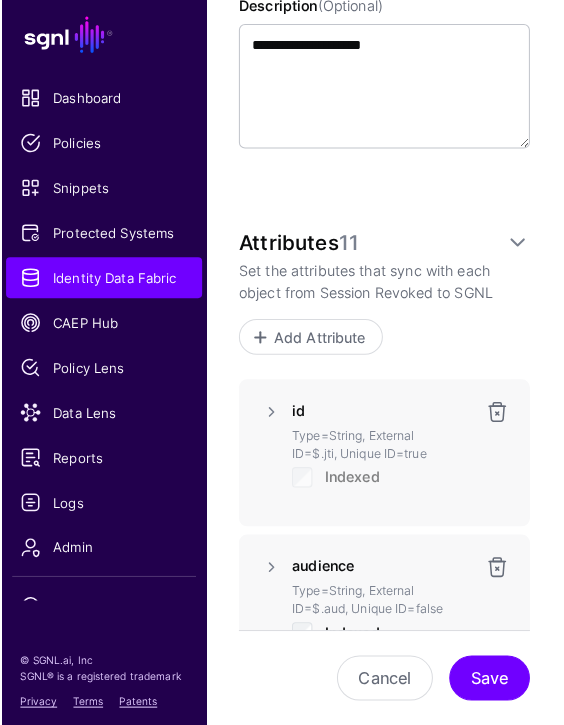 scroll, scrollTop: 721, scrollLeft: 0, axis: vertical 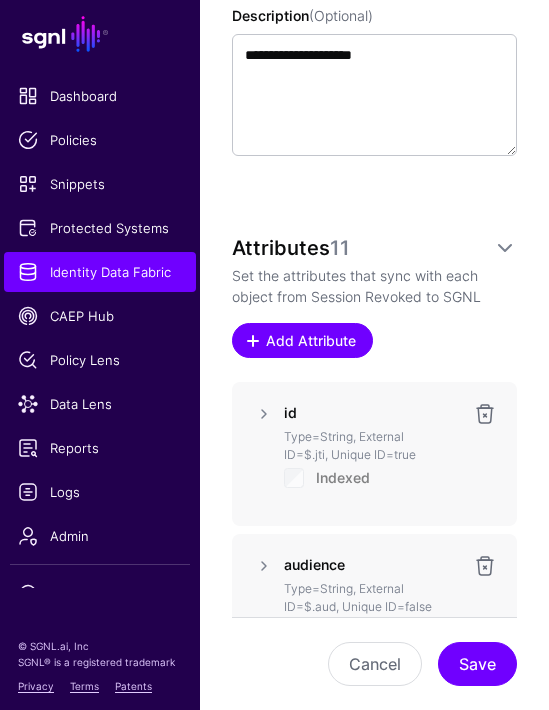 click on "Add Attribute" 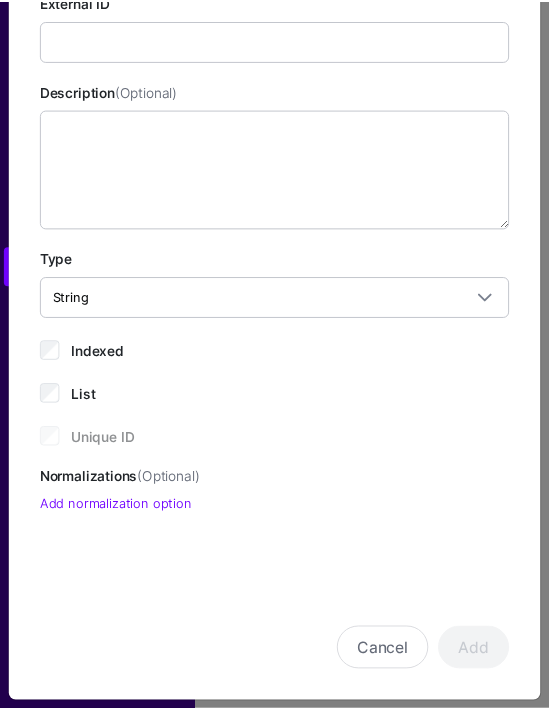 scroll, scrollTop: 205, scrollLeft: 0, axis: vertical 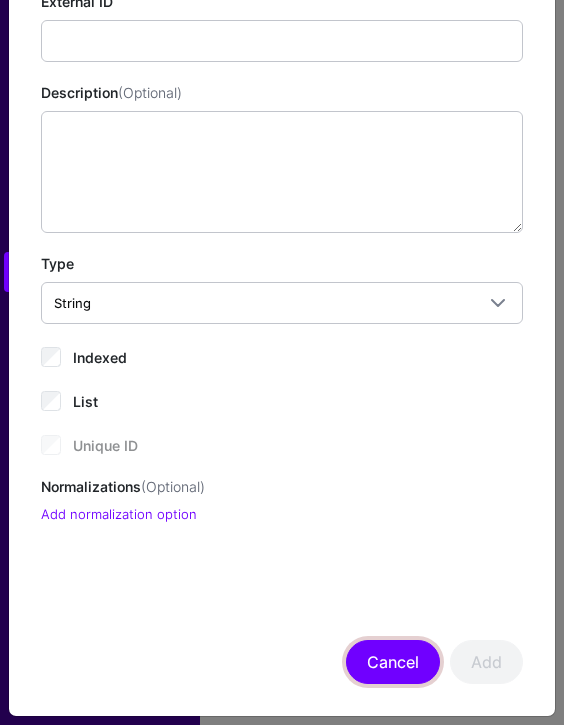 click on "Cancel" 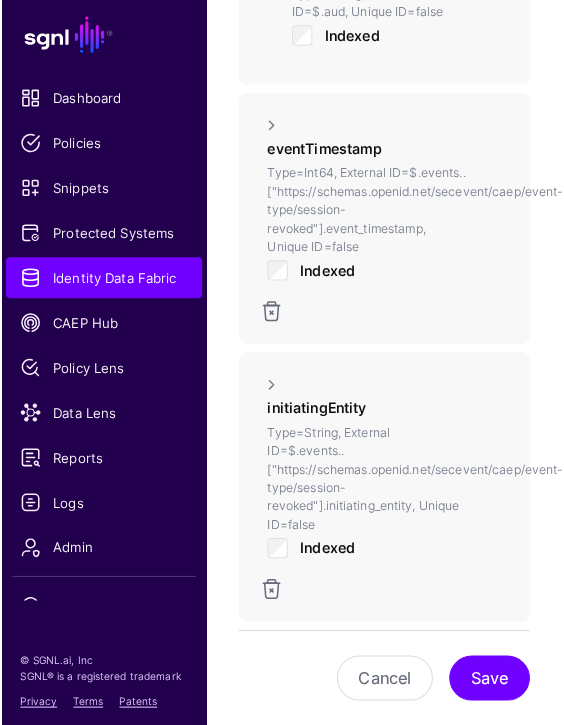 scroll, scrollTop: 628, scrollLeft: 0, axis: vertical 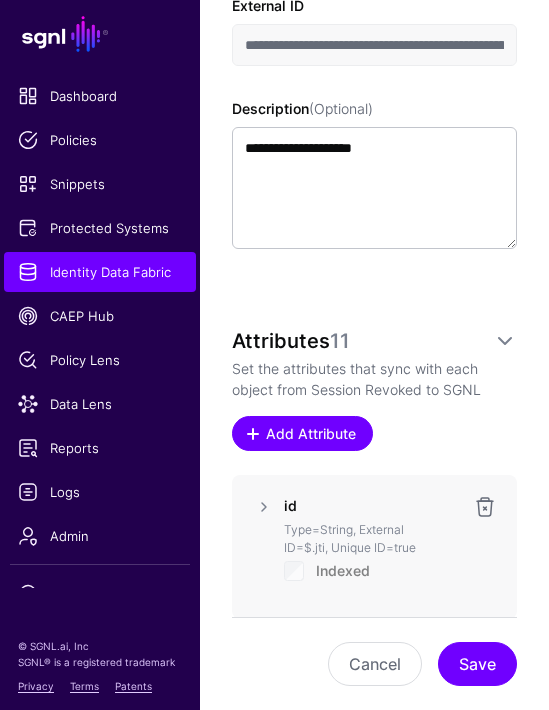click on "Add Attribute" 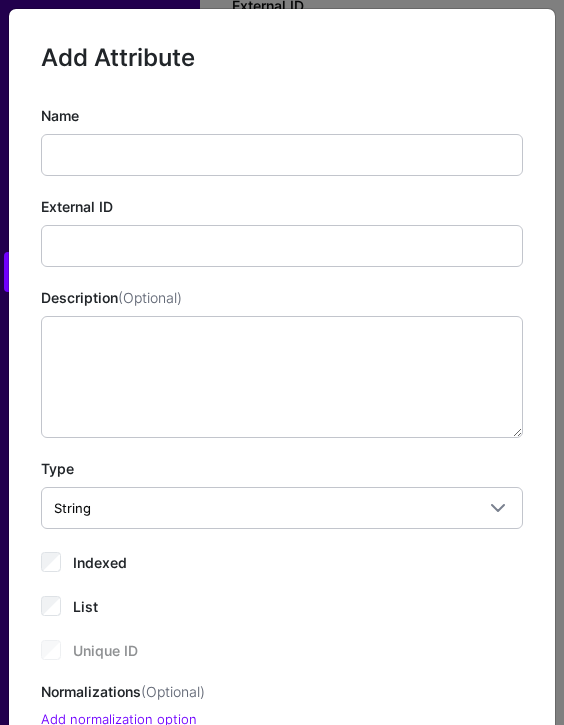 scroll, scrollTop: 4, scrollLeft: 0, axis: vertical 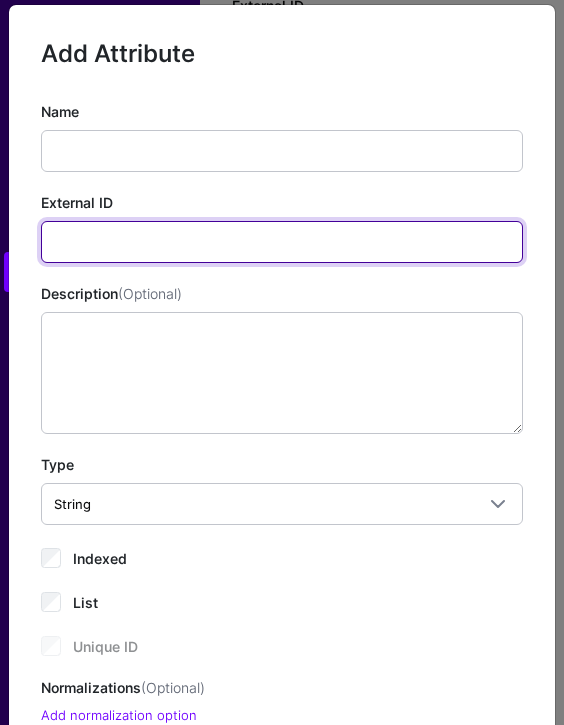 click on "External ID" at bounding box center (282, 242) 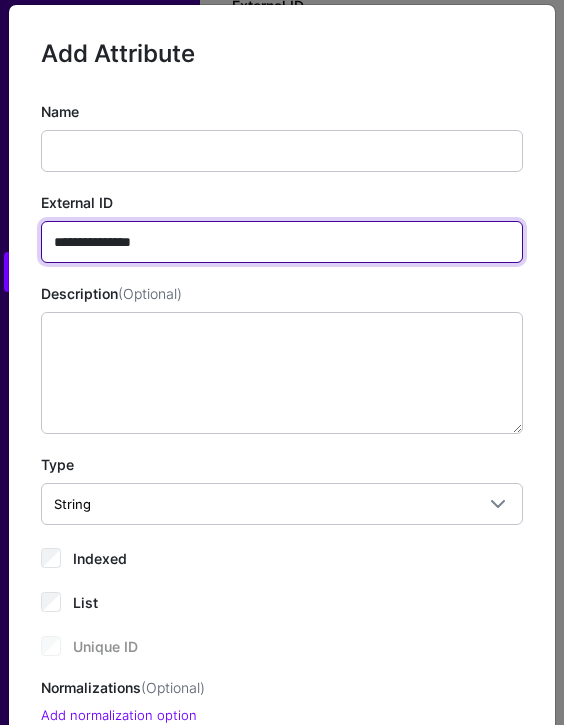 drag, startPoint x: 174, startPoint y: 241, endPoint x: 48, endPoint y: 236, distance: 126.09917 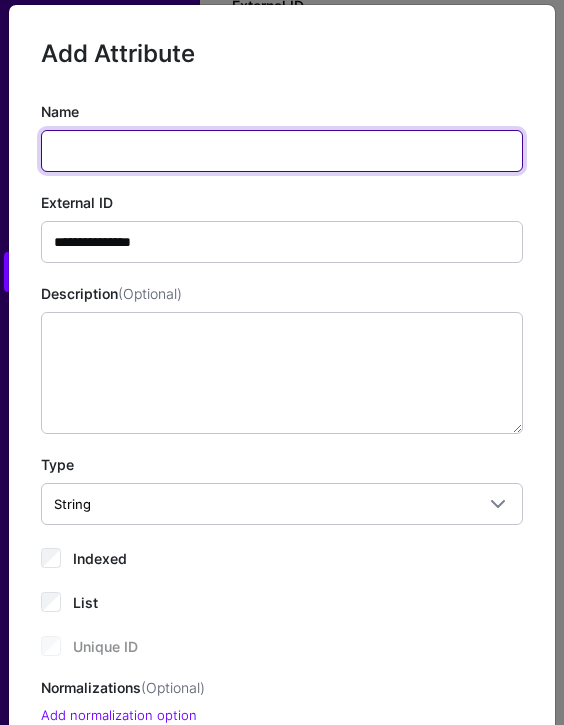 click on "Name" at bounding box center [282, 151] 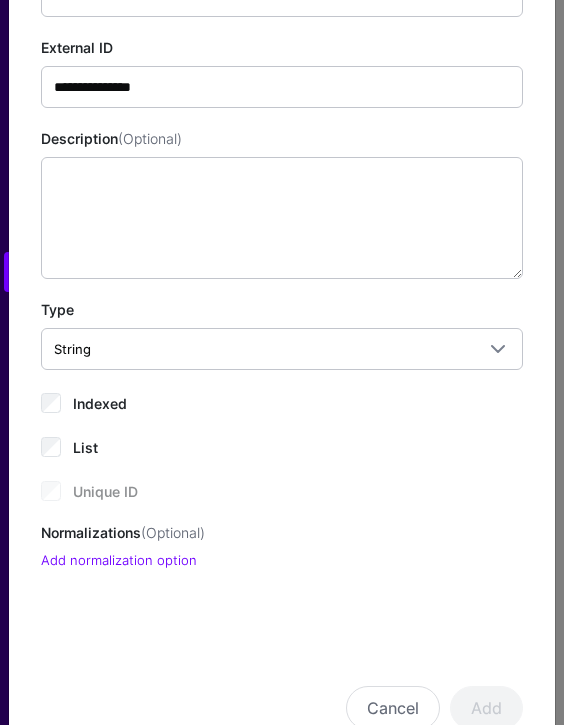scroll, scrollTop: 52, scrollLeft: 0, axis: vertical 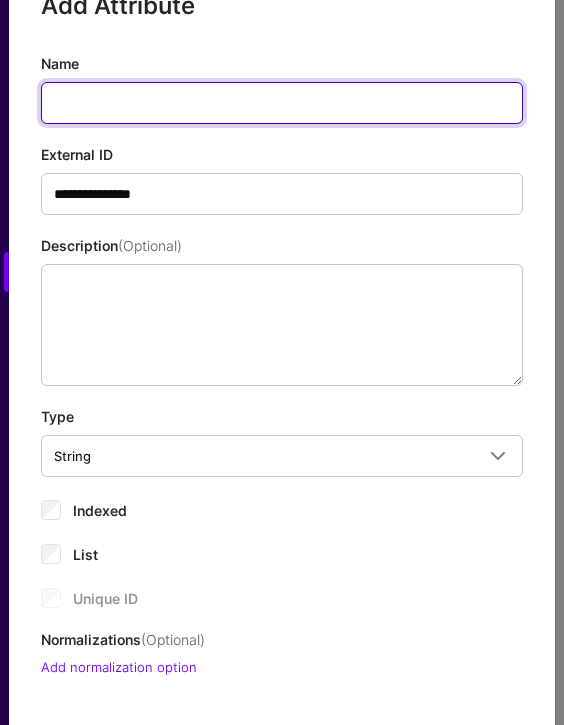click on "Name" at bounding box center (282, 103) 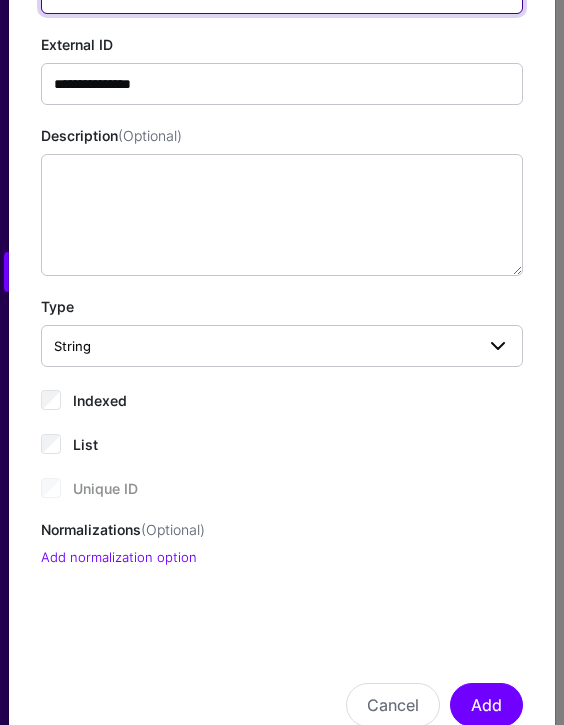 scroll, scrollTop: 205, scrollLeft: 0, axis: vertical 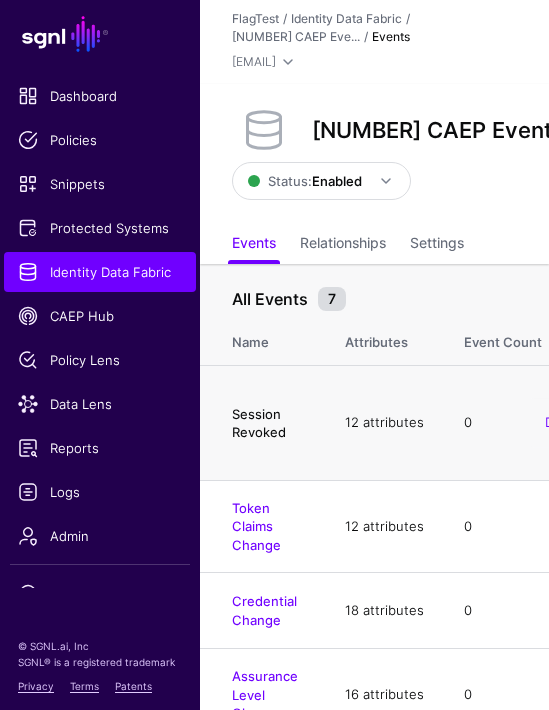 click on "Session Revoked" 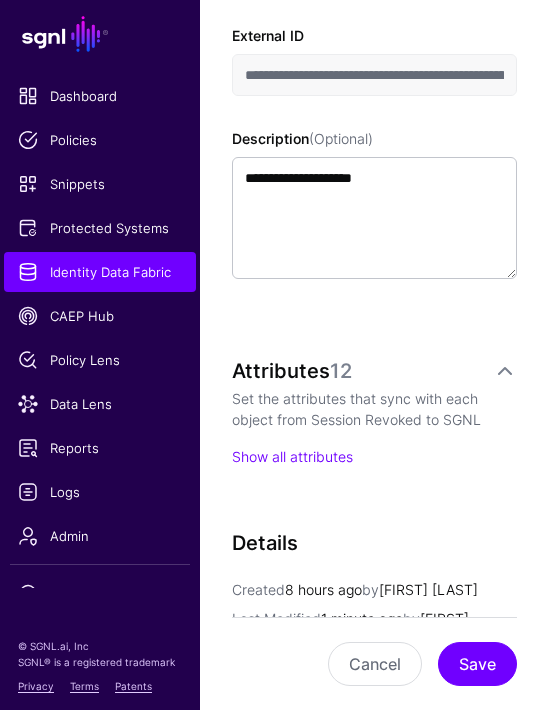 scroll, scrollTop: 600, scrollLeft: 0, axis: vertical 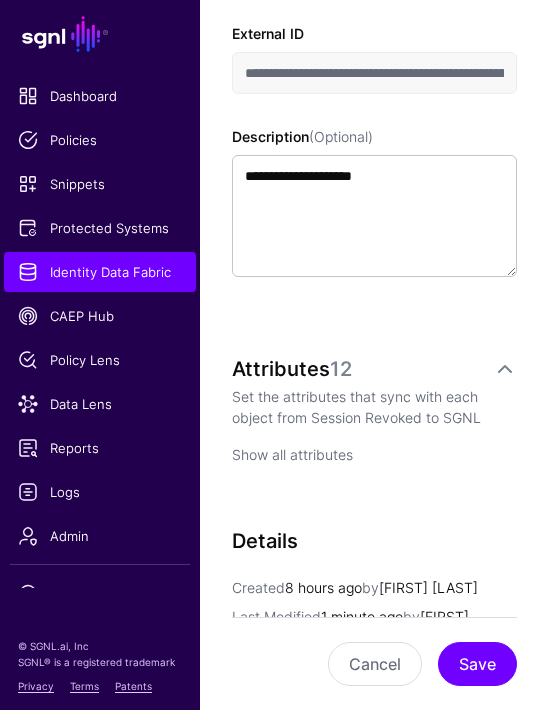 click on "Show all attributes" 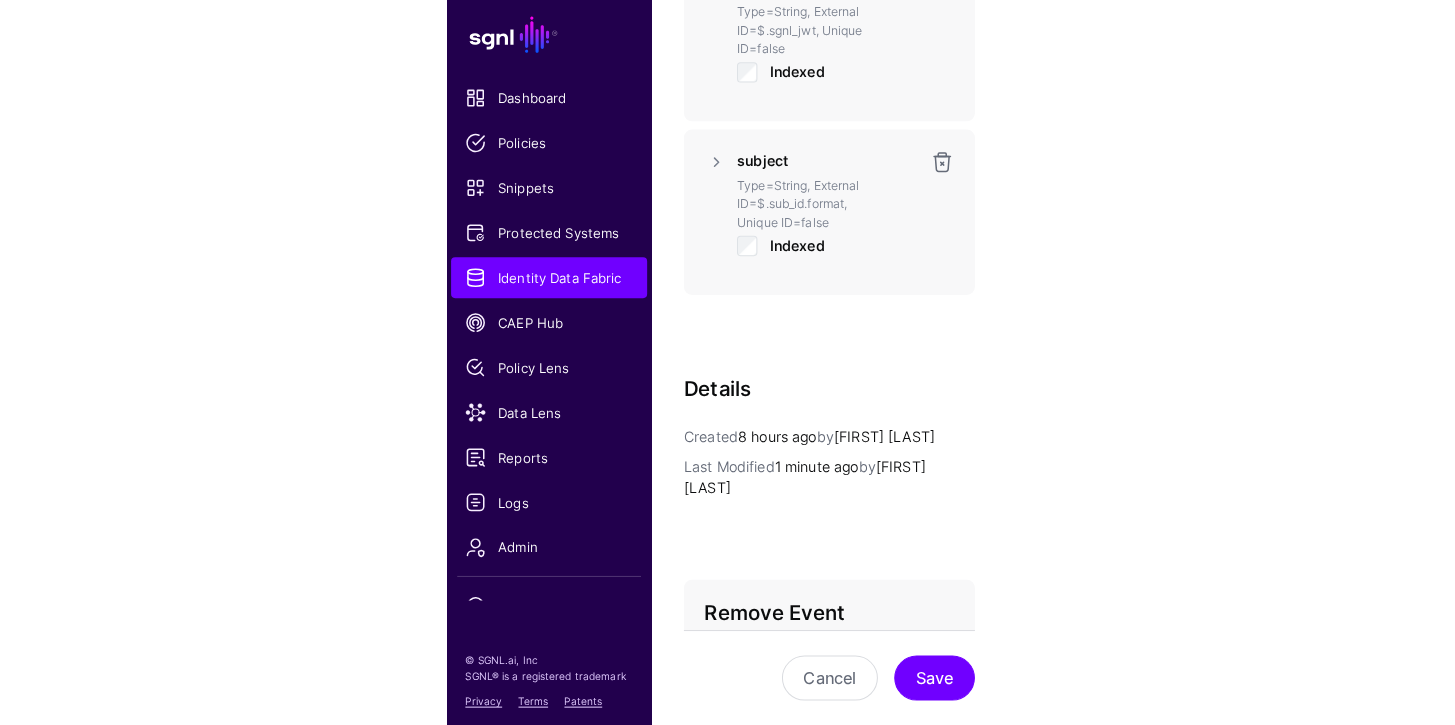 scroll, scrollTop: 2094, scrollLeft: 0, axis: vertical 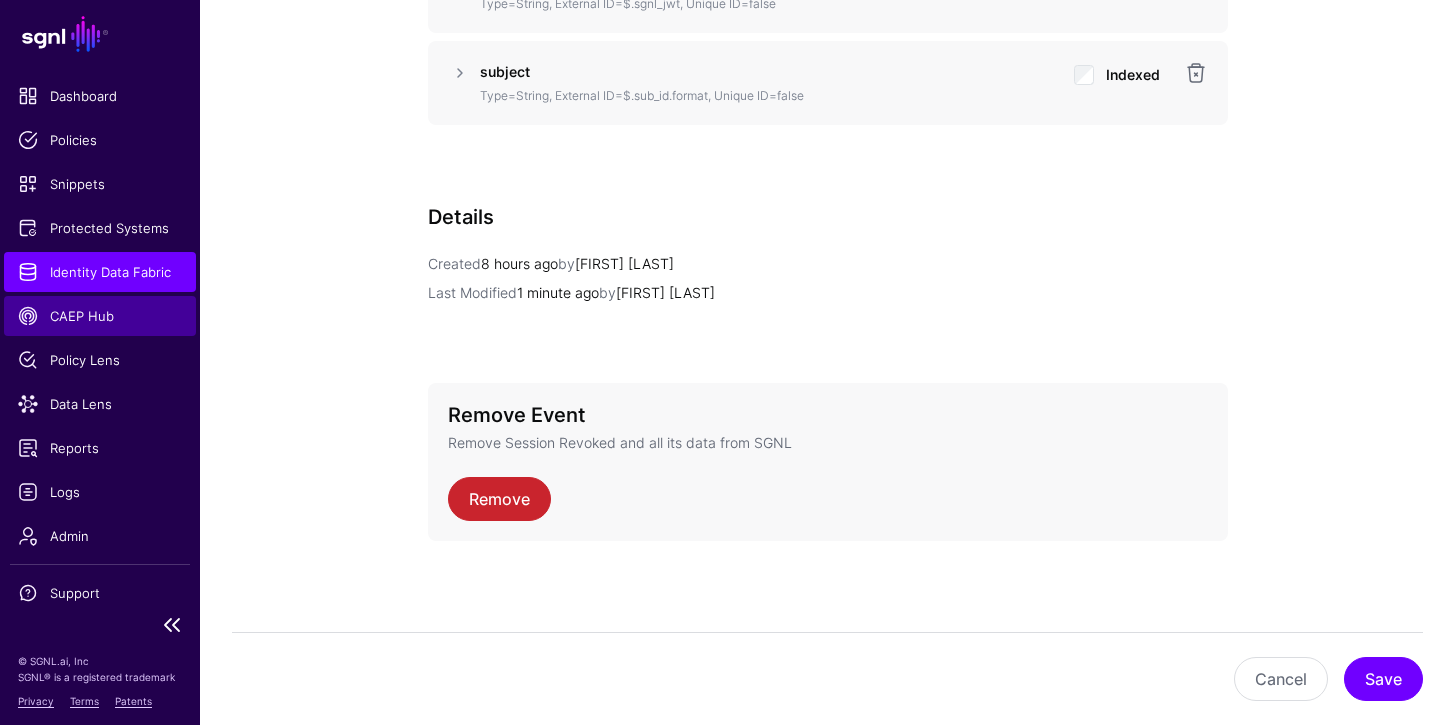 click on "CAEP Hub" 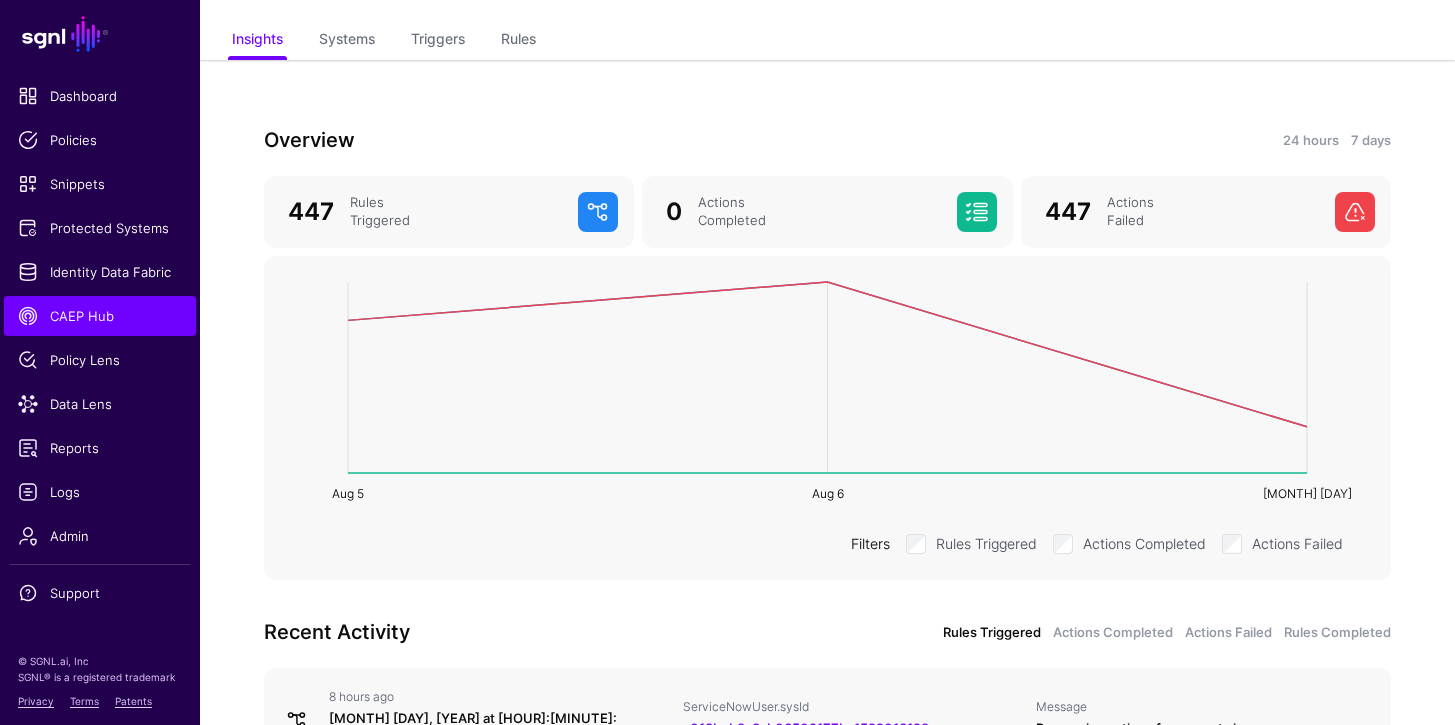 scroll, scrollTop: 0, scrollLeft: 0, axis: both 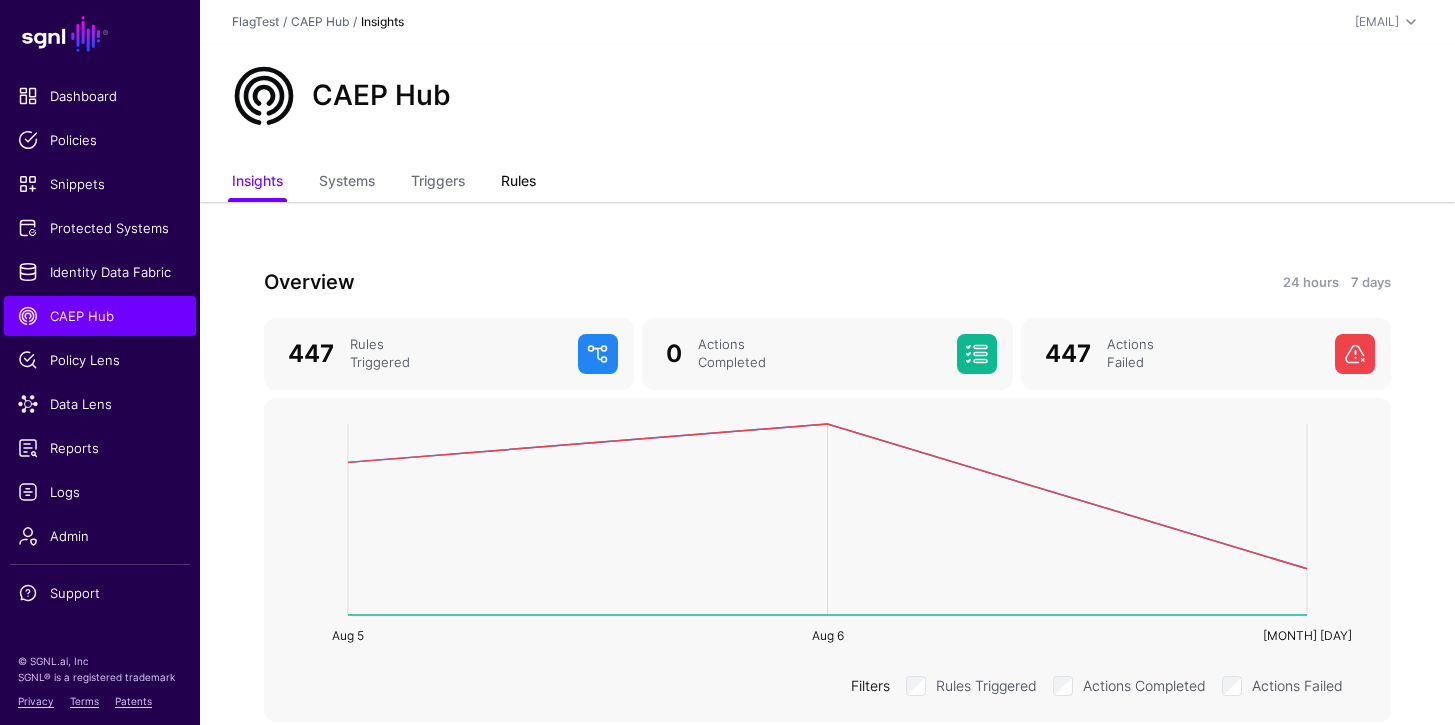 click on "Rules" 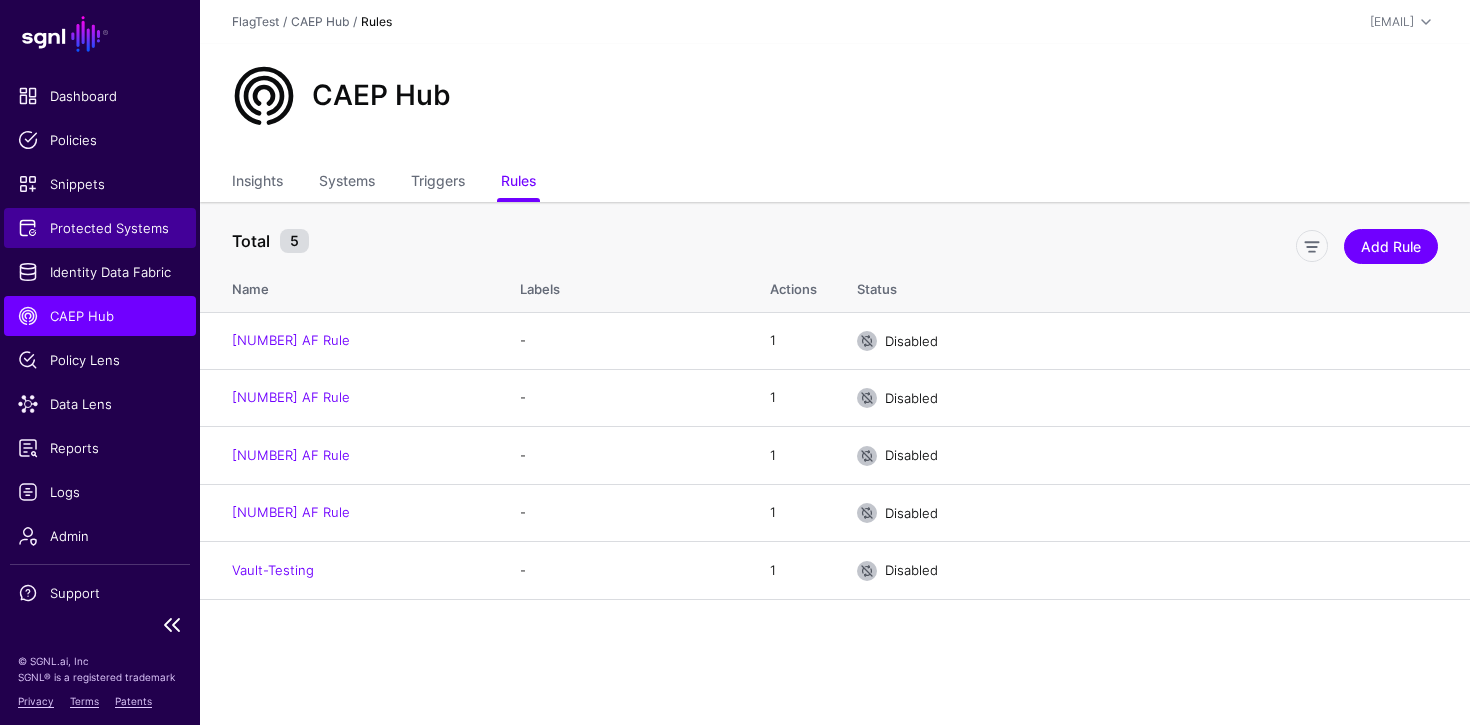click on "Protected Systems" 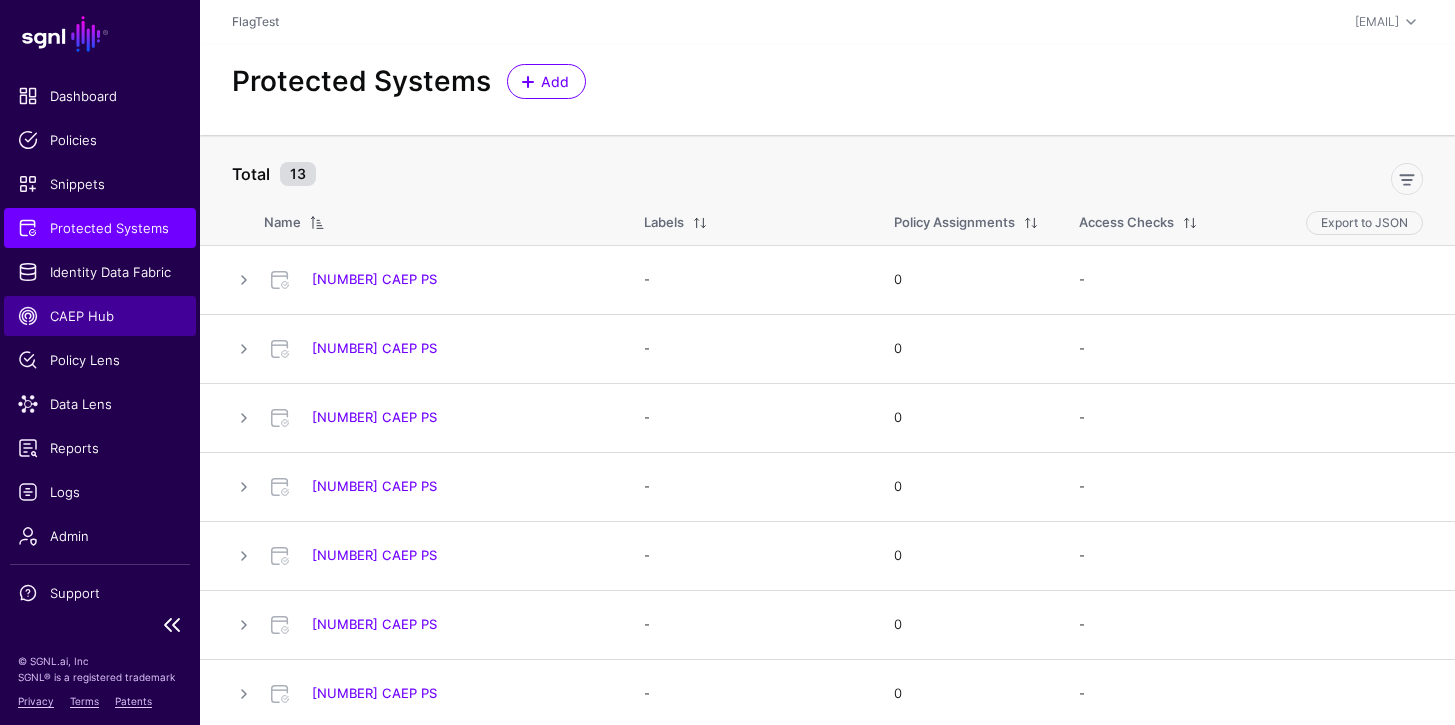 click on "CAEP Hub" 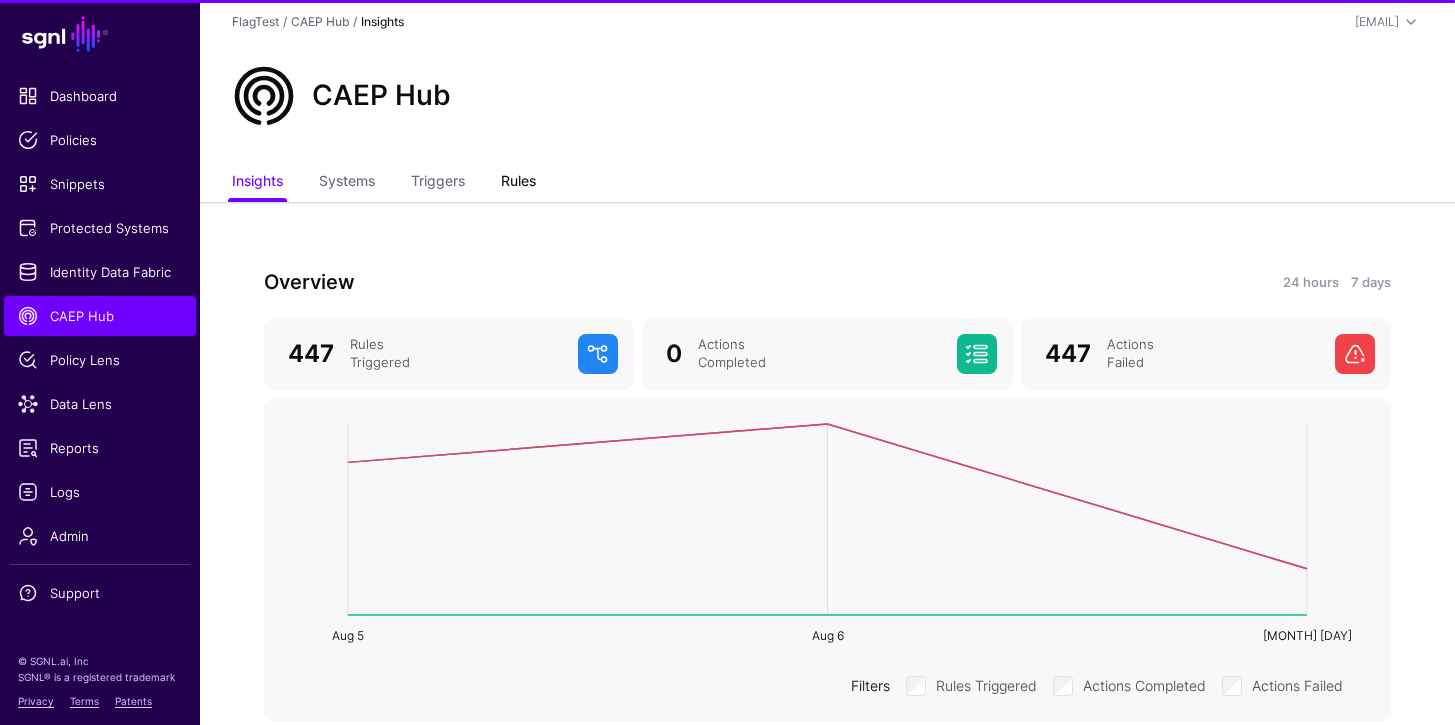 click on "Rules" 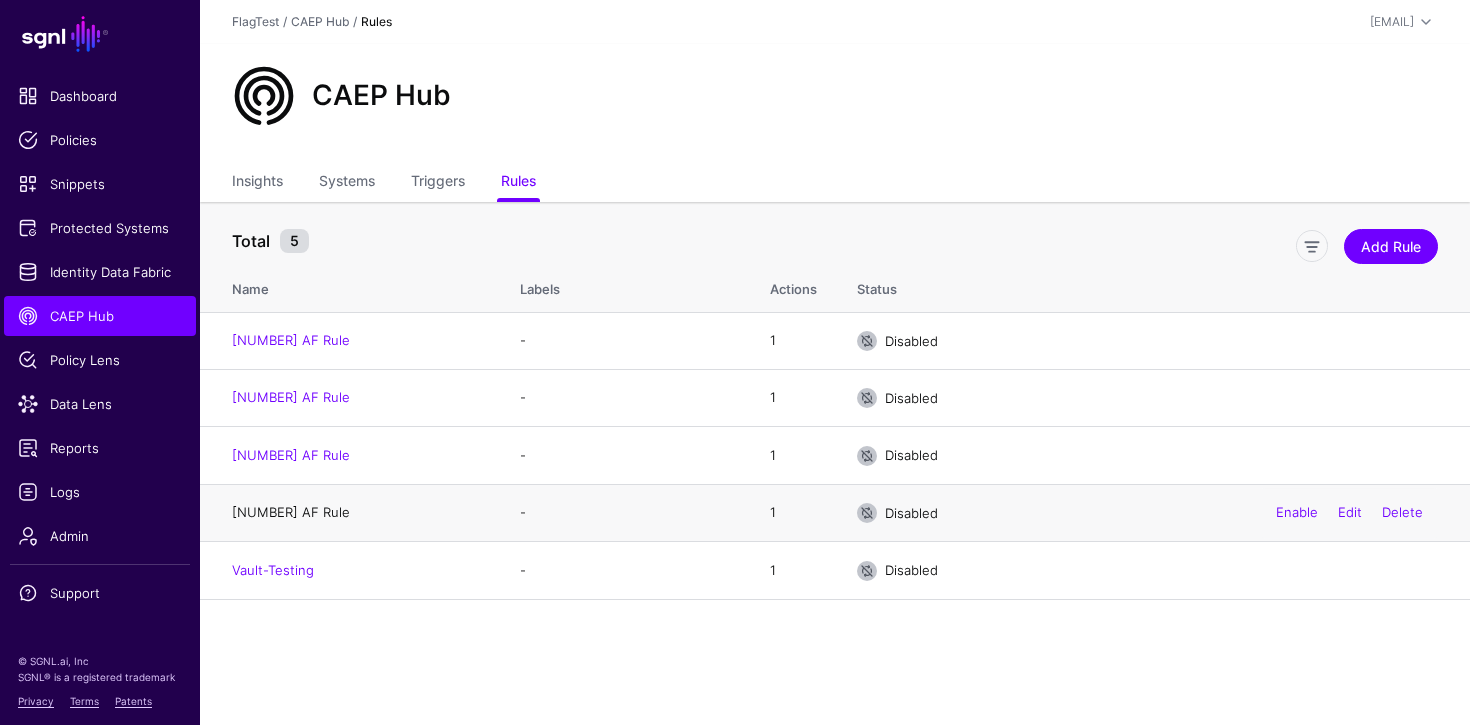 click on "[NUMBER] AF Rule" 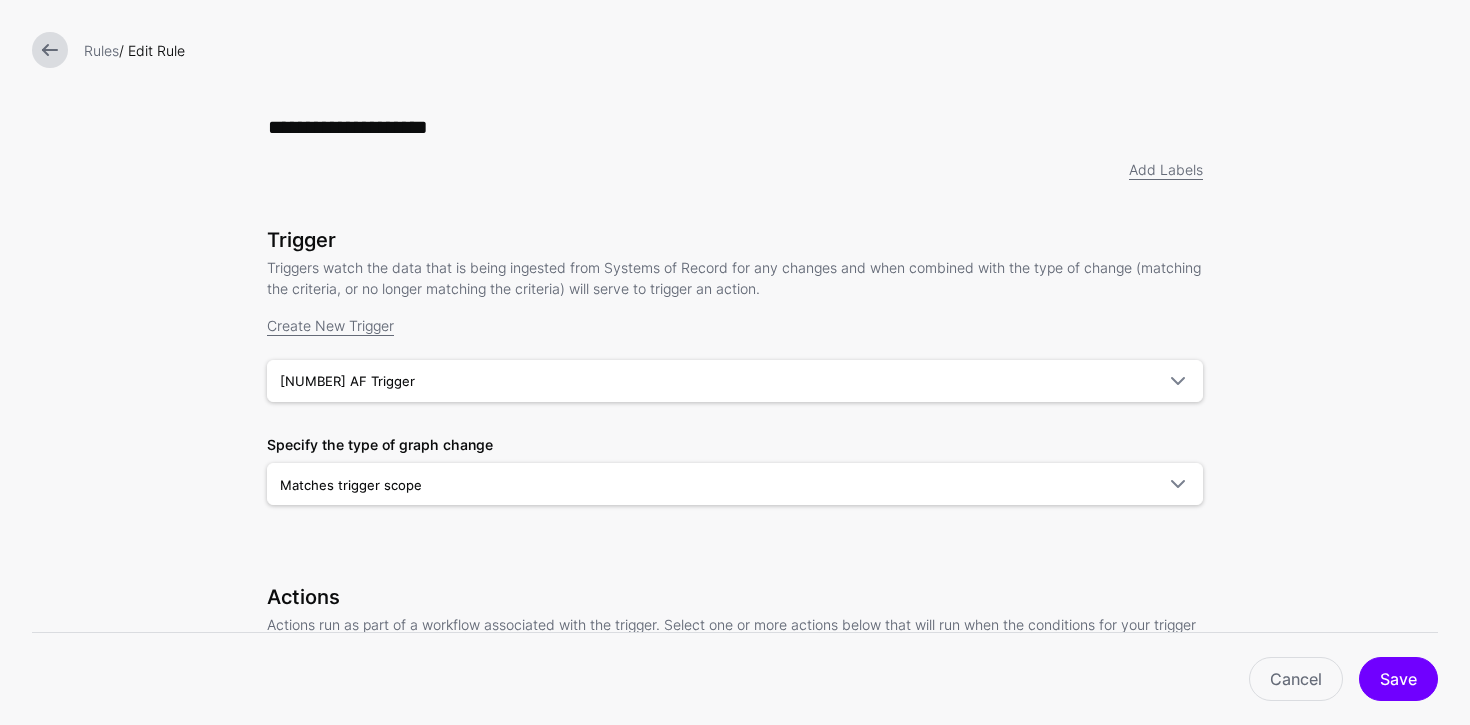 click at bounding box center [50, 50] 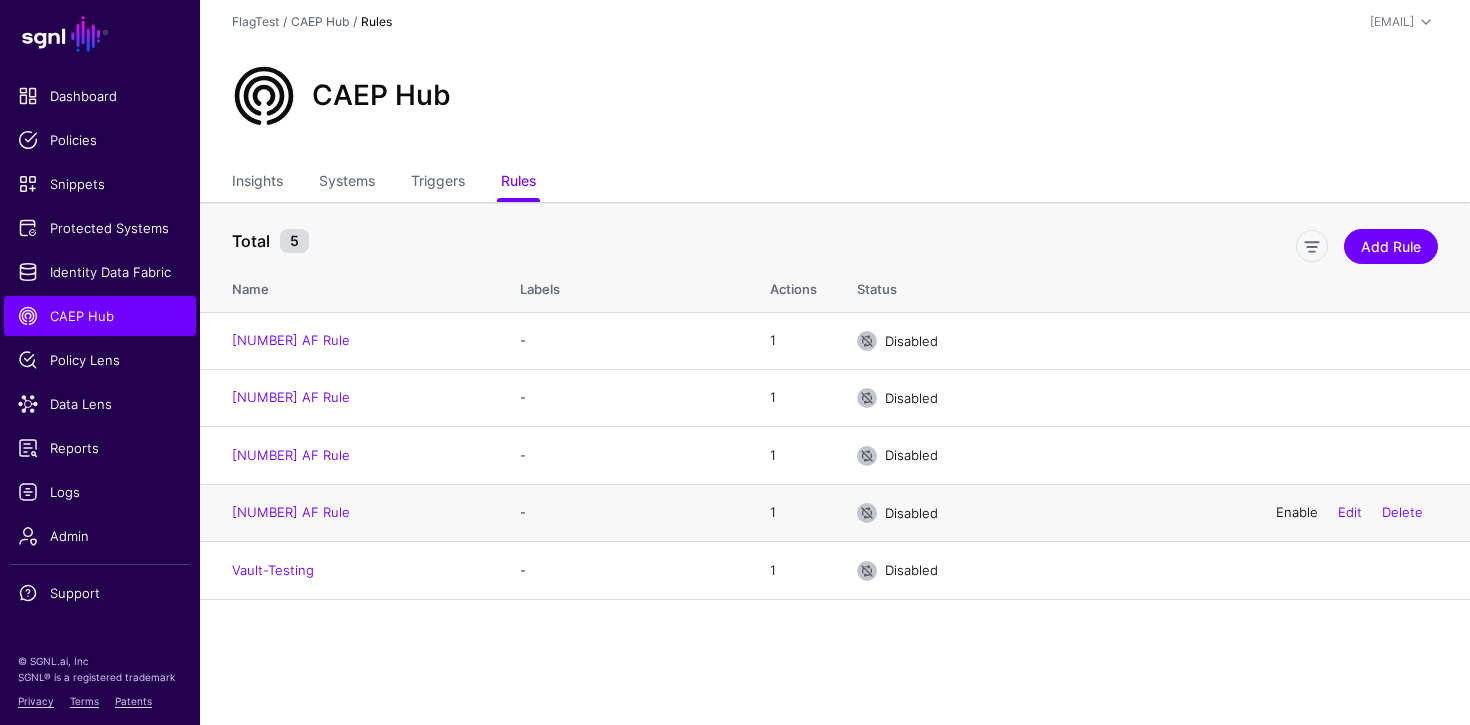 click on "Enable" 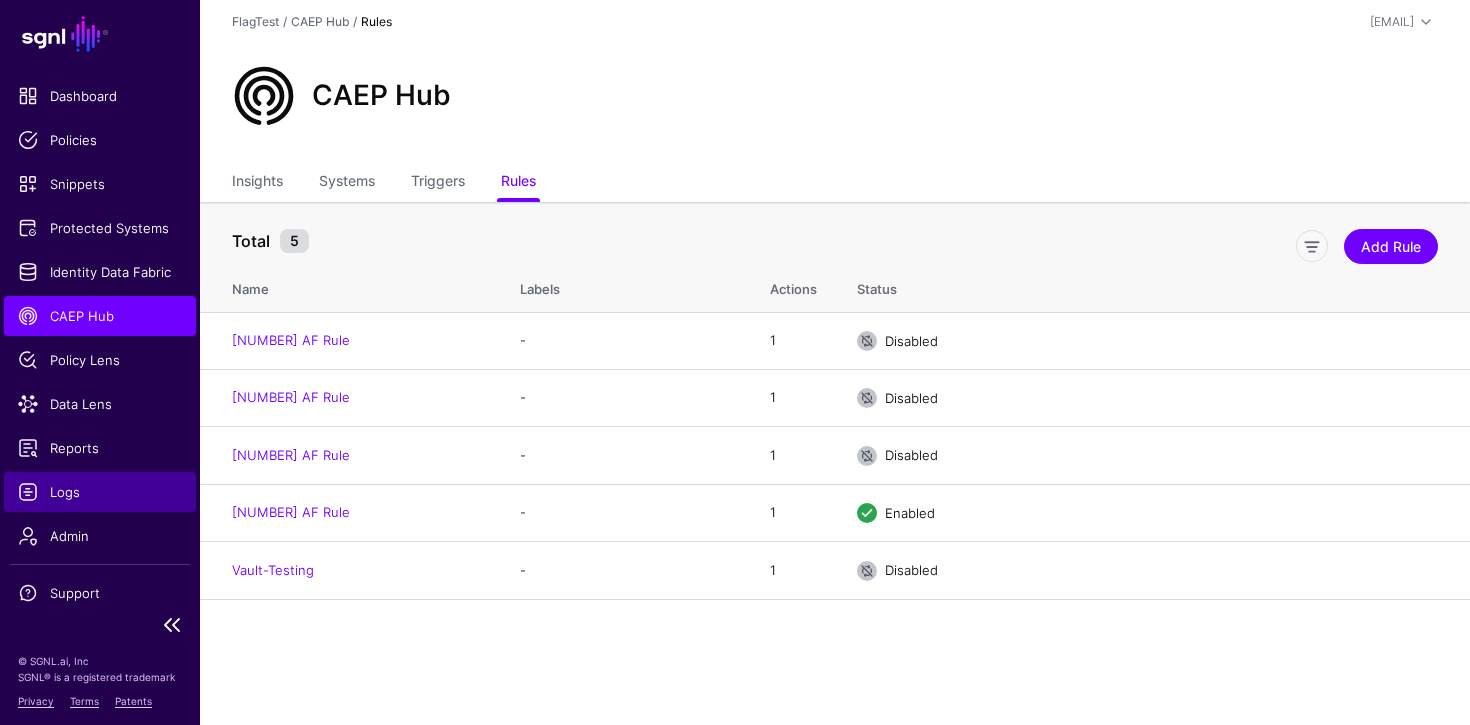 click on "Logs" 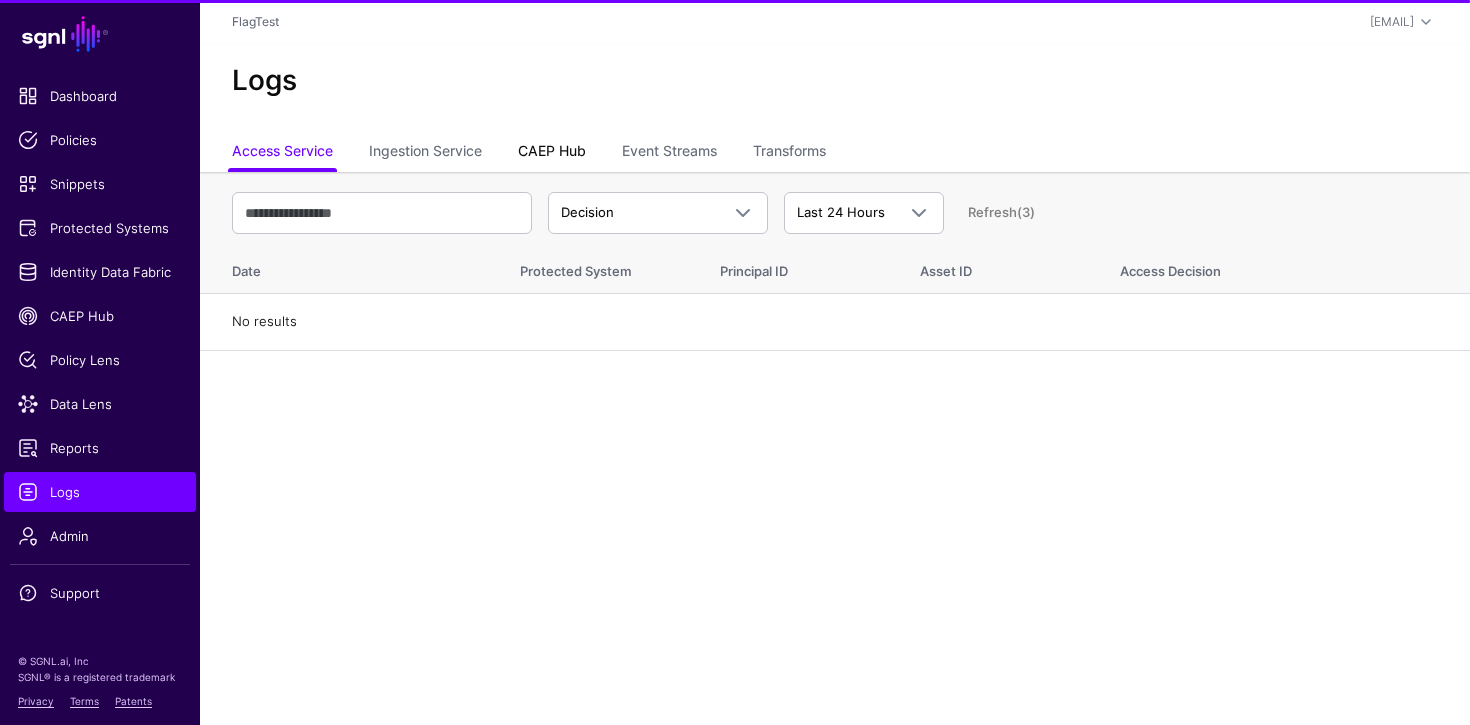click on "CAEP Hub" 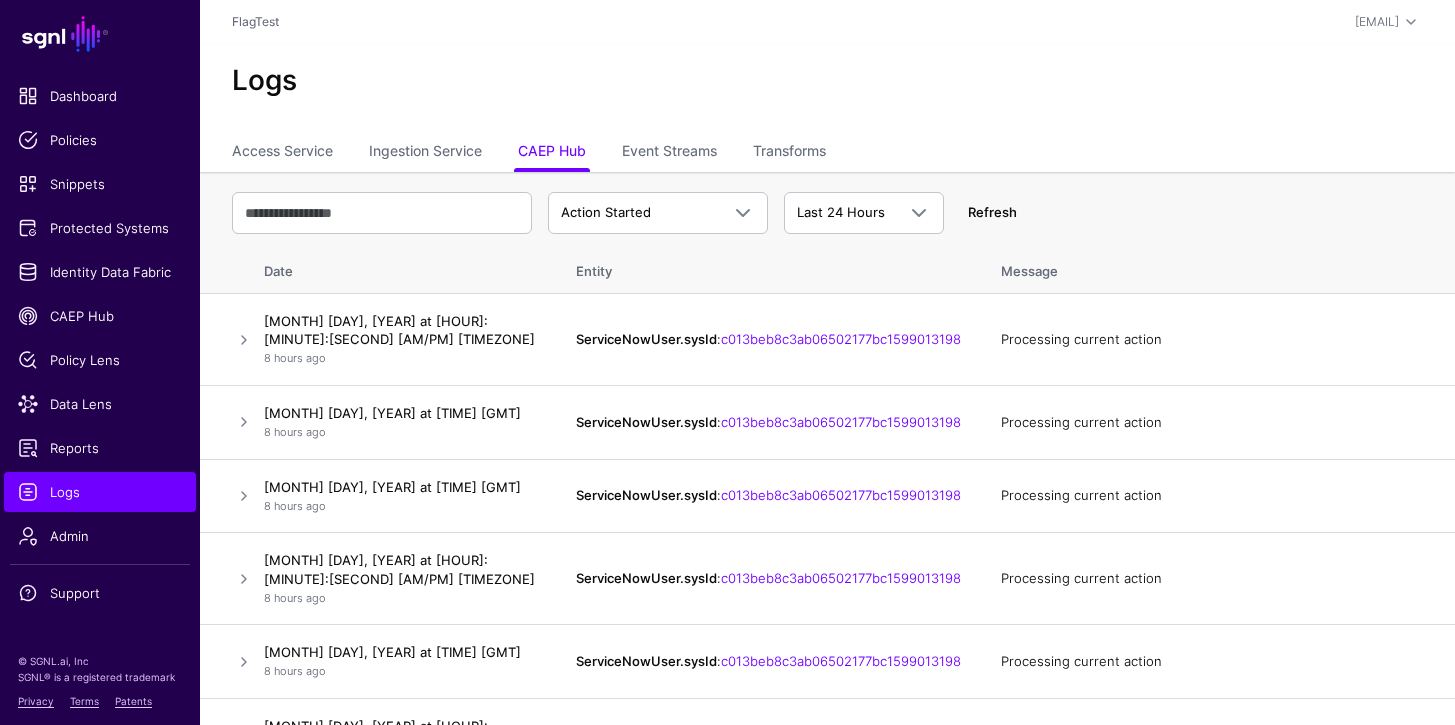 click on "Refresh" at bounding box center (992, 212) 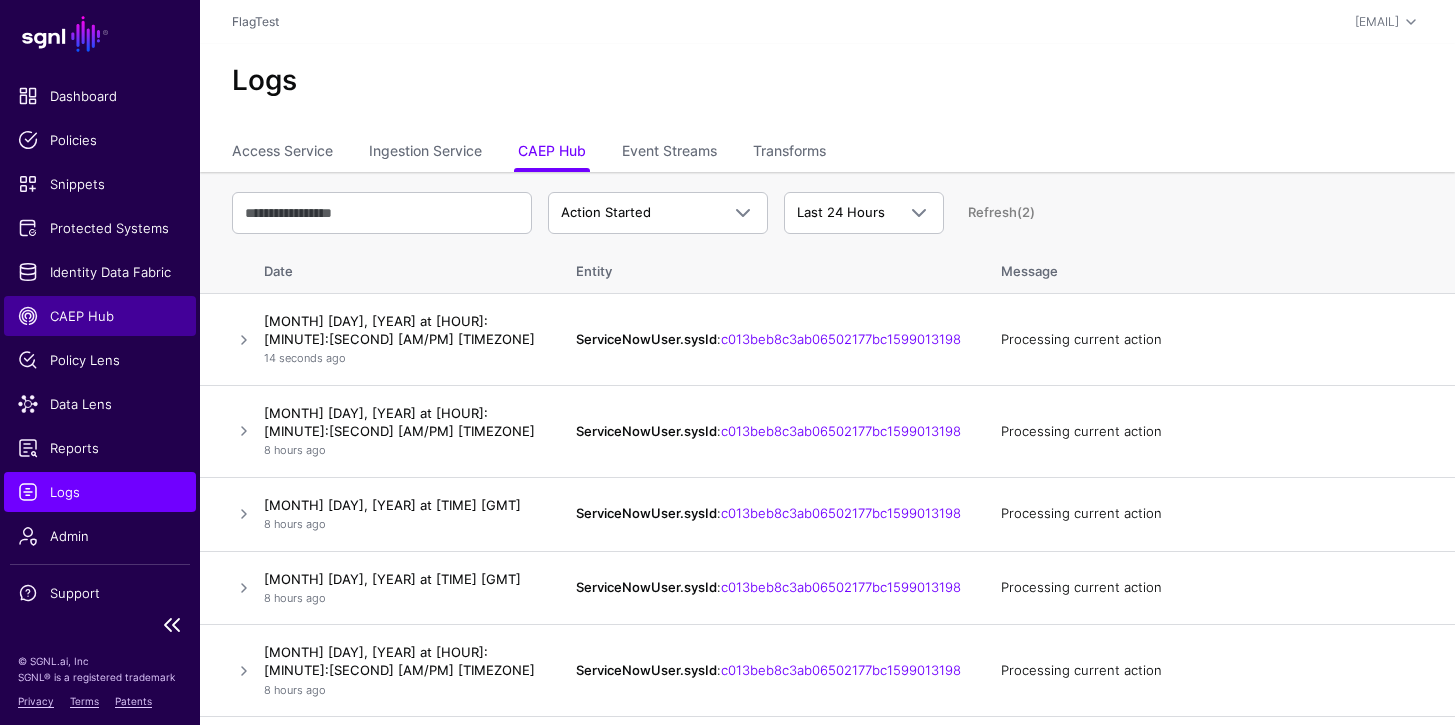 click on "CAEP Hub" 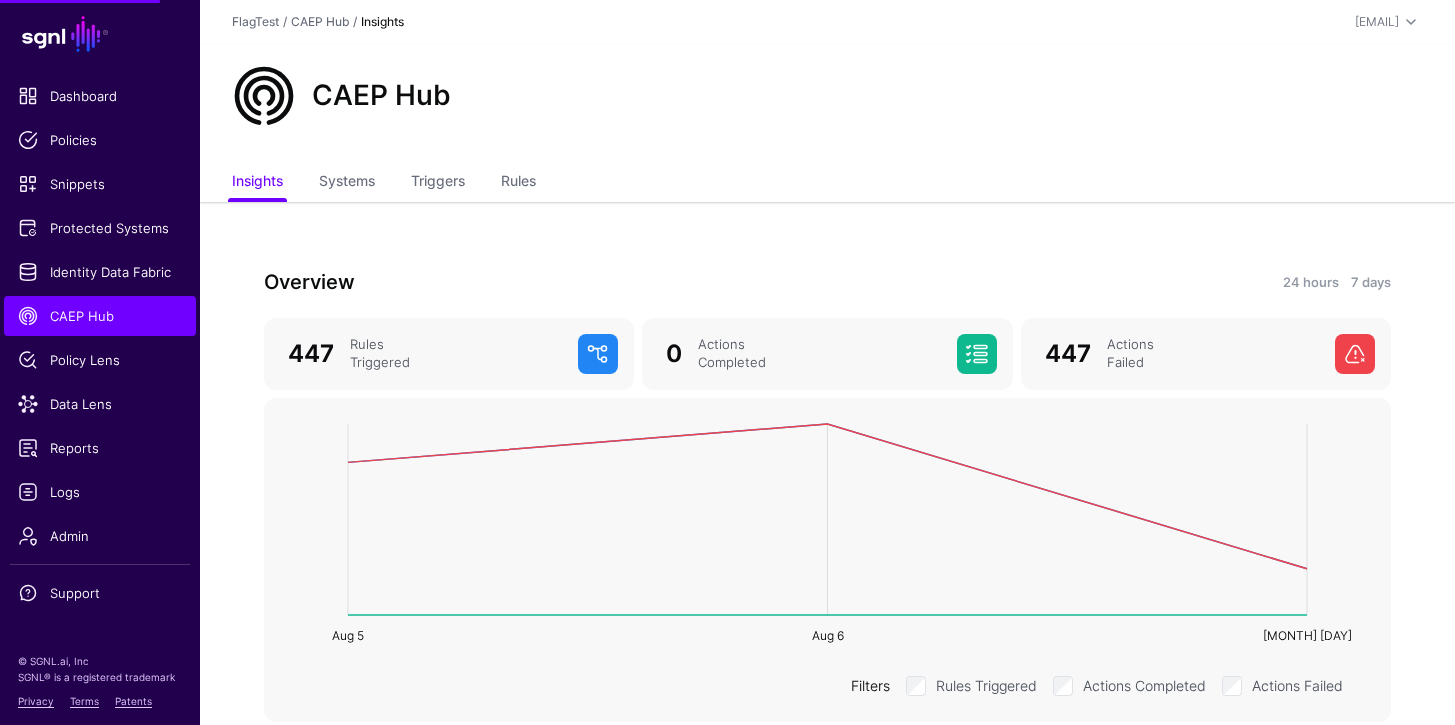 click on "Insights Systems Triggers Rules" 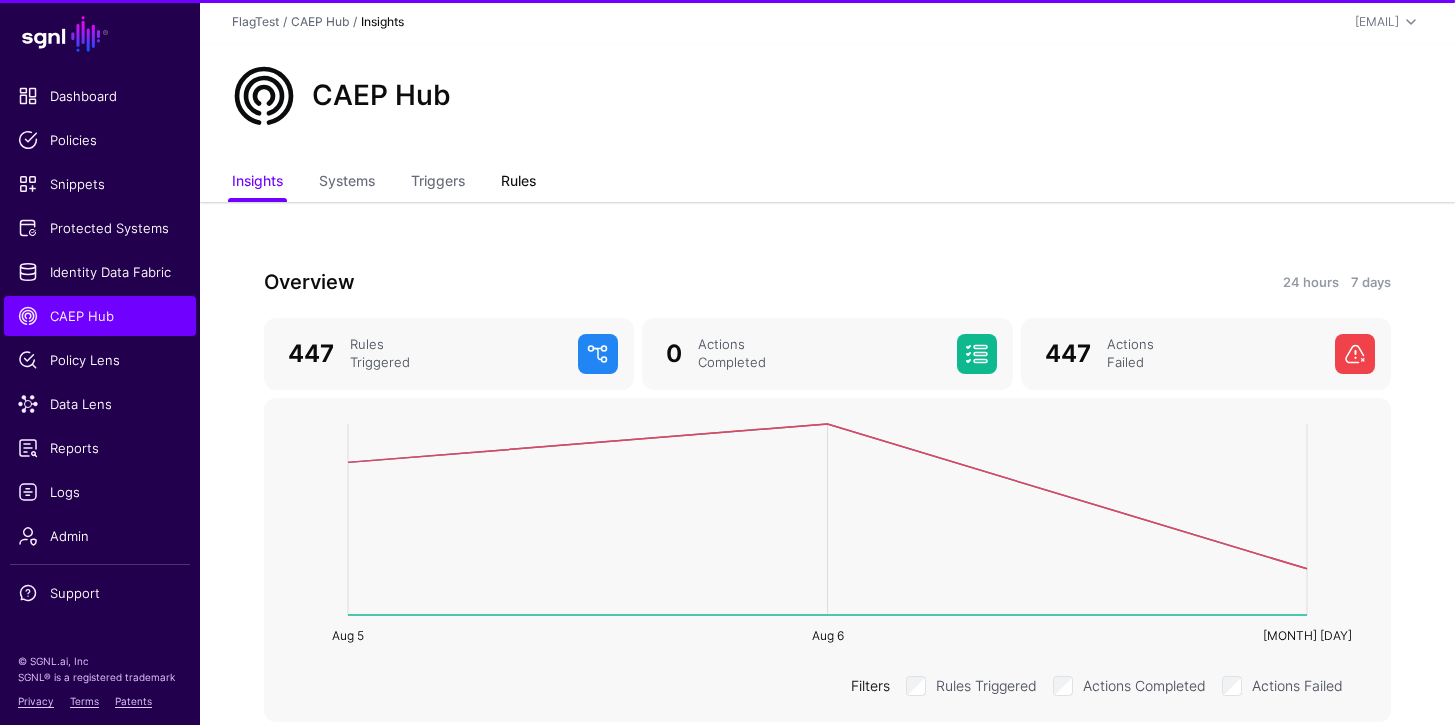 click on "Rules" 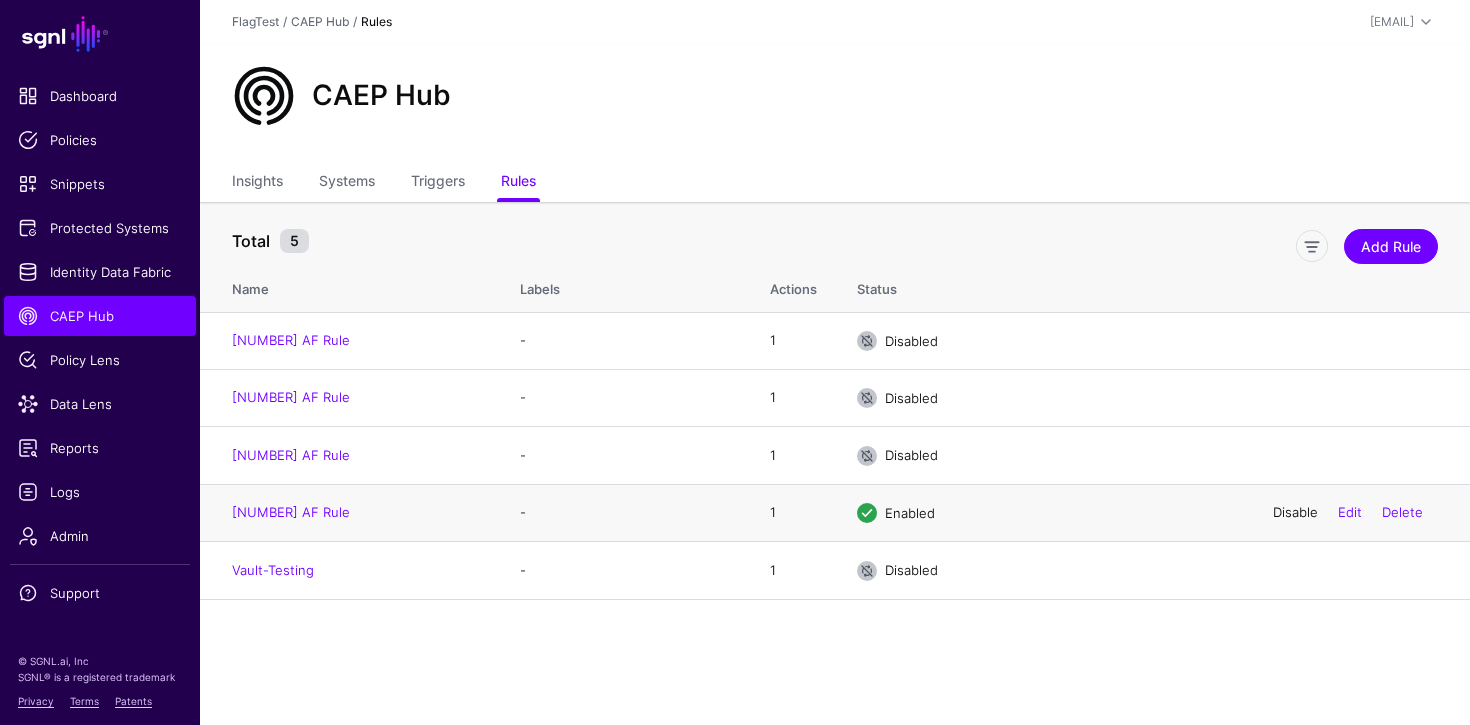 click on "Disable" 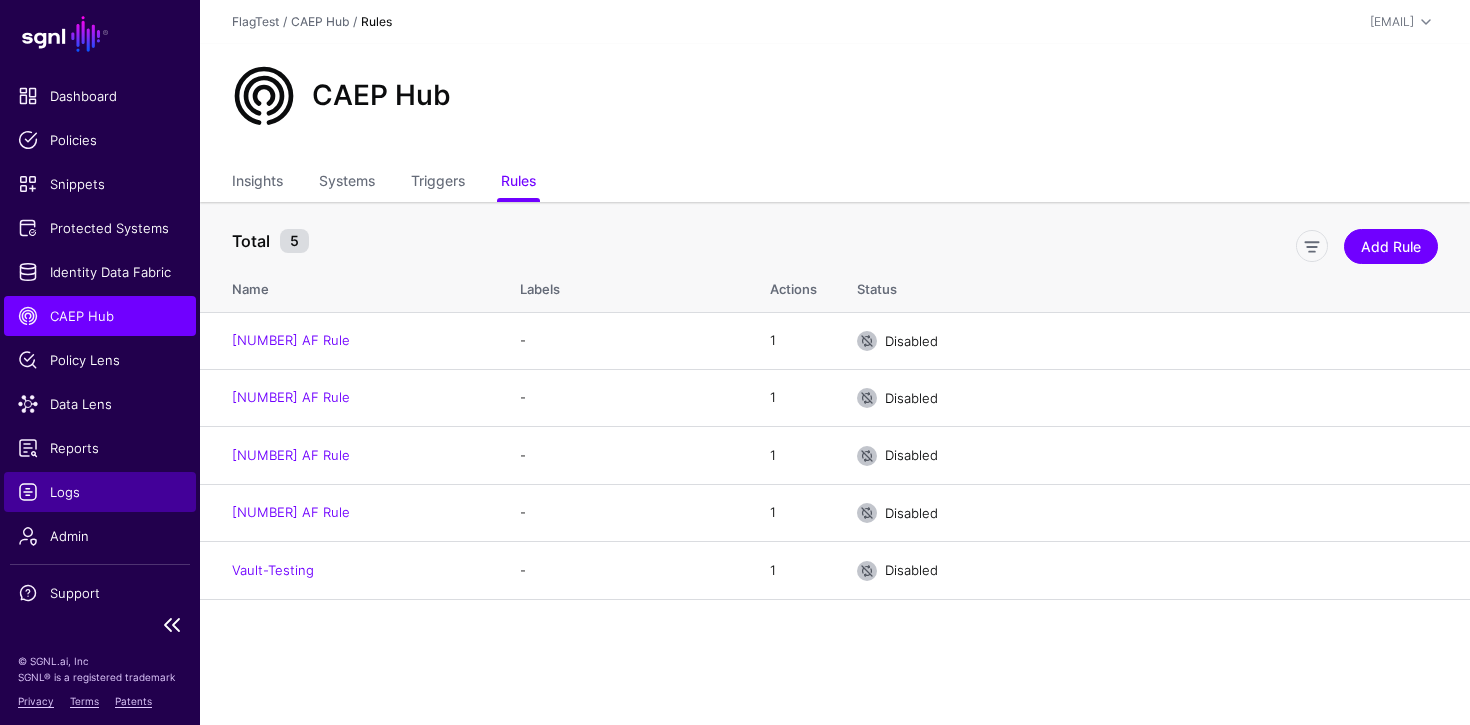 click on "Logs" 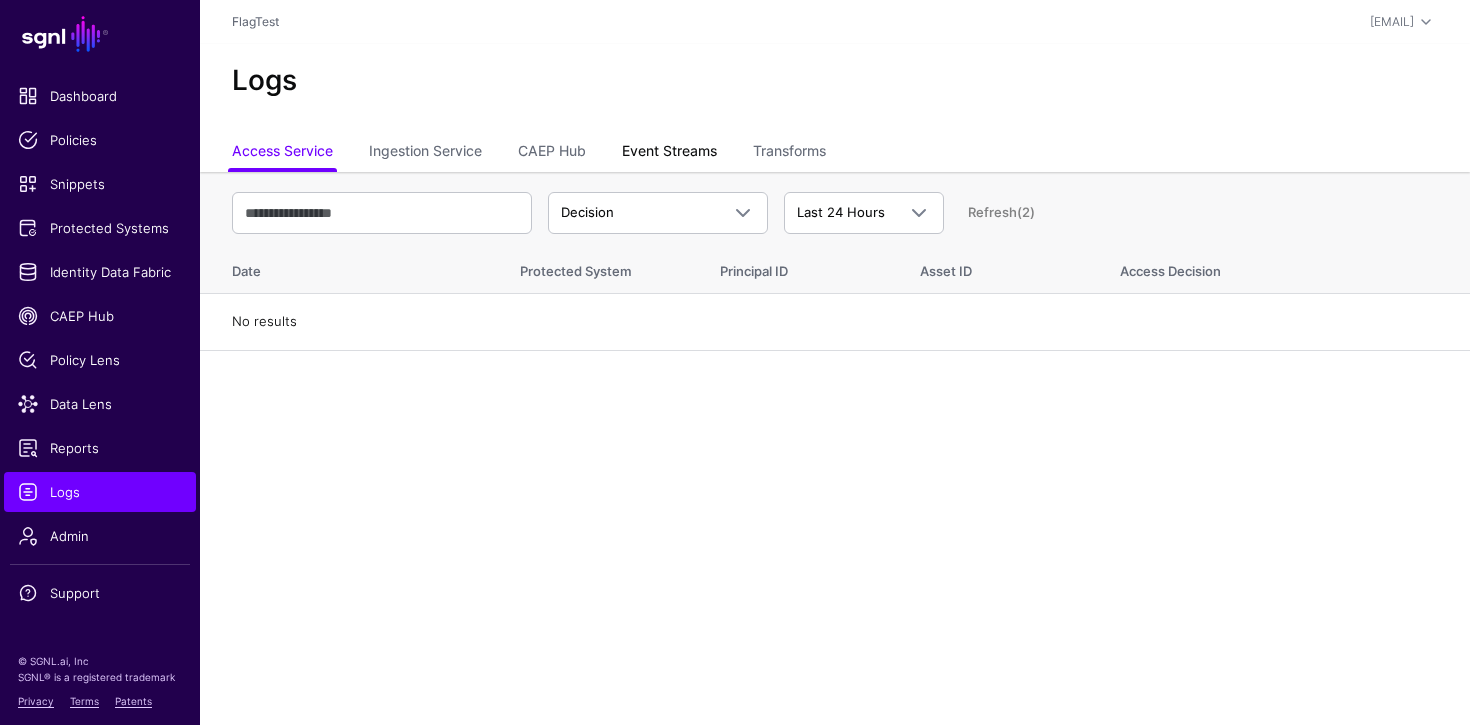 click on "Event Streams" 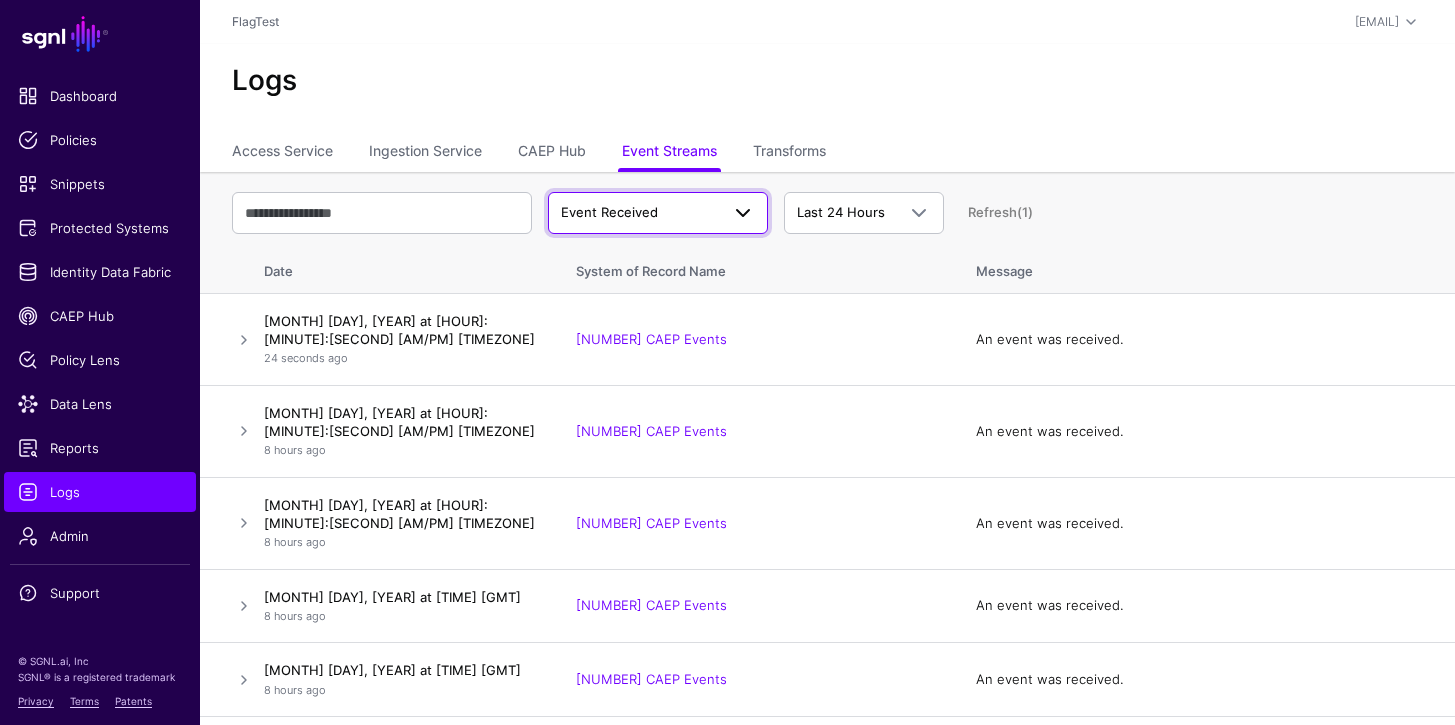 click on "Event Received" at bounding box center (640, 213) 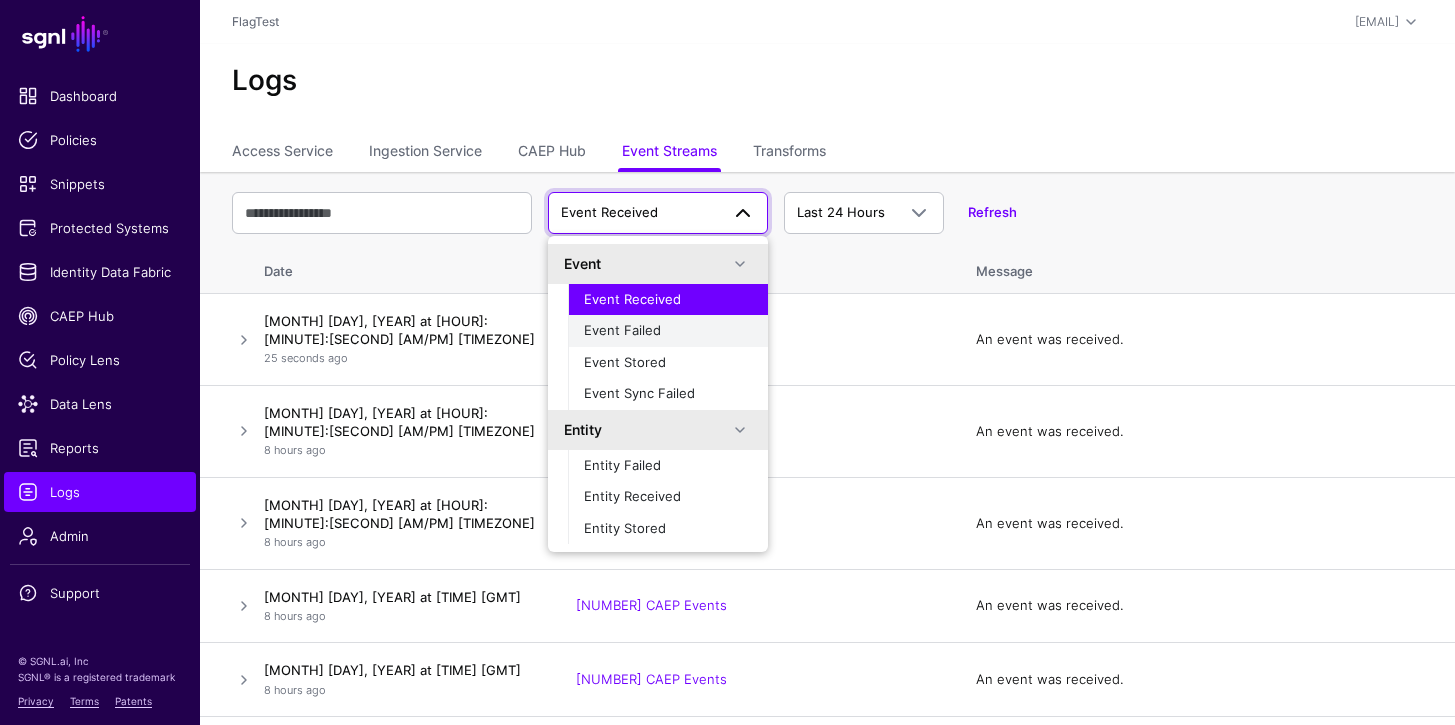 click on "Event Failed" at bounding box center (622, 330) 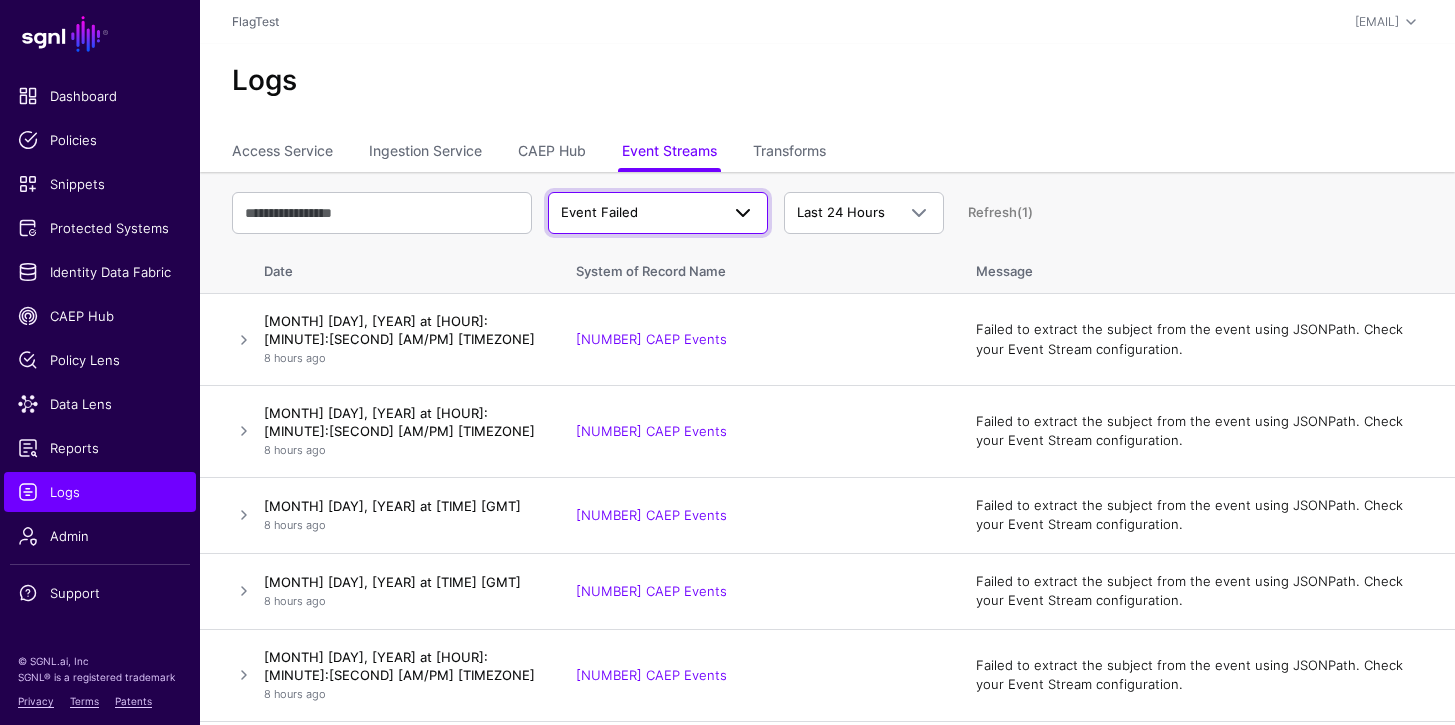 click on "Event Failed" at bounding box center [640, 213] 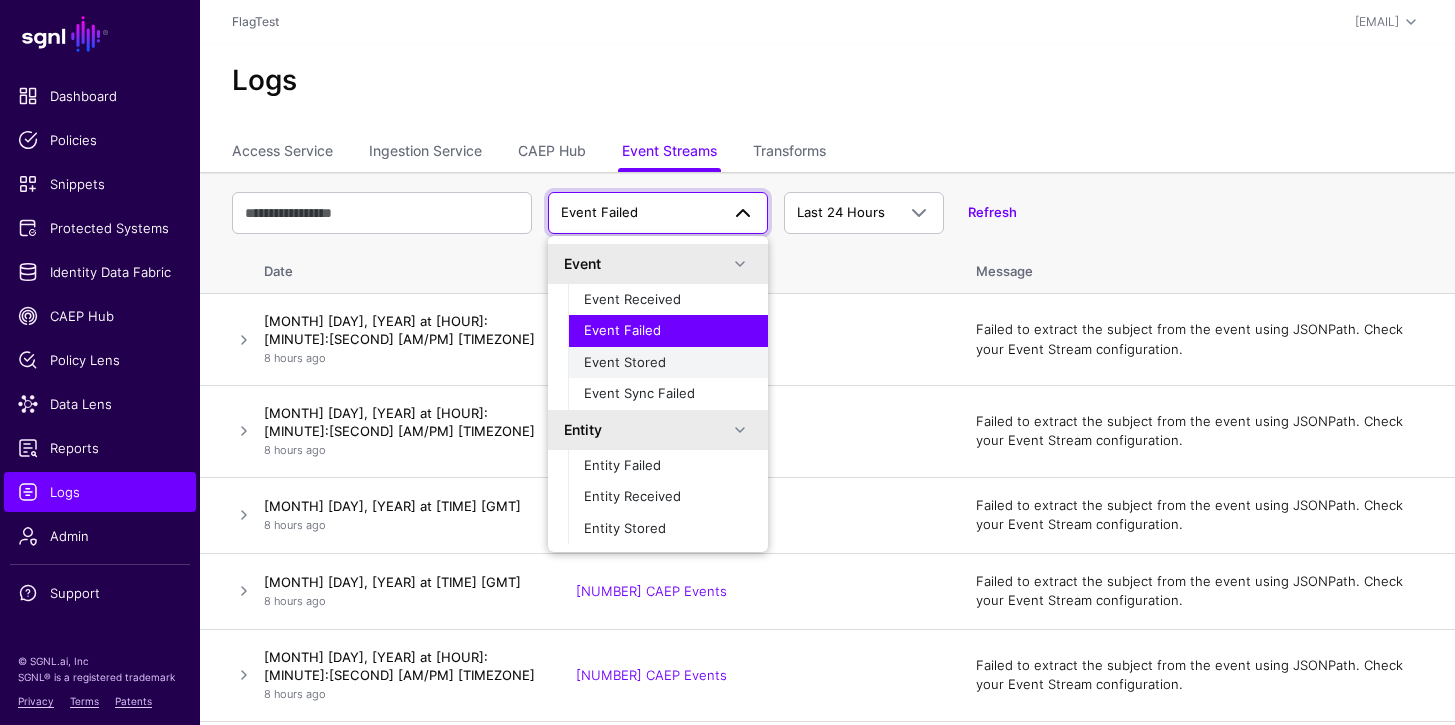 click on "Event Stored" at bounding box center (625, 362) 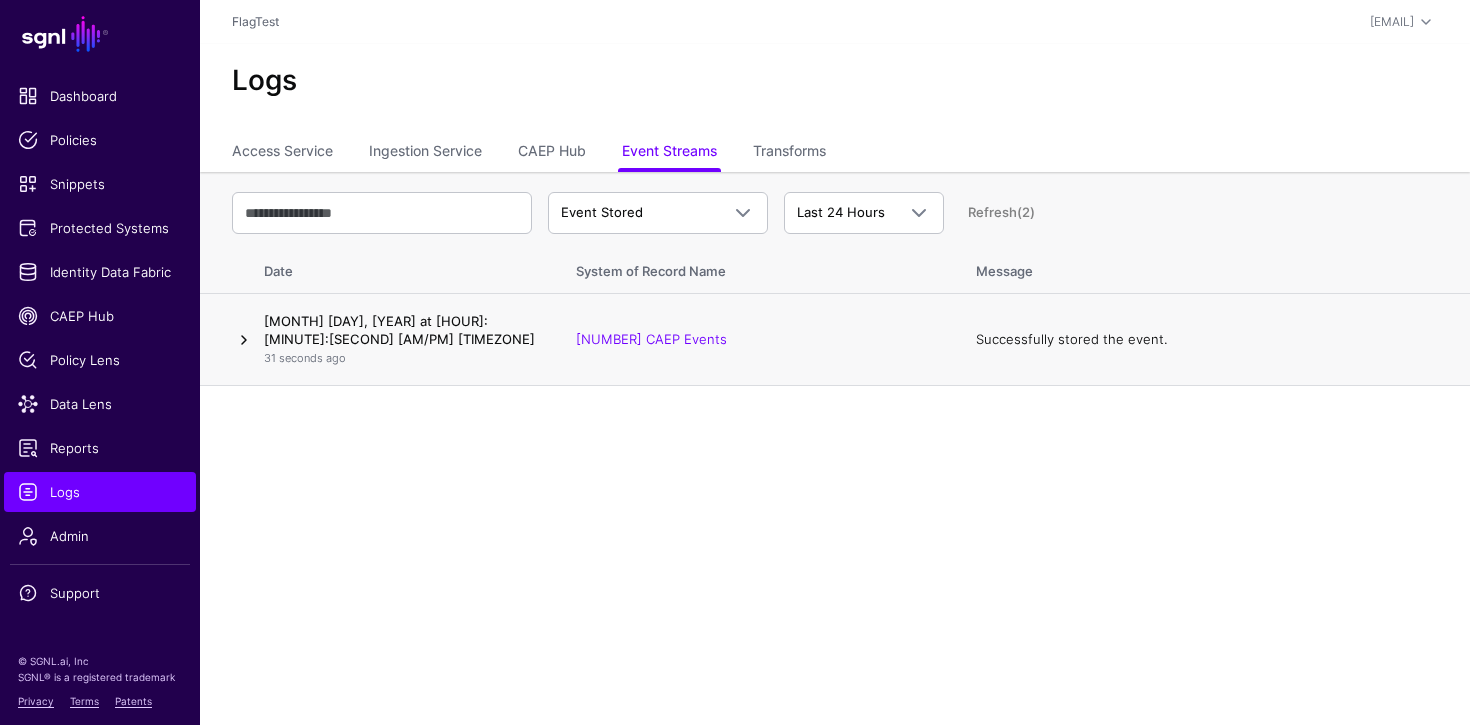 click at bounding box center [244, 340] 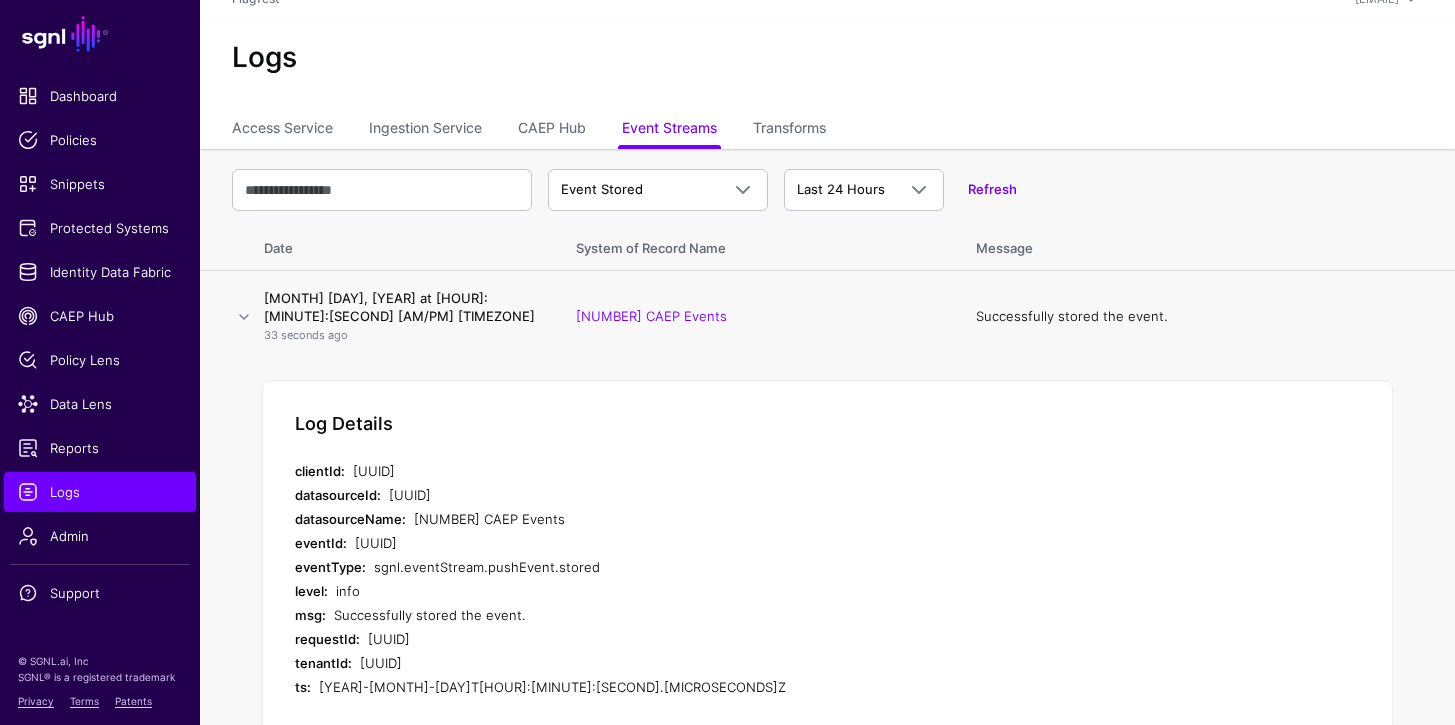 scroll, scrollTop: 23, scrollLeft: 0, axis: vertical 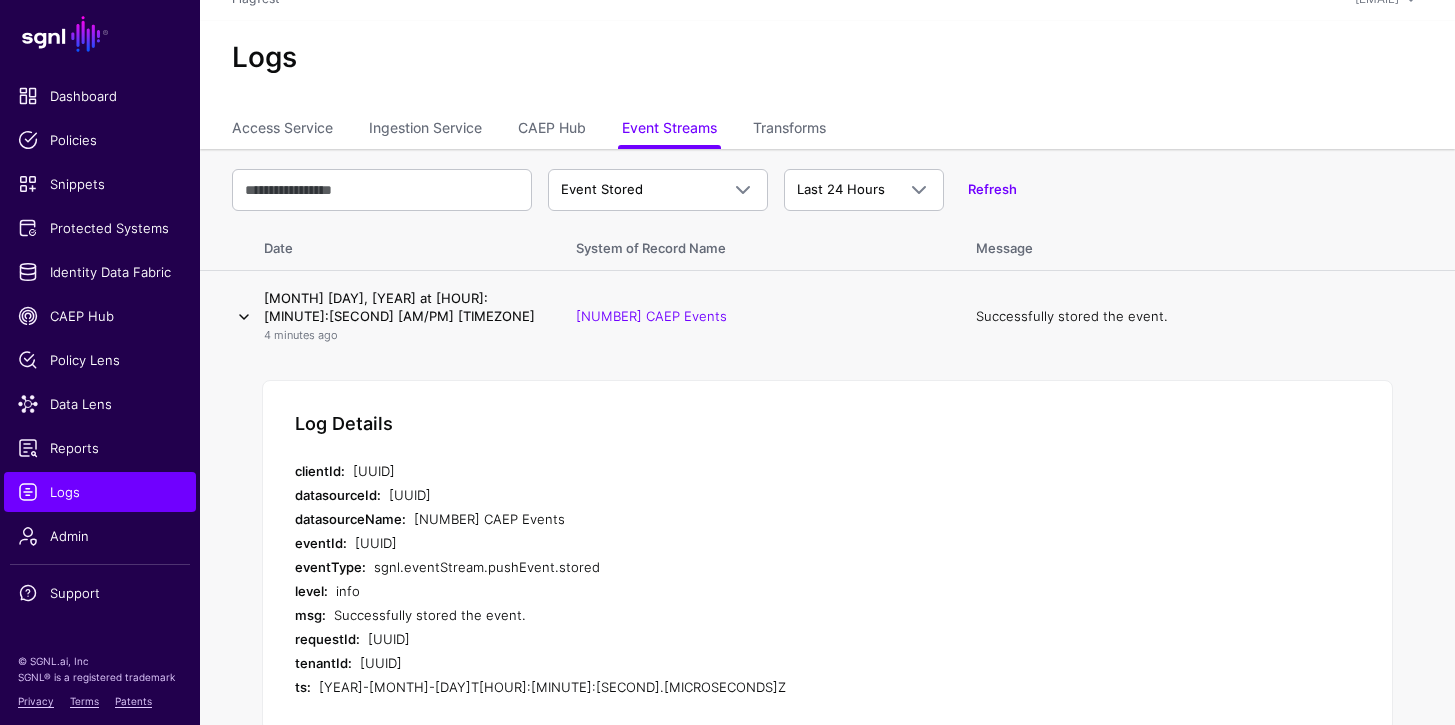click at bounding box center (244, 317) 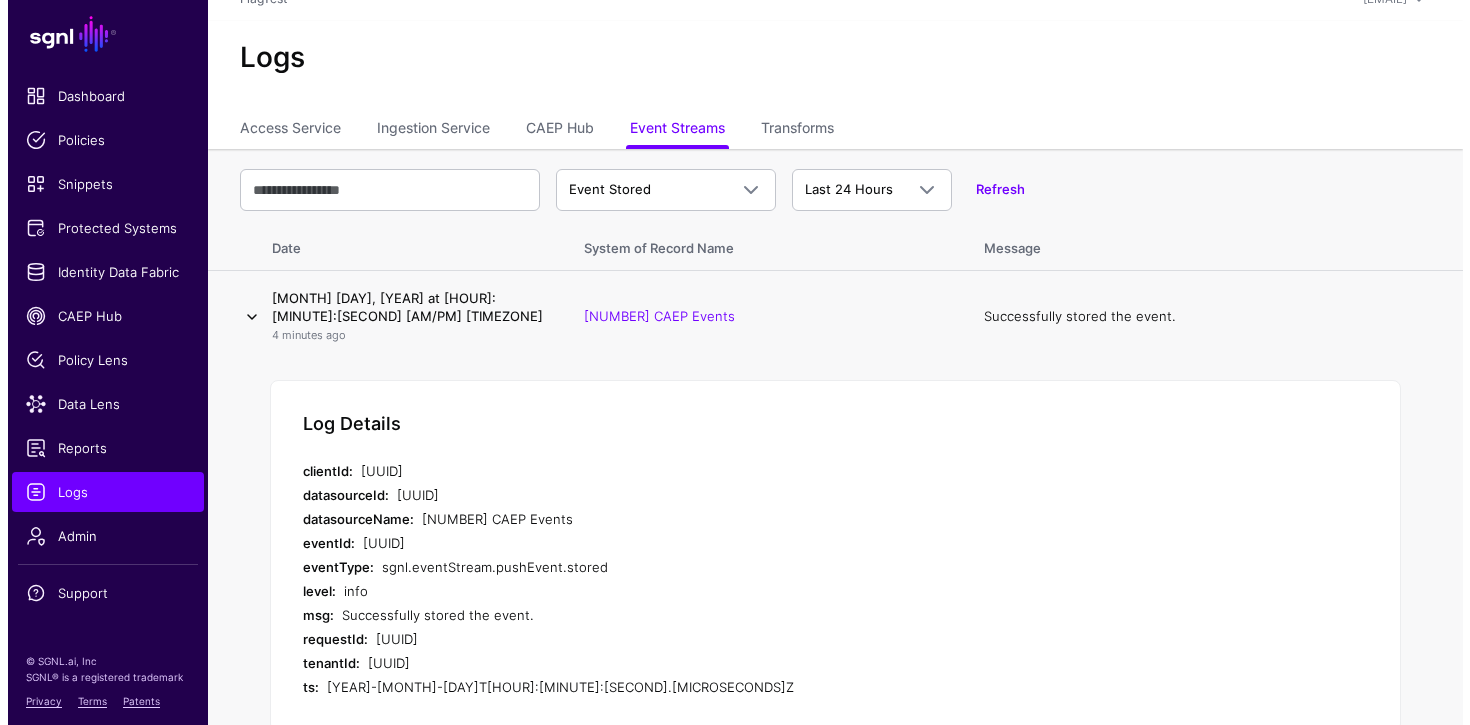 scroll, scrollTop: 0, scrollLeft: 0, axis: both 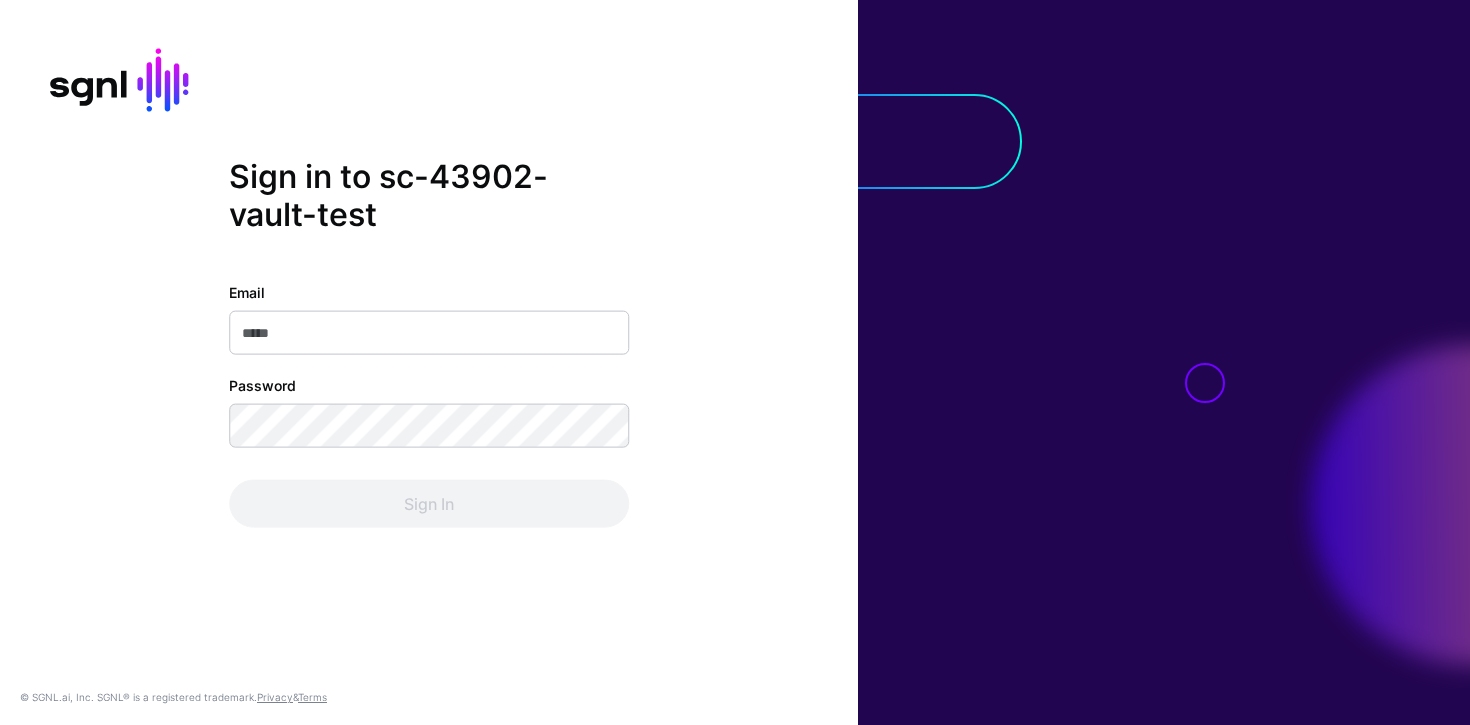 click on "Email" at bounding box center (429, 333) 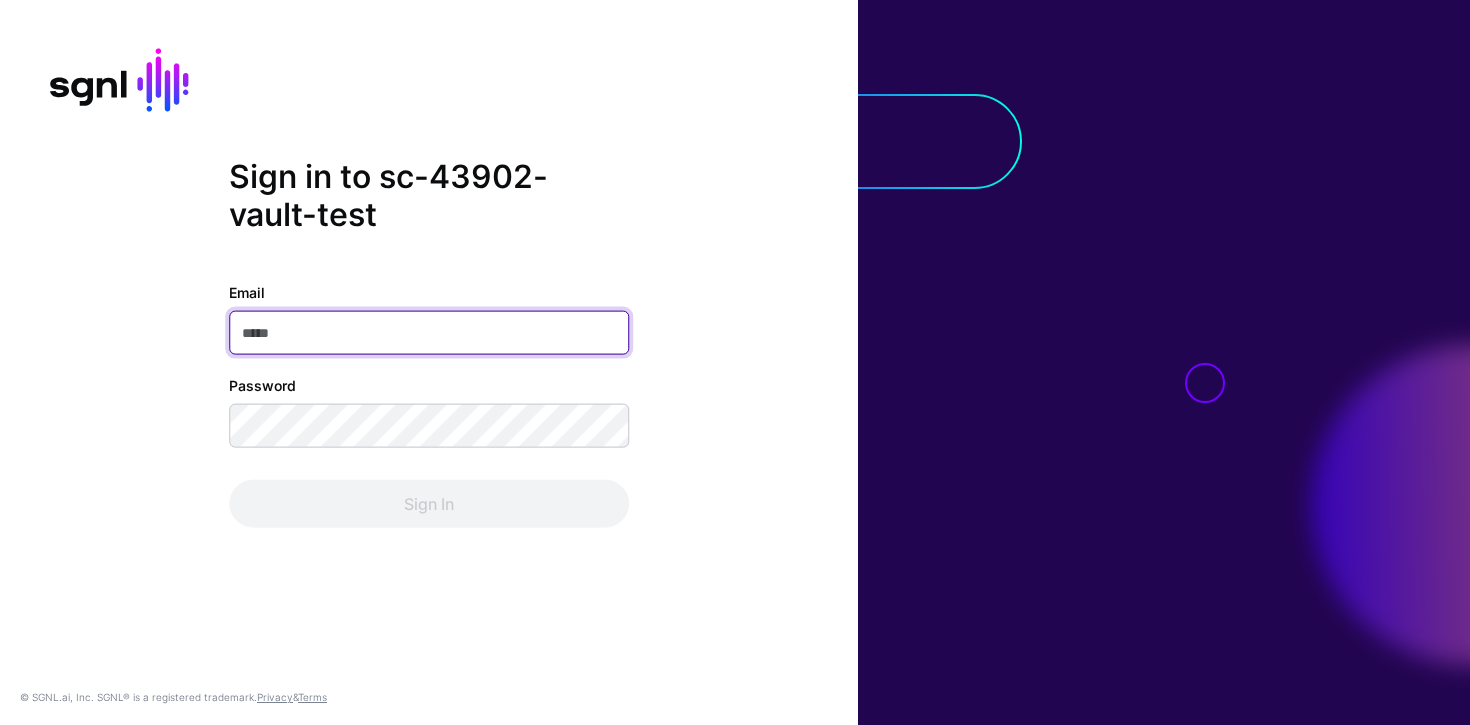 click on "Email" at bounding box center [429, 333] 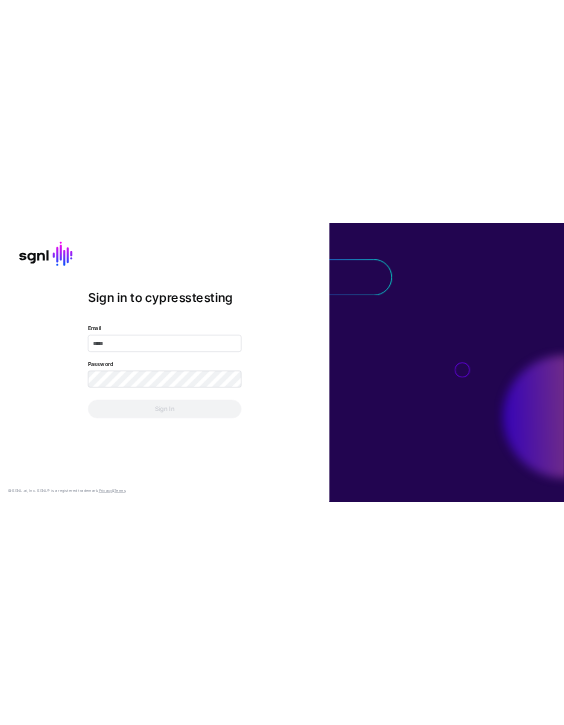 scroll, scrollTop: 0, scrollLeft: 0, axis: both 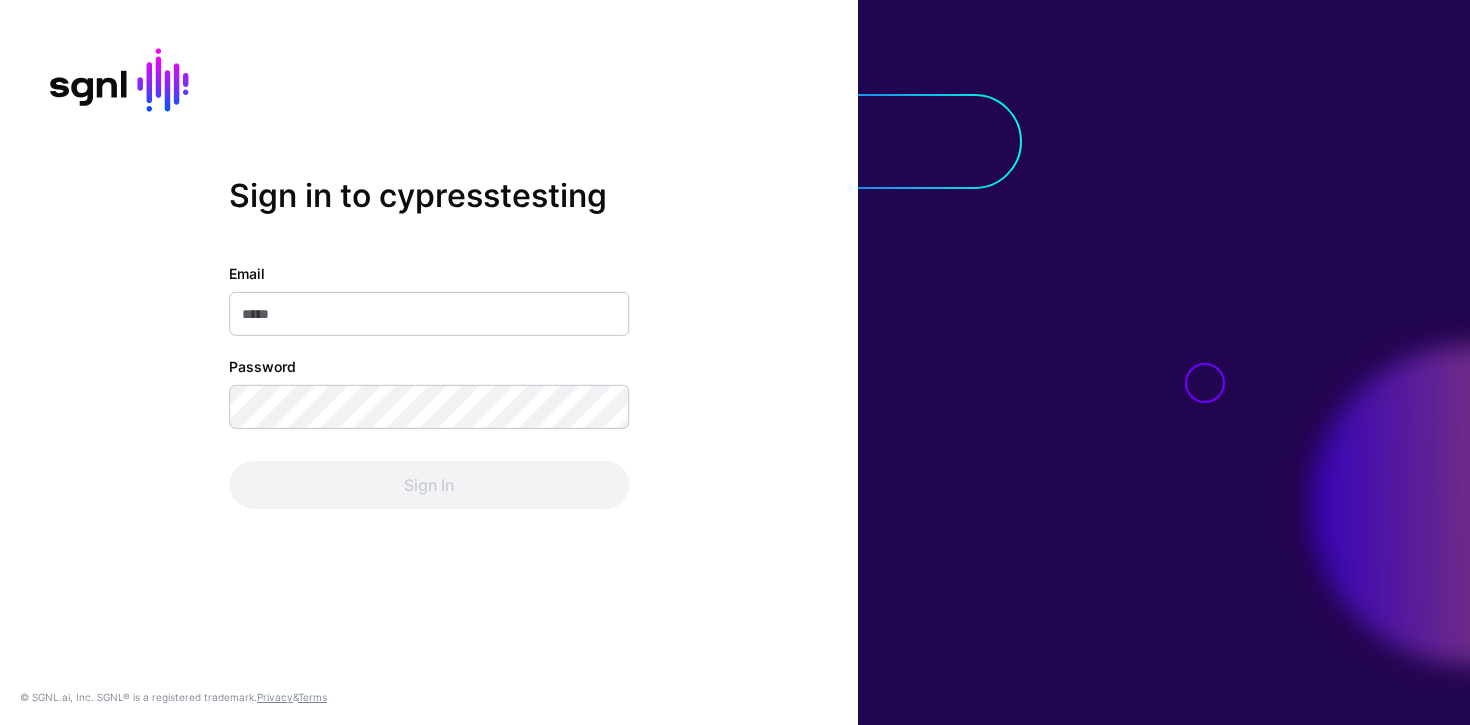 click on "Email" at bounding box center (429, 314) 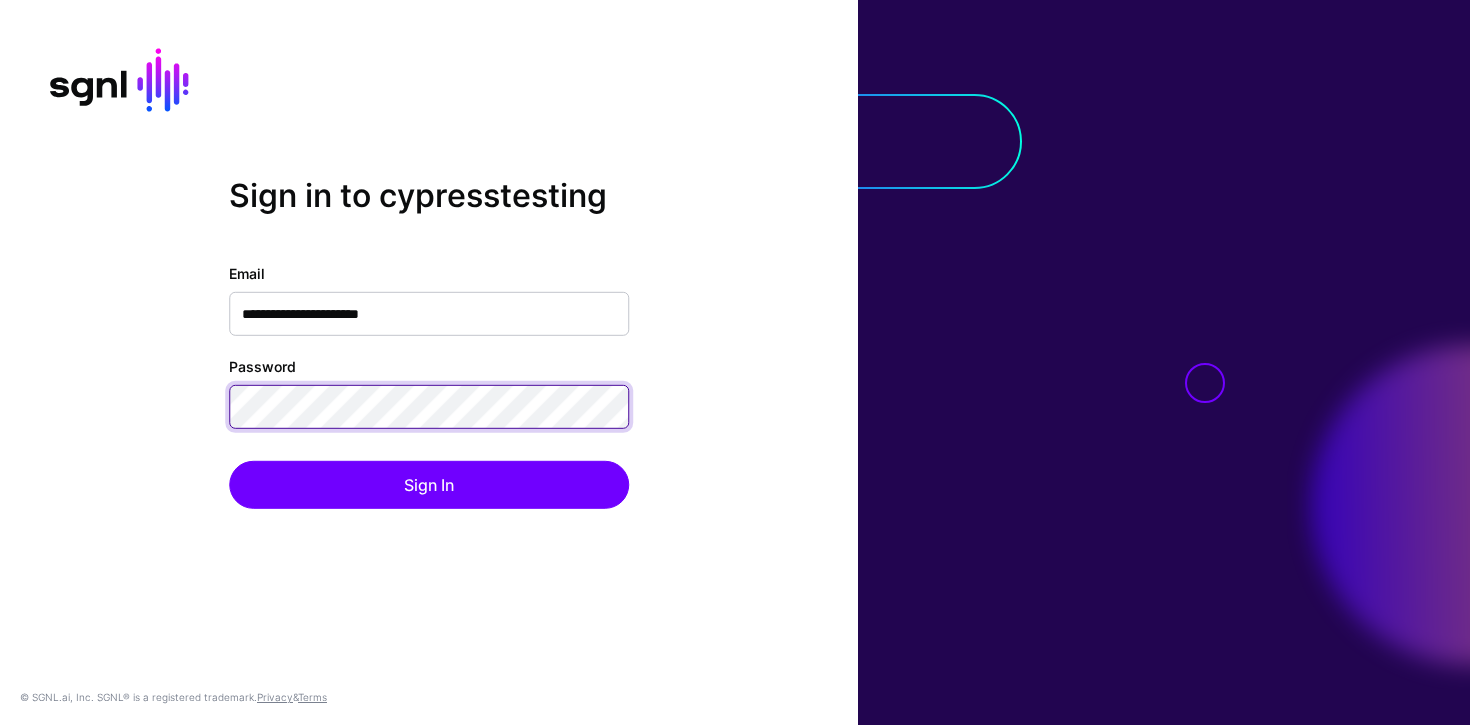 click on "Sign In" 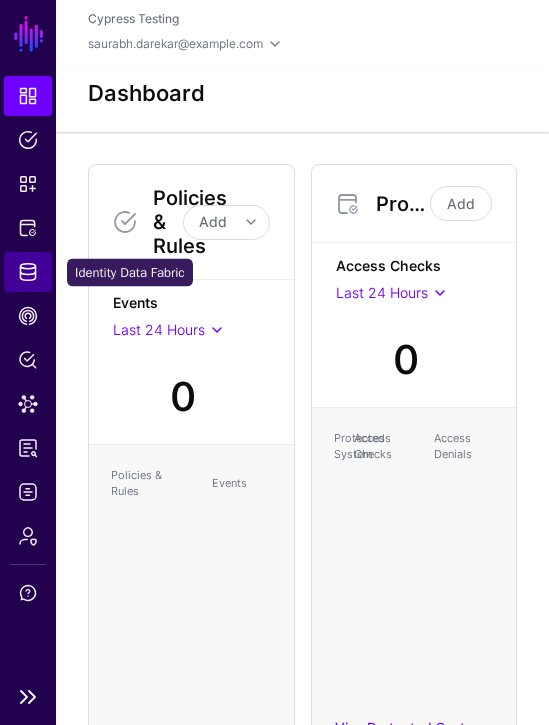click on "Identity Data Fabric" 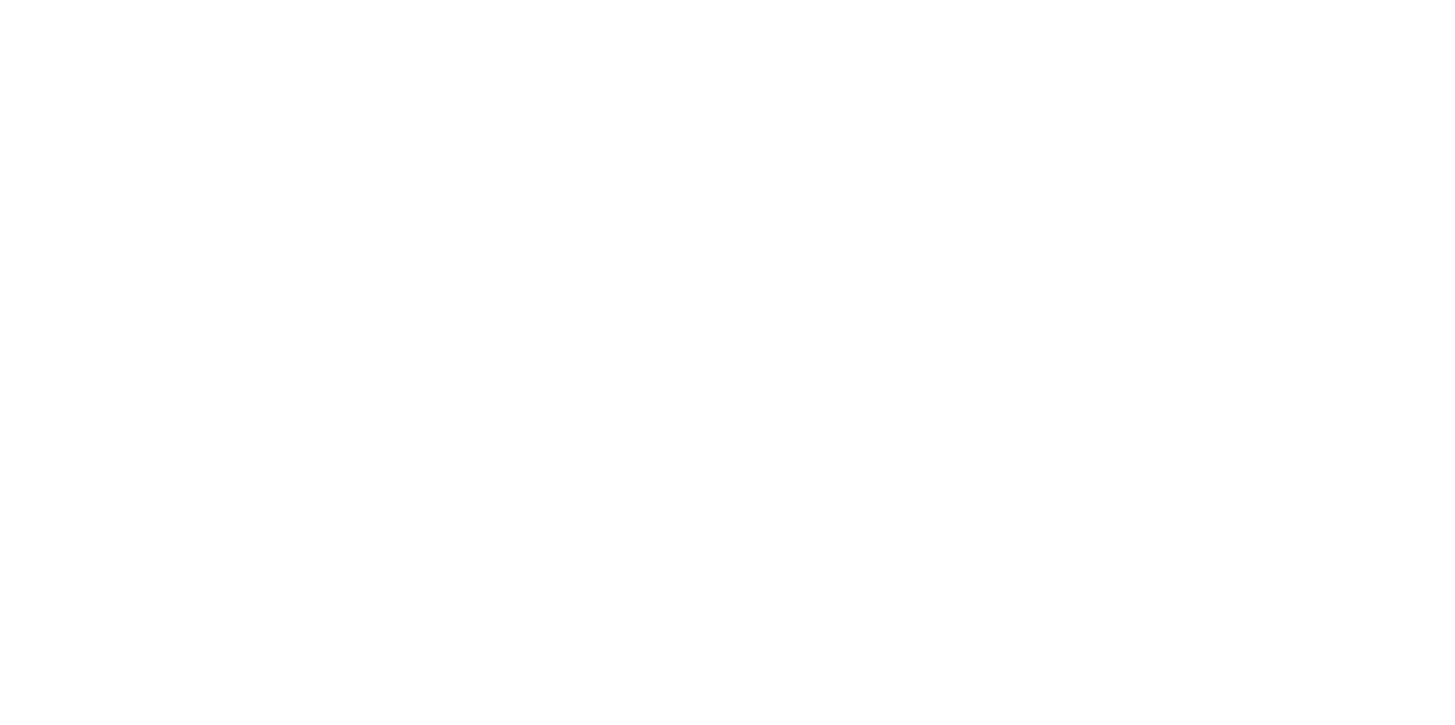 scroll, scrollTop: 0, scrollLeft: 0, axis: both 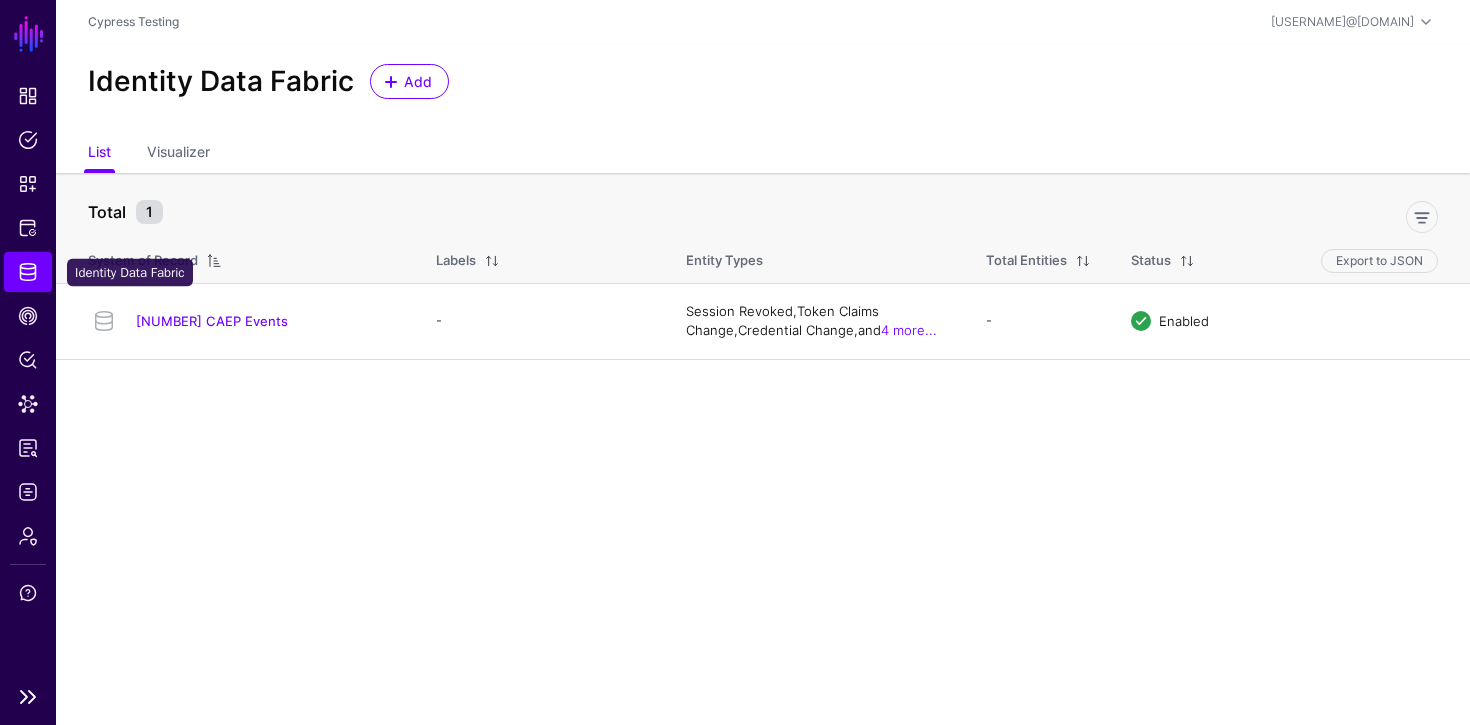 click on "Identity Data Fabric" 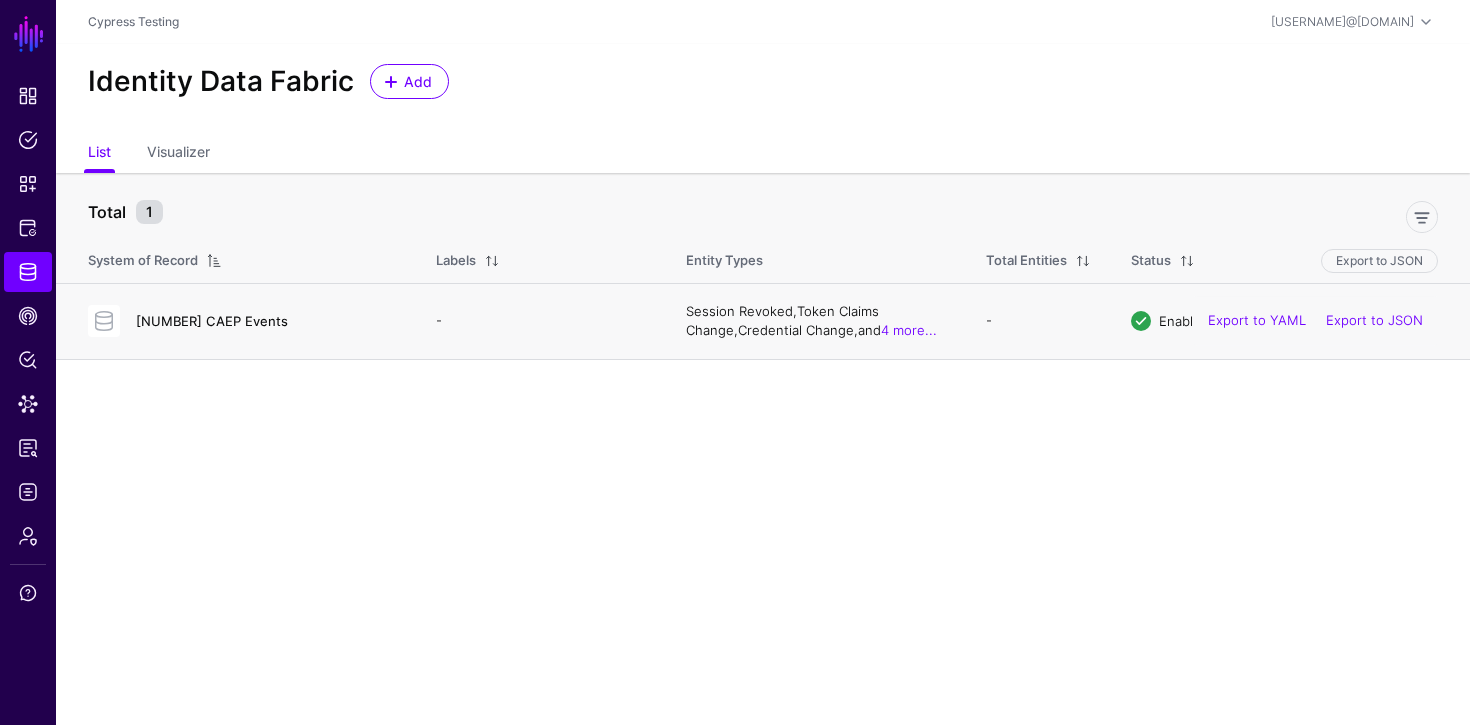 click on "138880567484 CAEP Events" 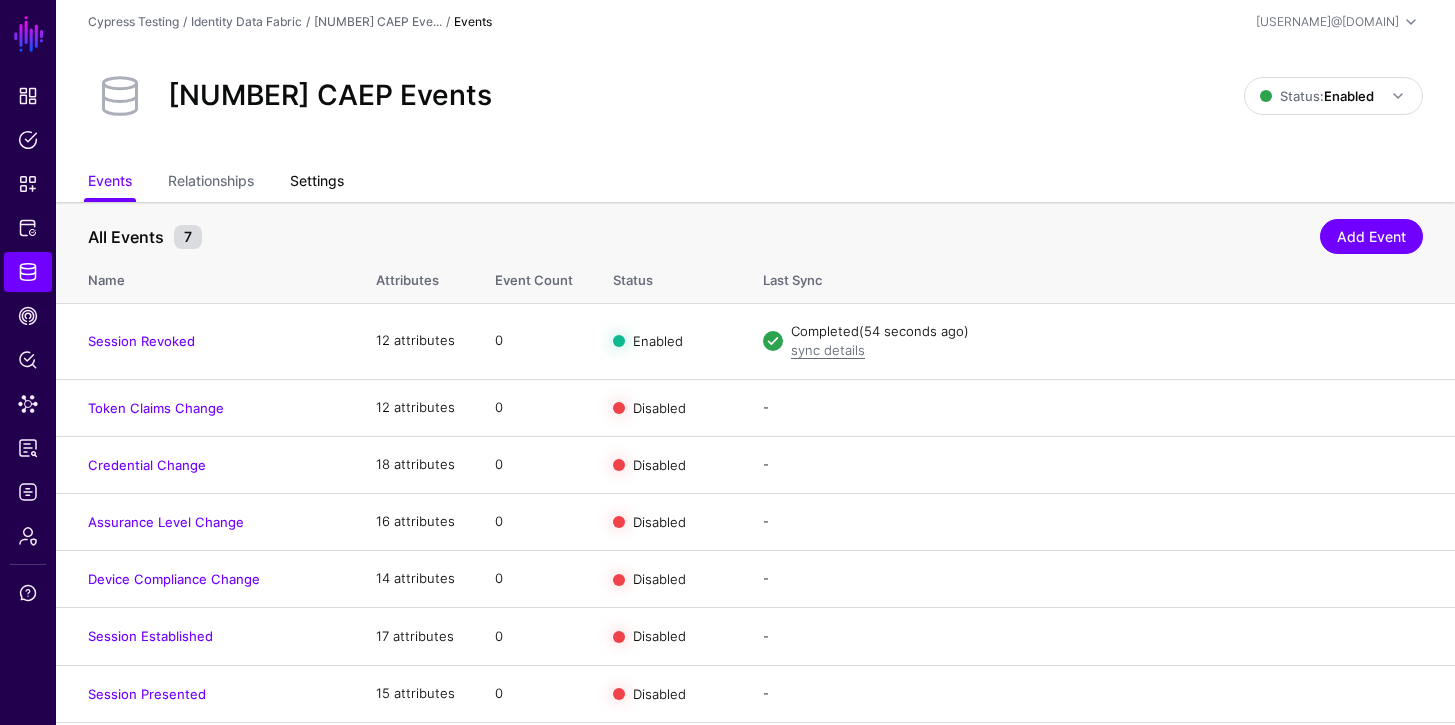 click on "Settings" 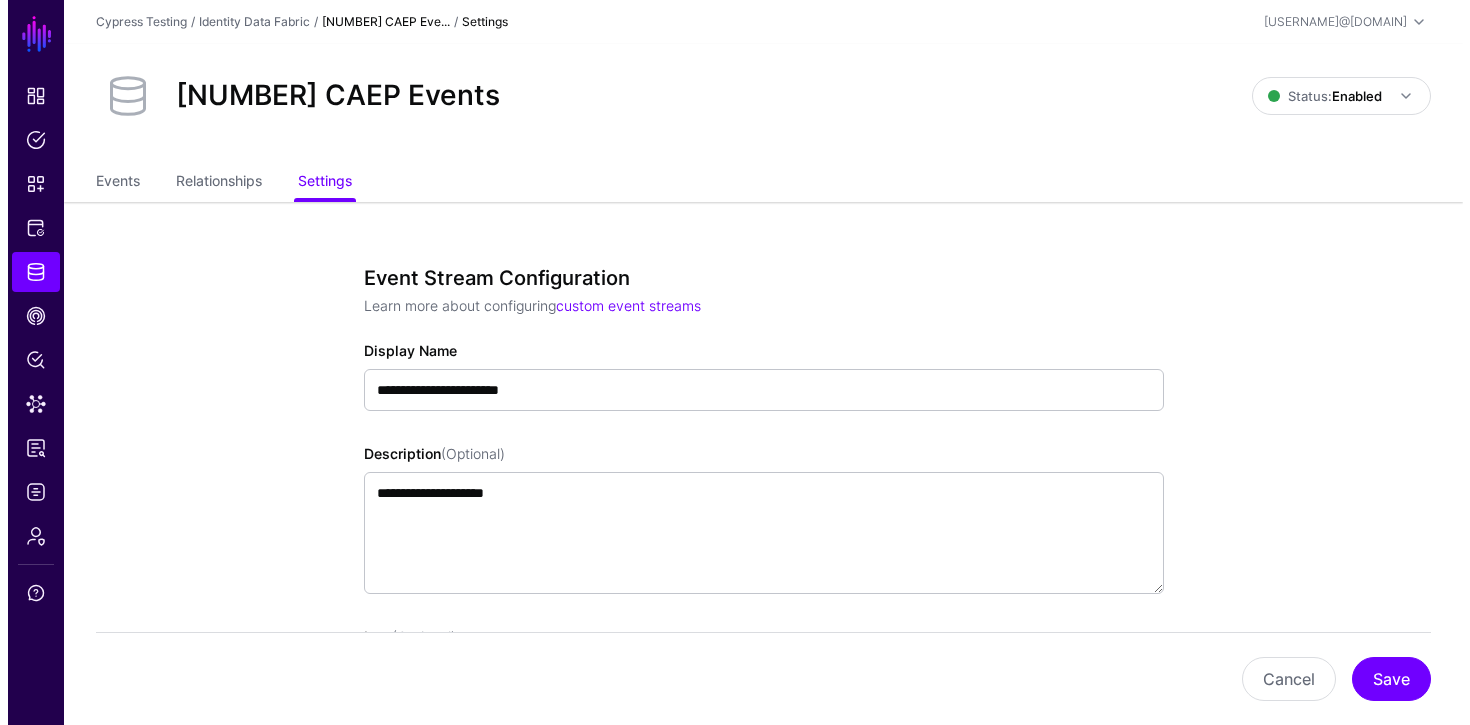 scroll, scrollTop: 1323, scrollLeft: 0, axis: vertical 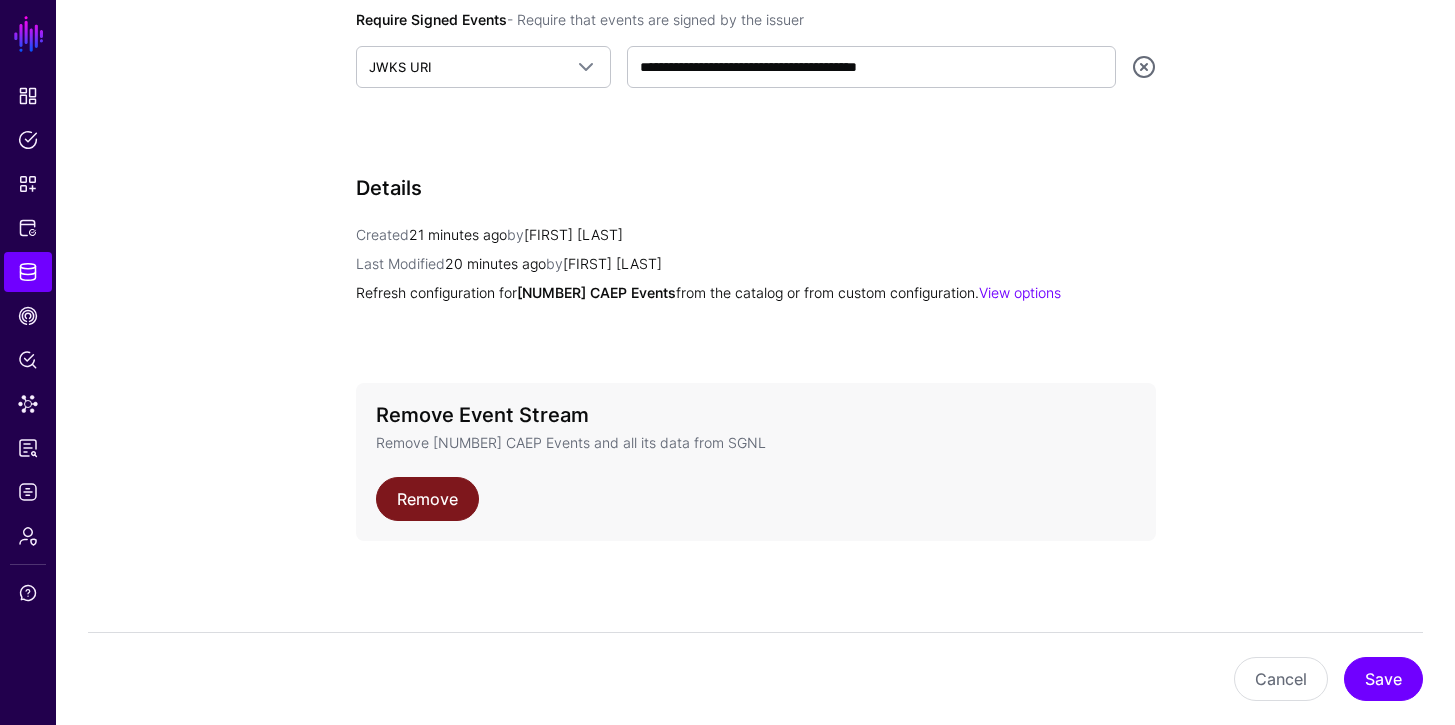 click on "Remove" 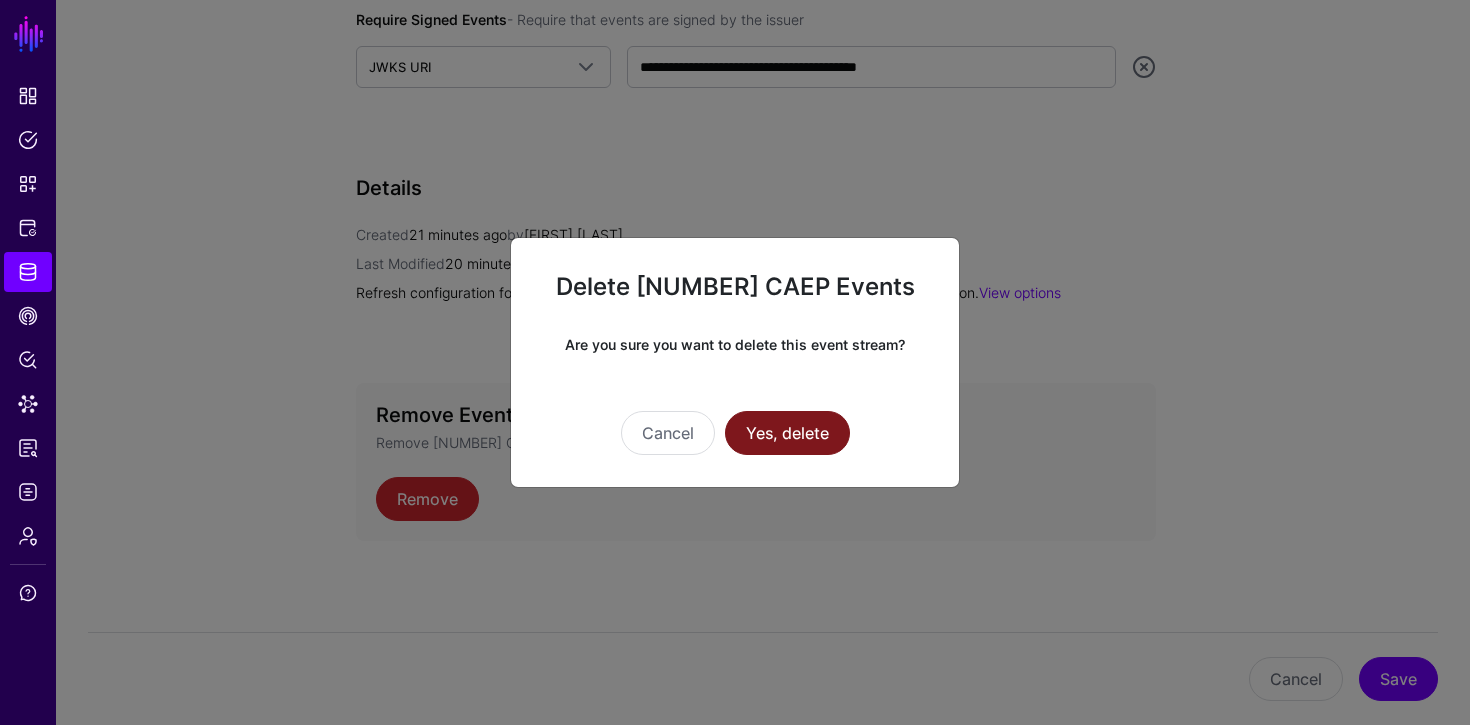 click on "Yes, delete" 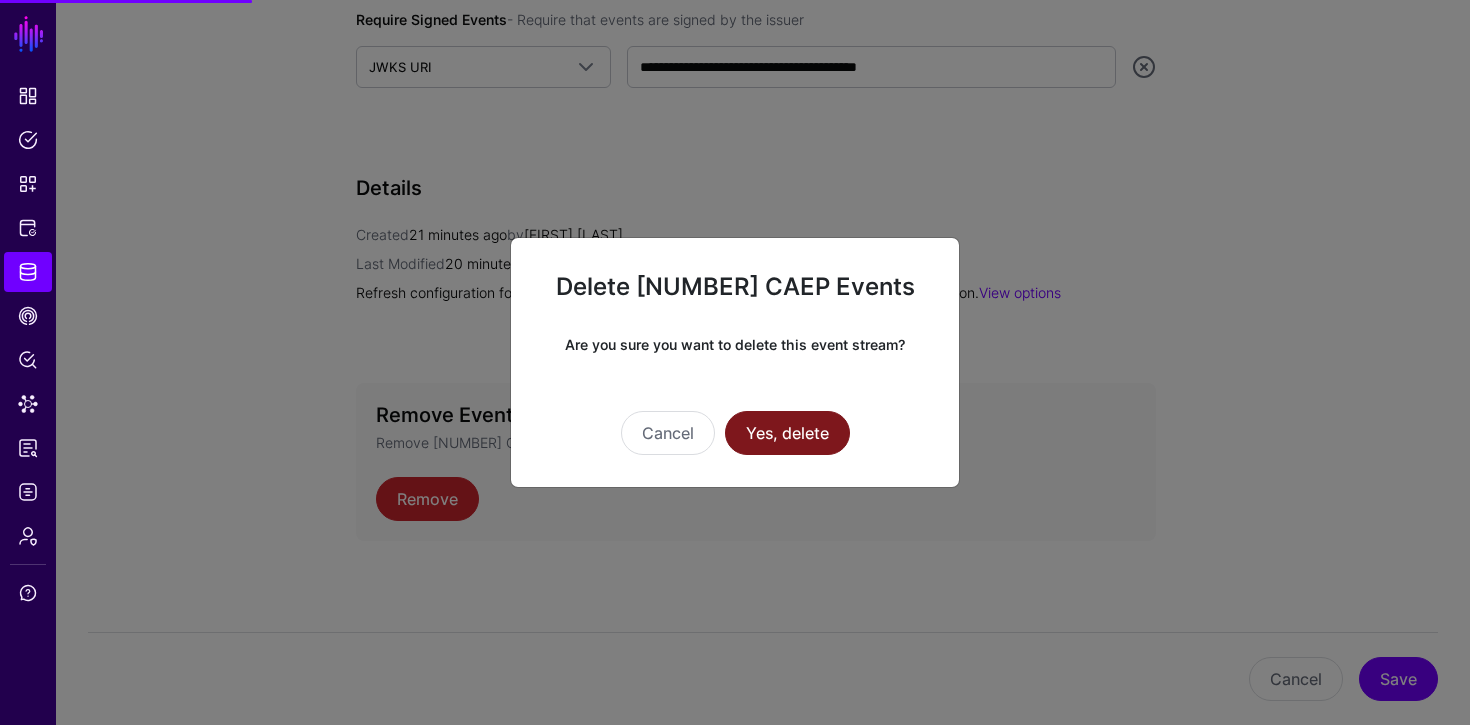 click on "Yes, delete" 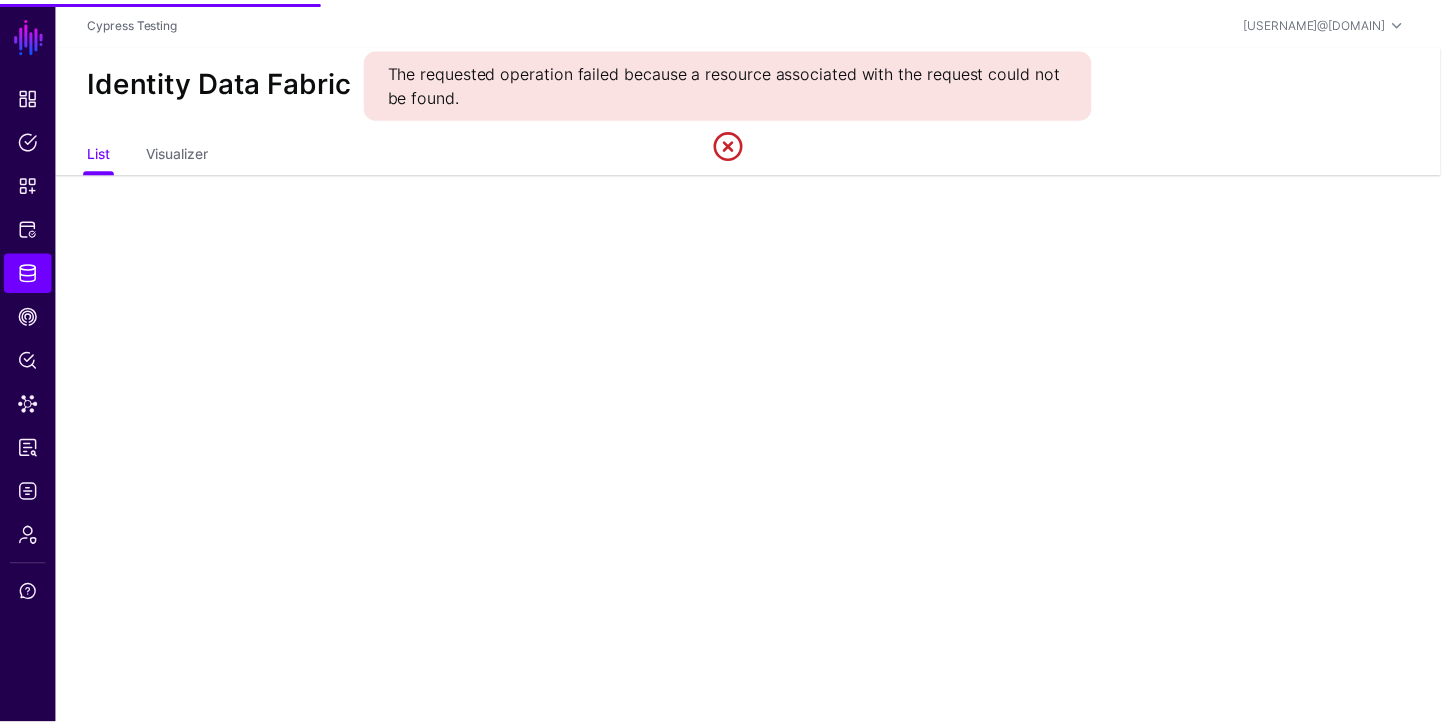 scroll, scrollTop: 0, scrollLeft: 0, axis: both 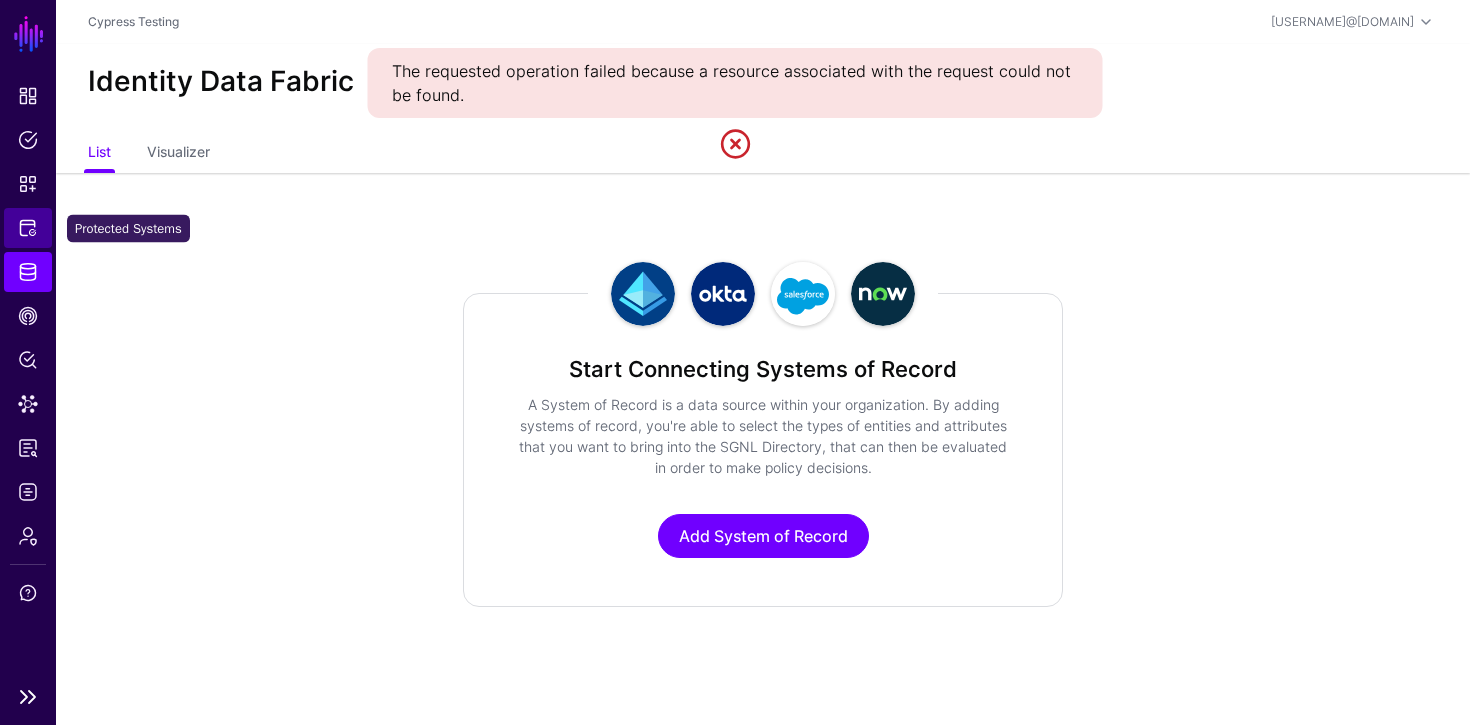 click on "Protected Systems" 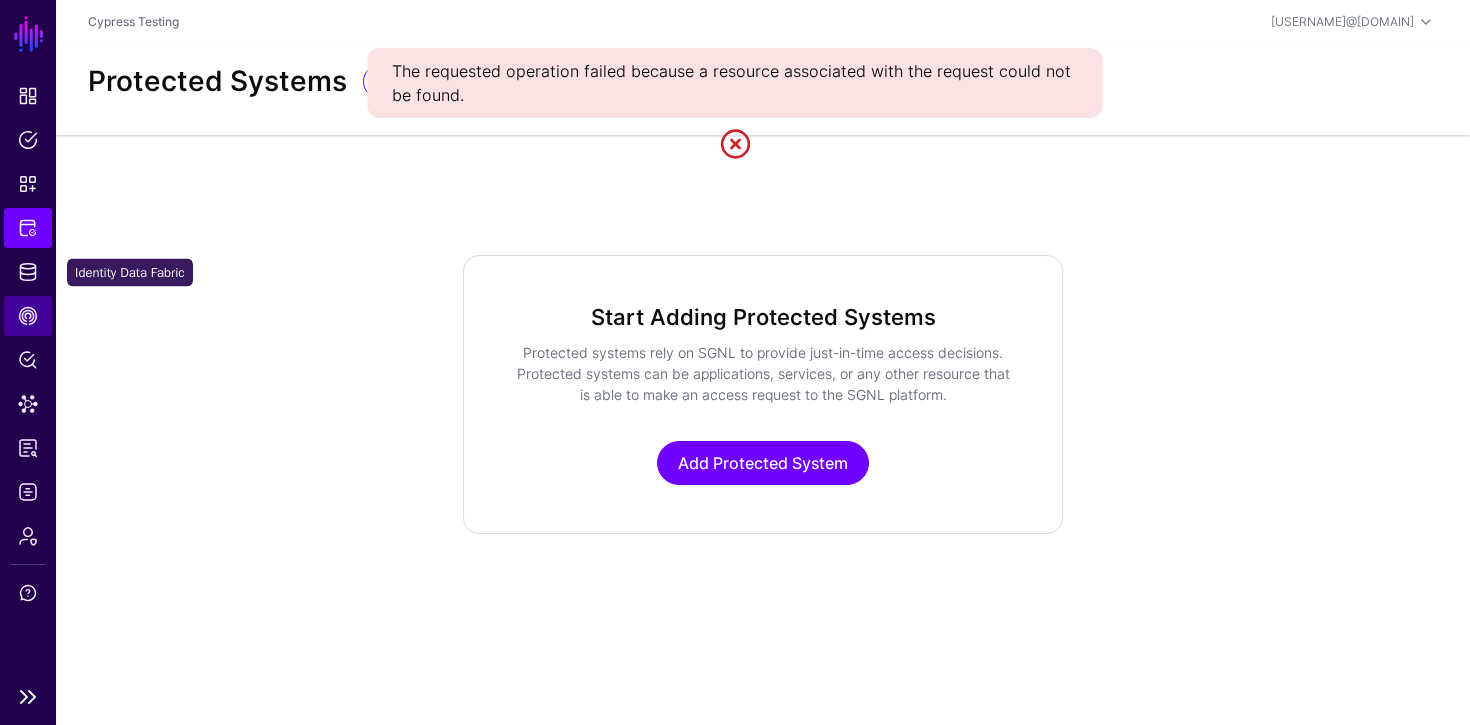 click on "CAEP Hub" 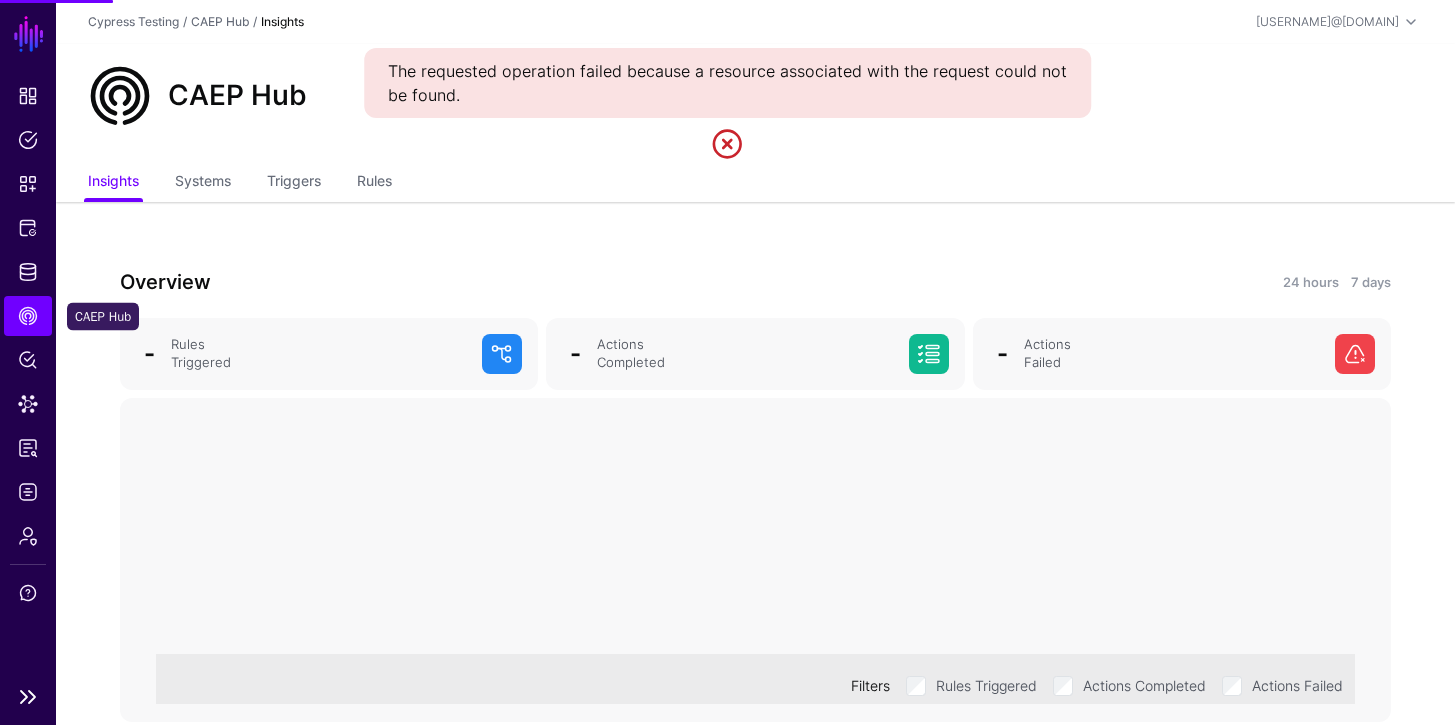 click on "CAEP Hub" 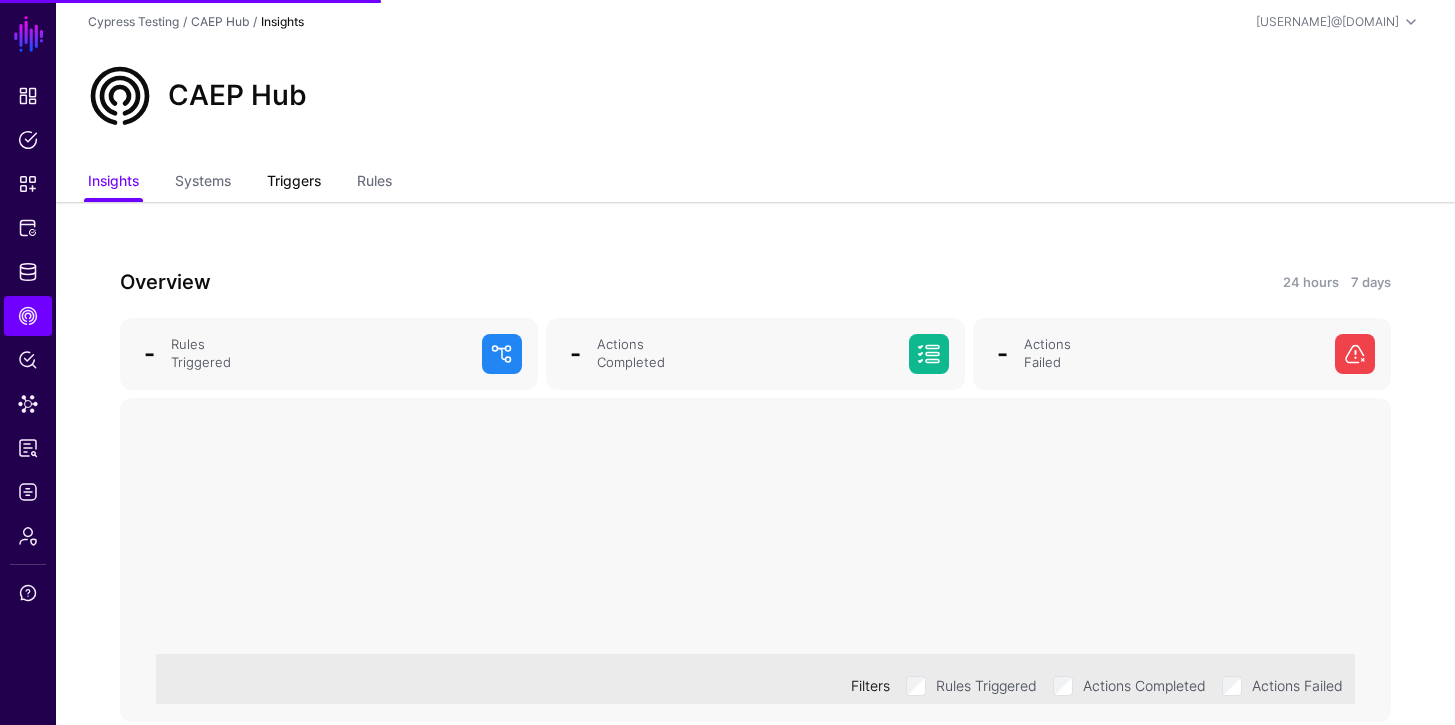 click on "Triggers" 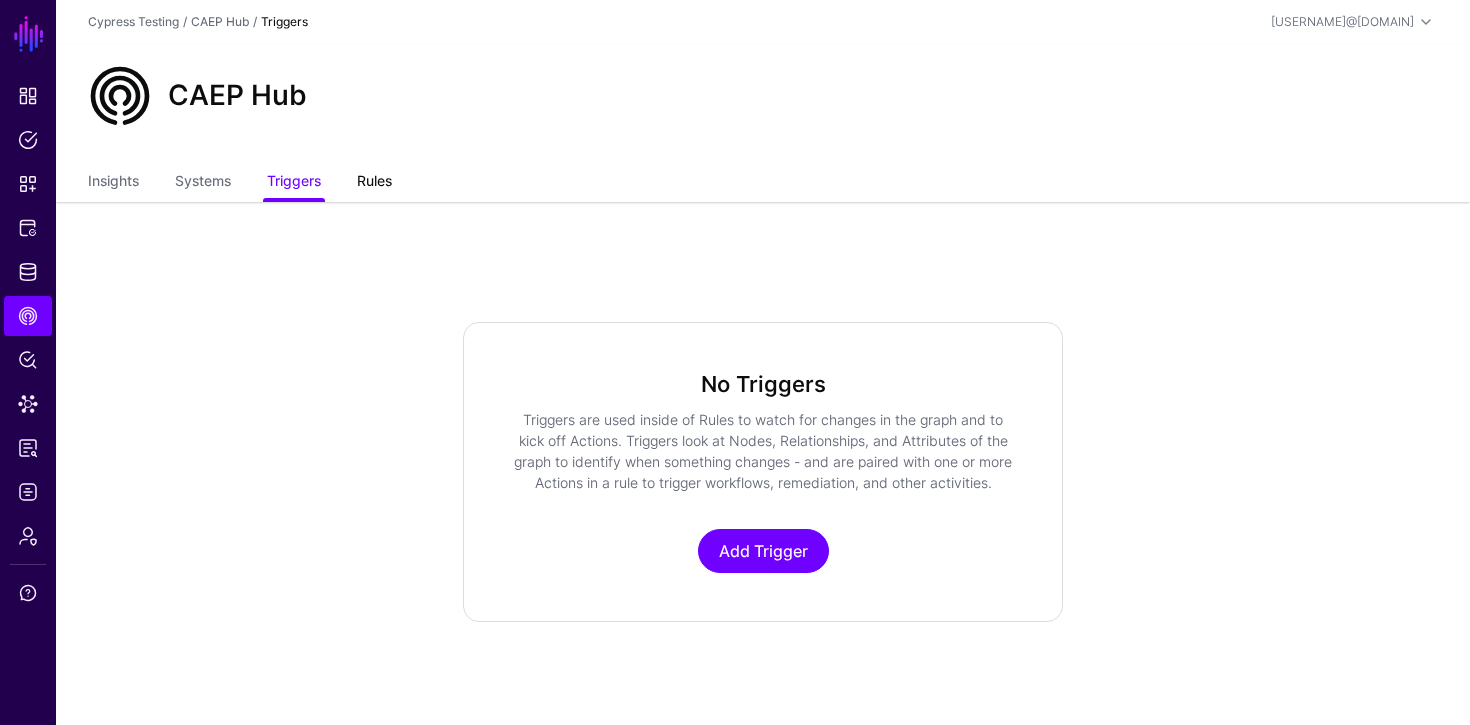 click on "Rules" 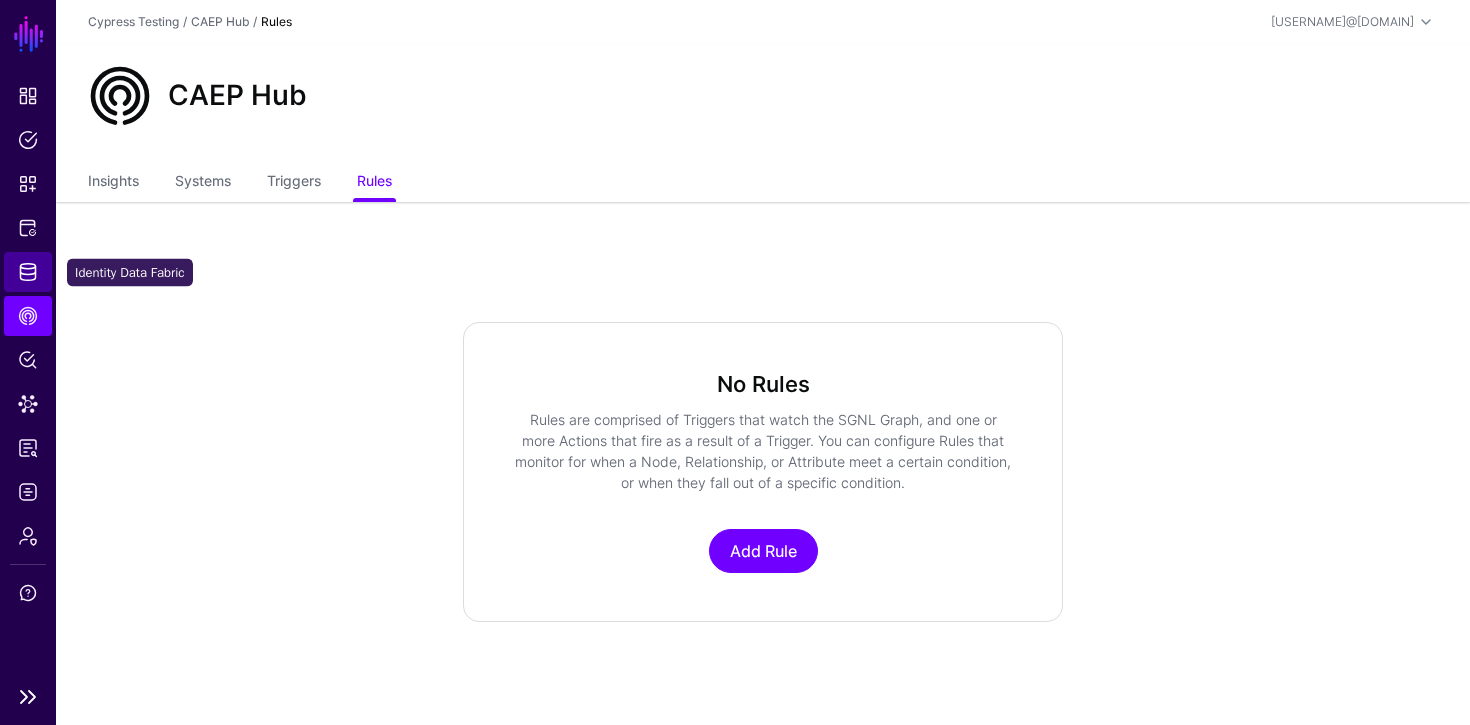 click on "Identity Data Fabric" 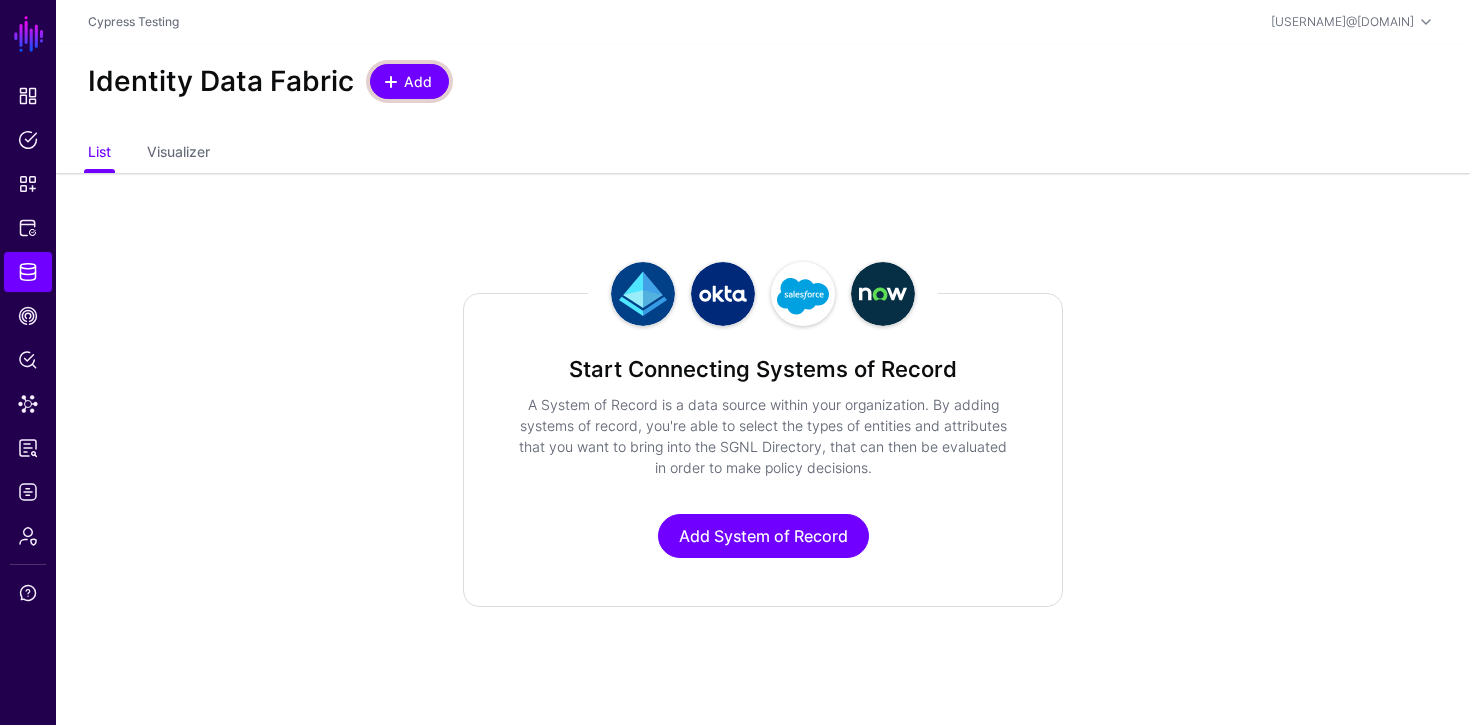 click on "Add" 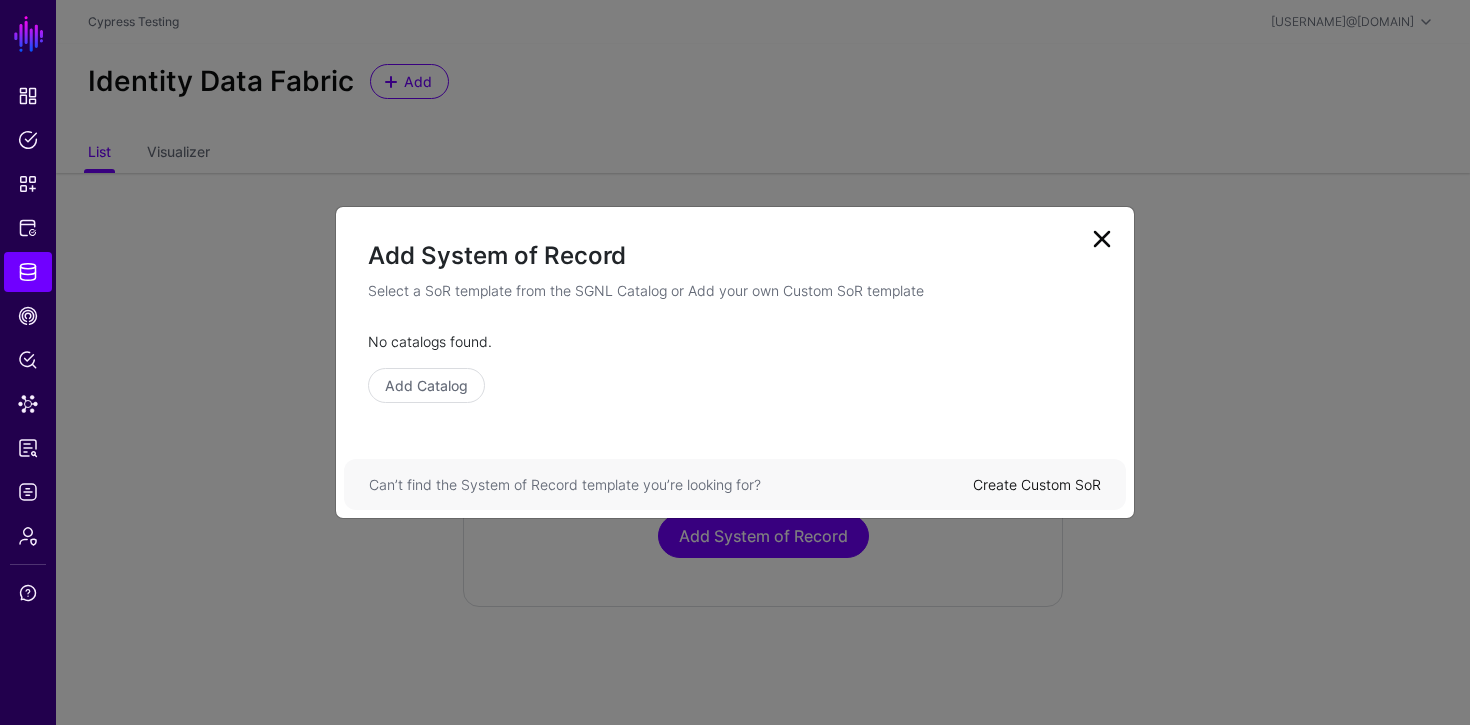 click 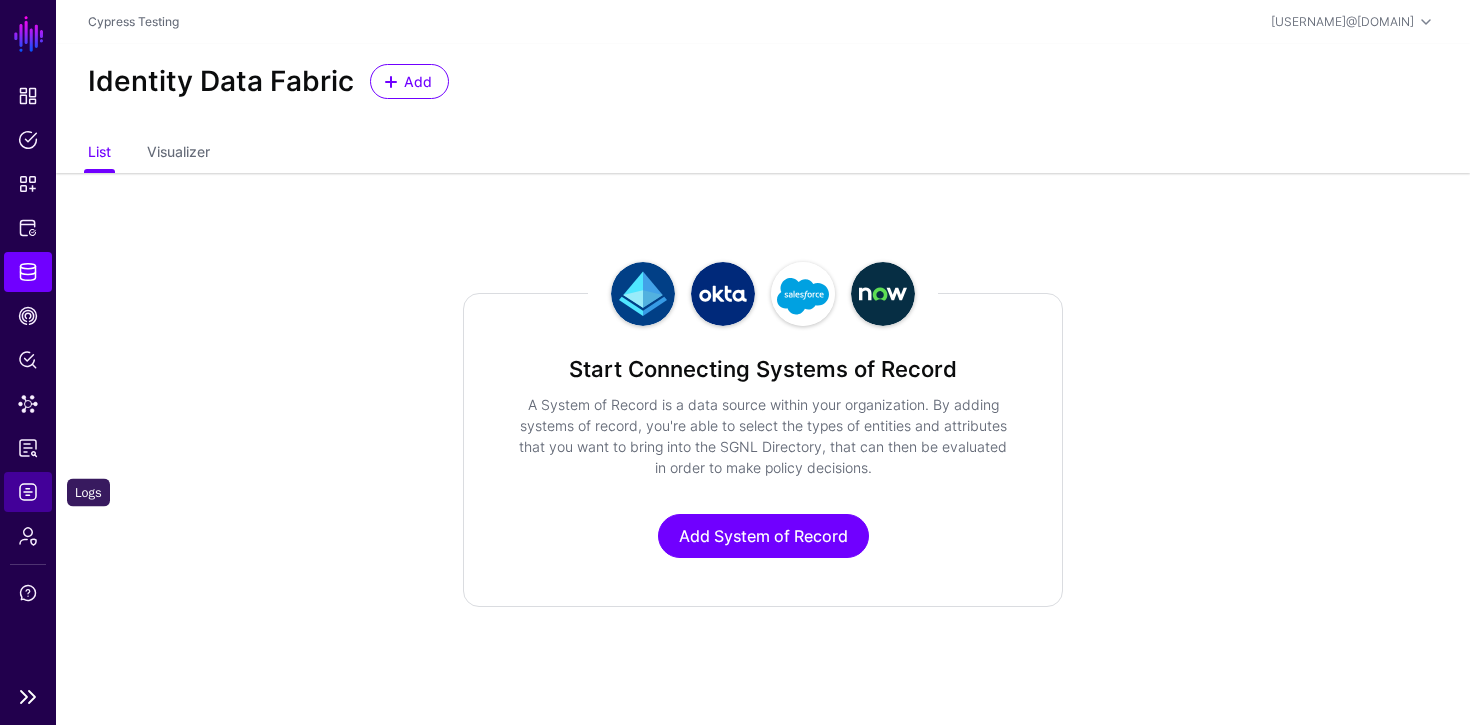 click on "Logs" 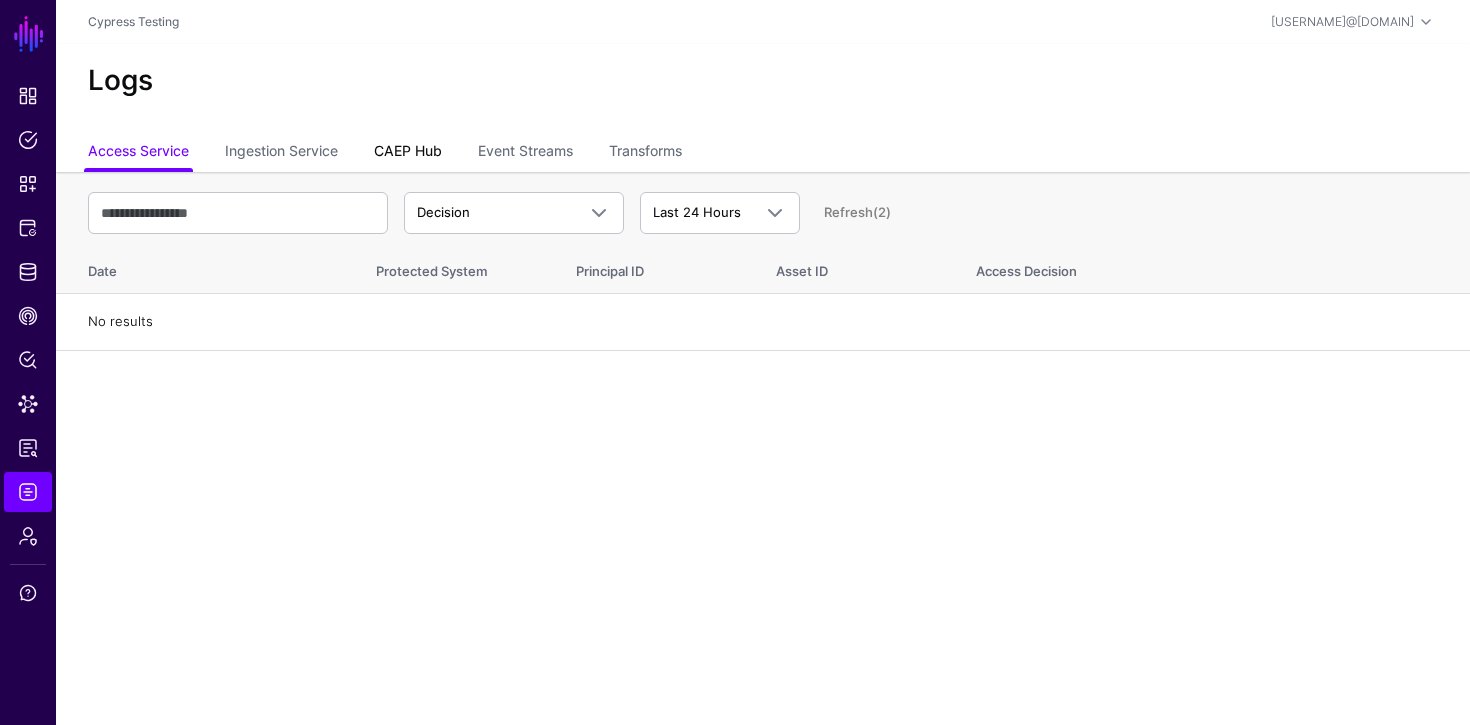 click on "CAEP Hub" 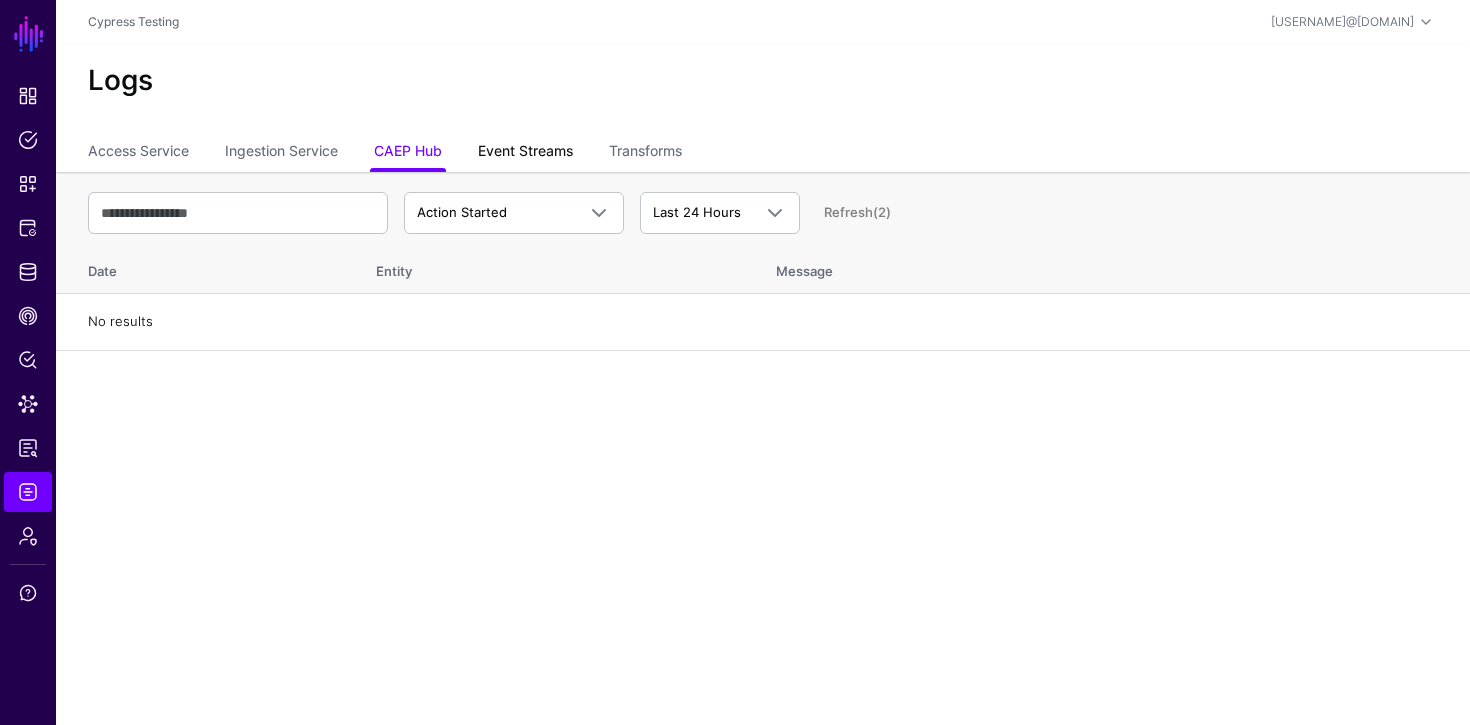 click on "Event Streams" 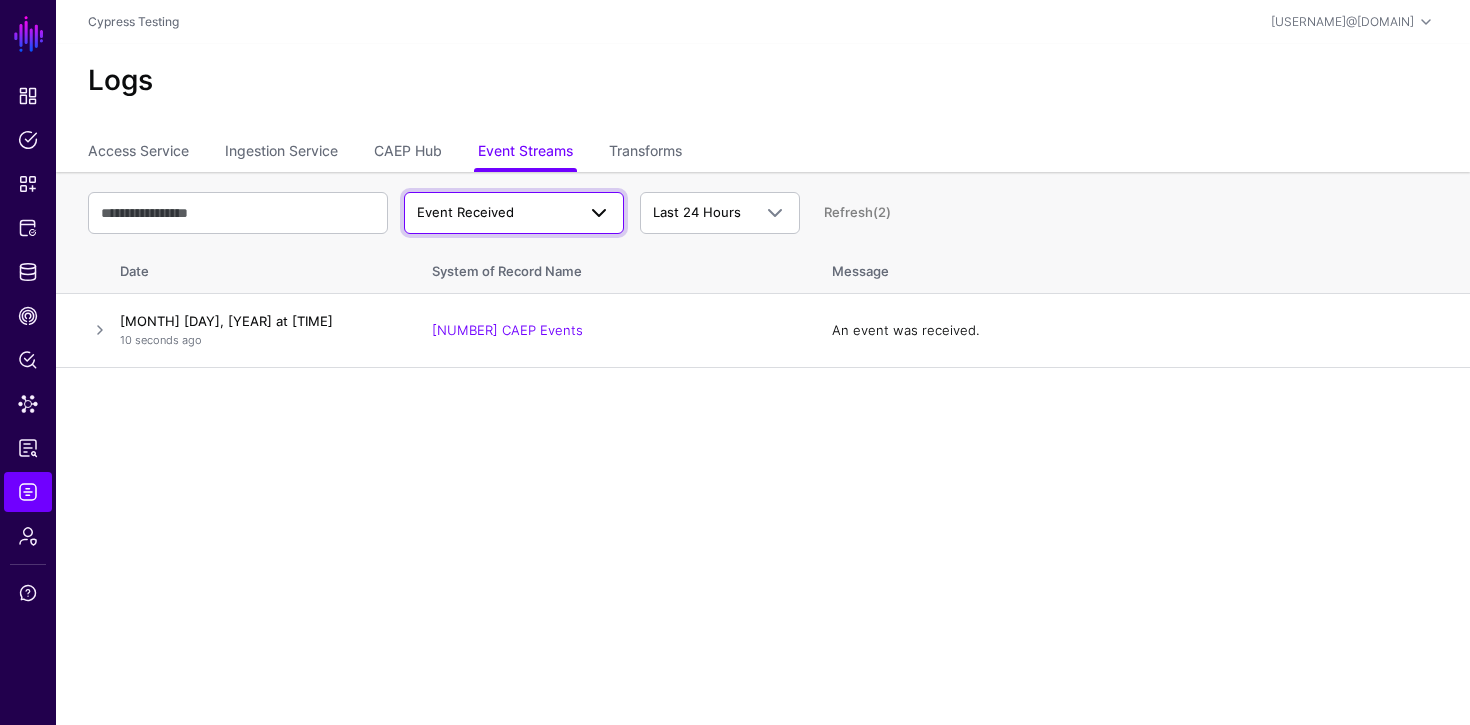 click on "Event Received" at bounding box center (465, 212) 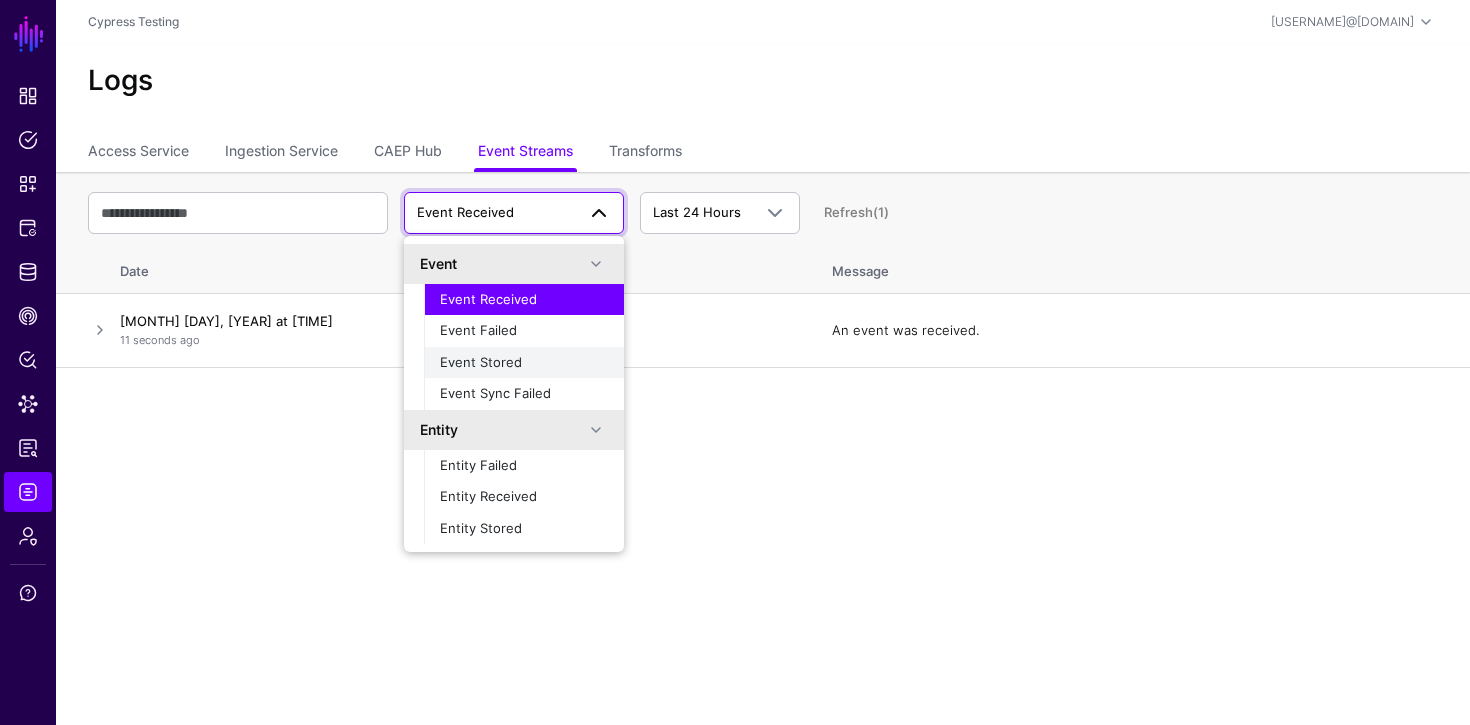 click on "Event Stored" at bounding box center (481, 362) 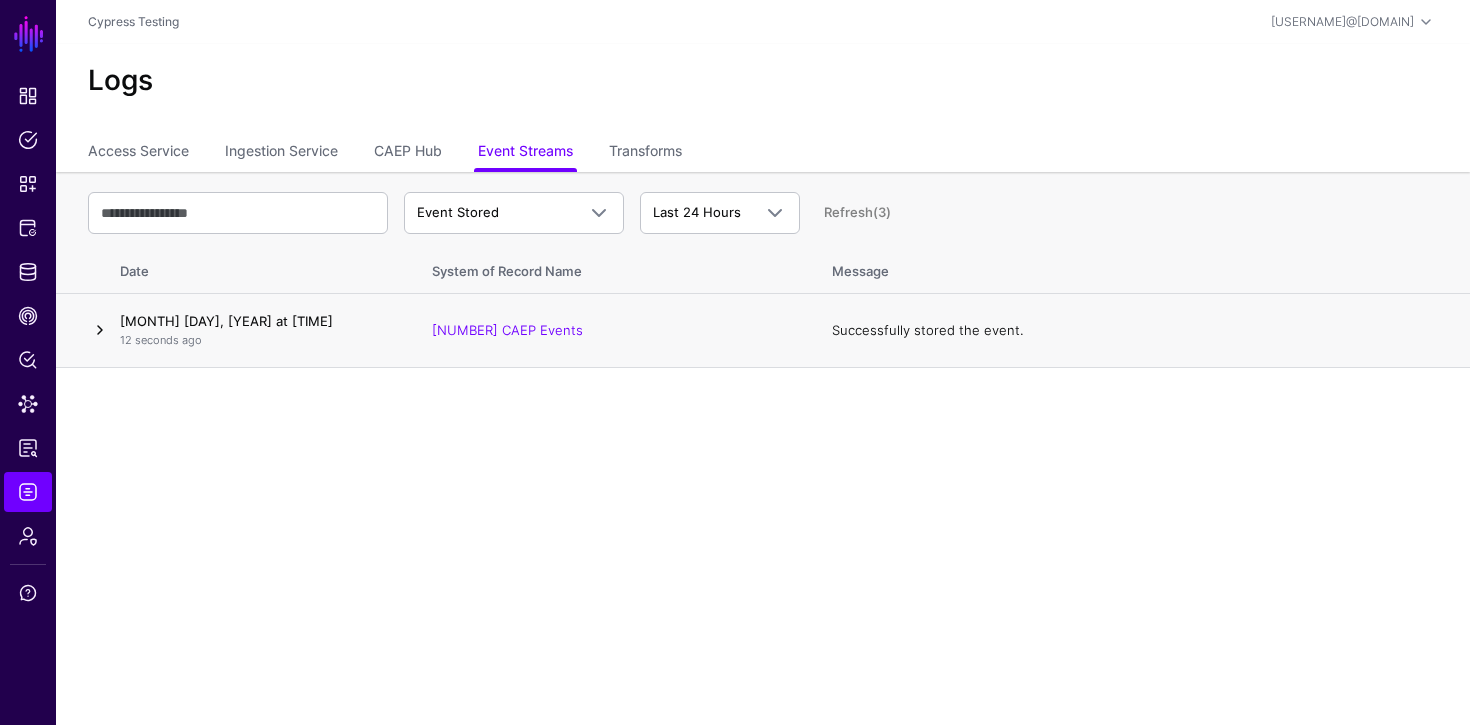 click at bounding box center (100, 330) 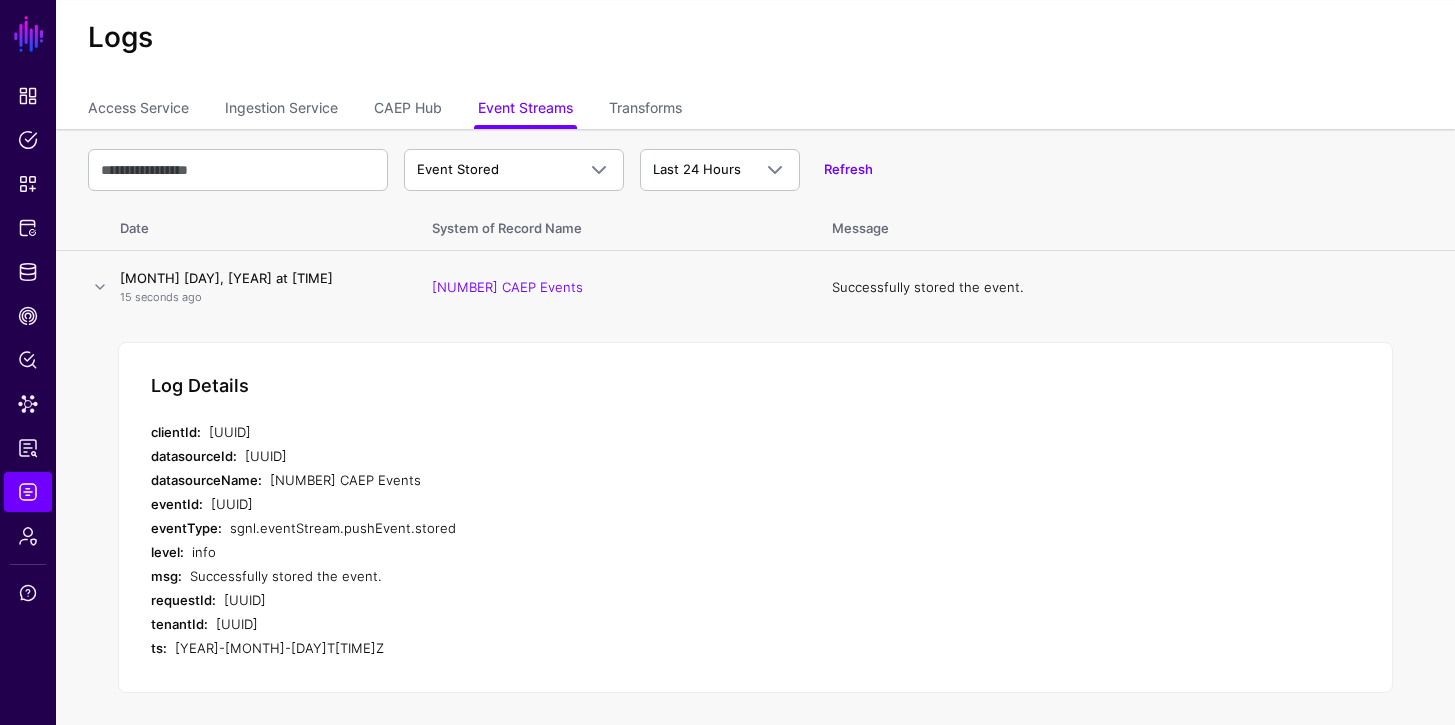 scroll, scrollTop: 46, scrollLeft: 0, axis: vertical 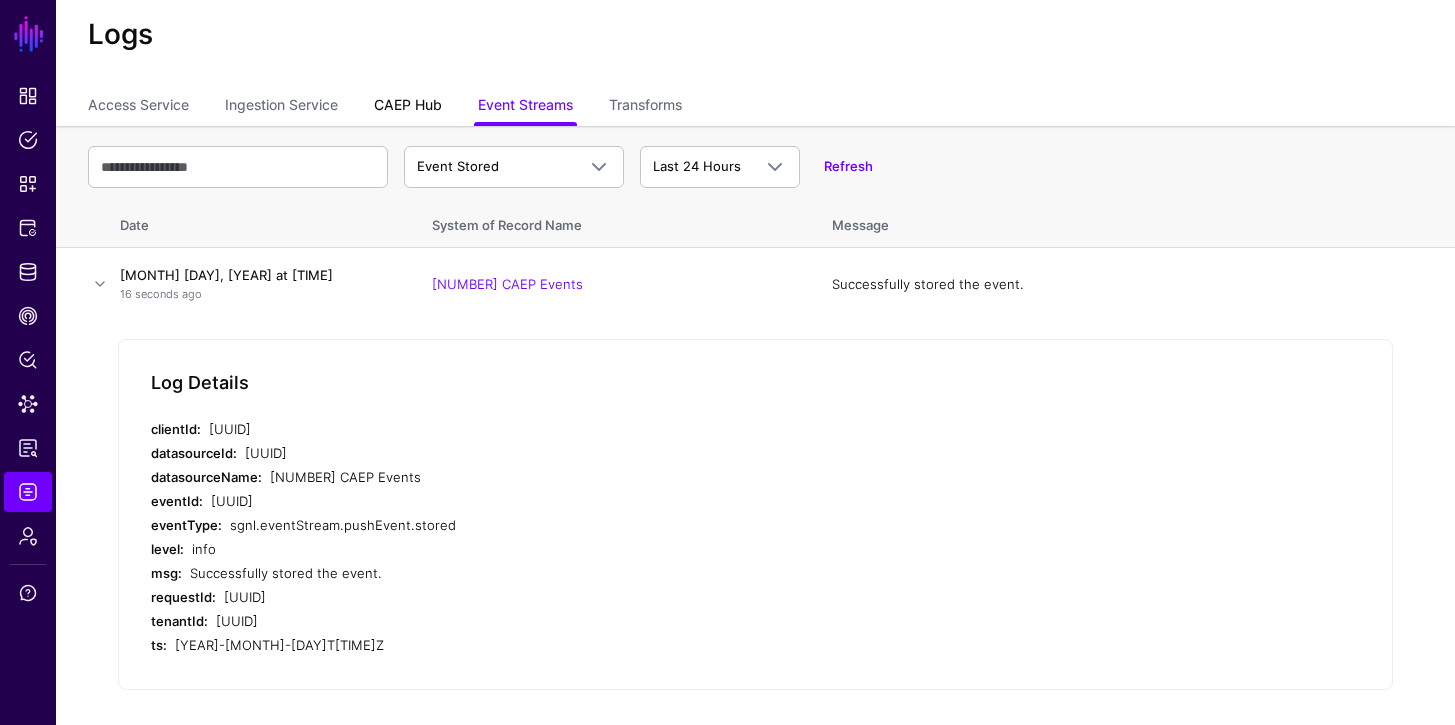 click on "CAEP Hub" 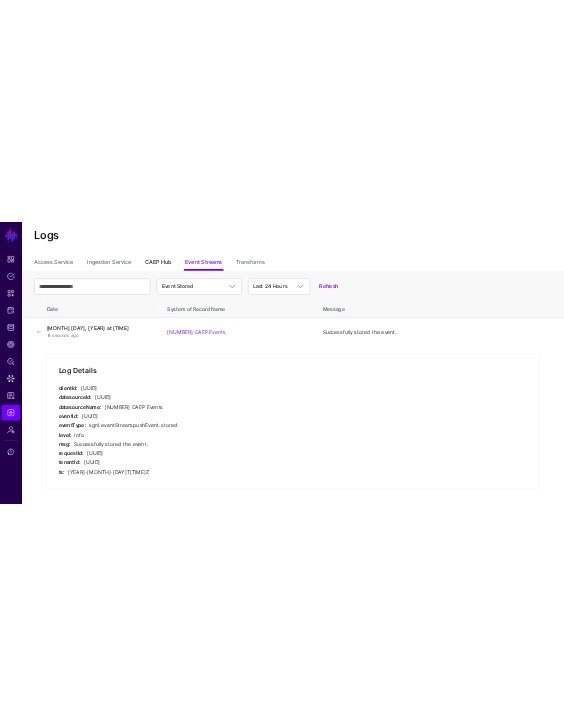 scroll, scrollTop: 0, scrollLeft: 0, axis: both 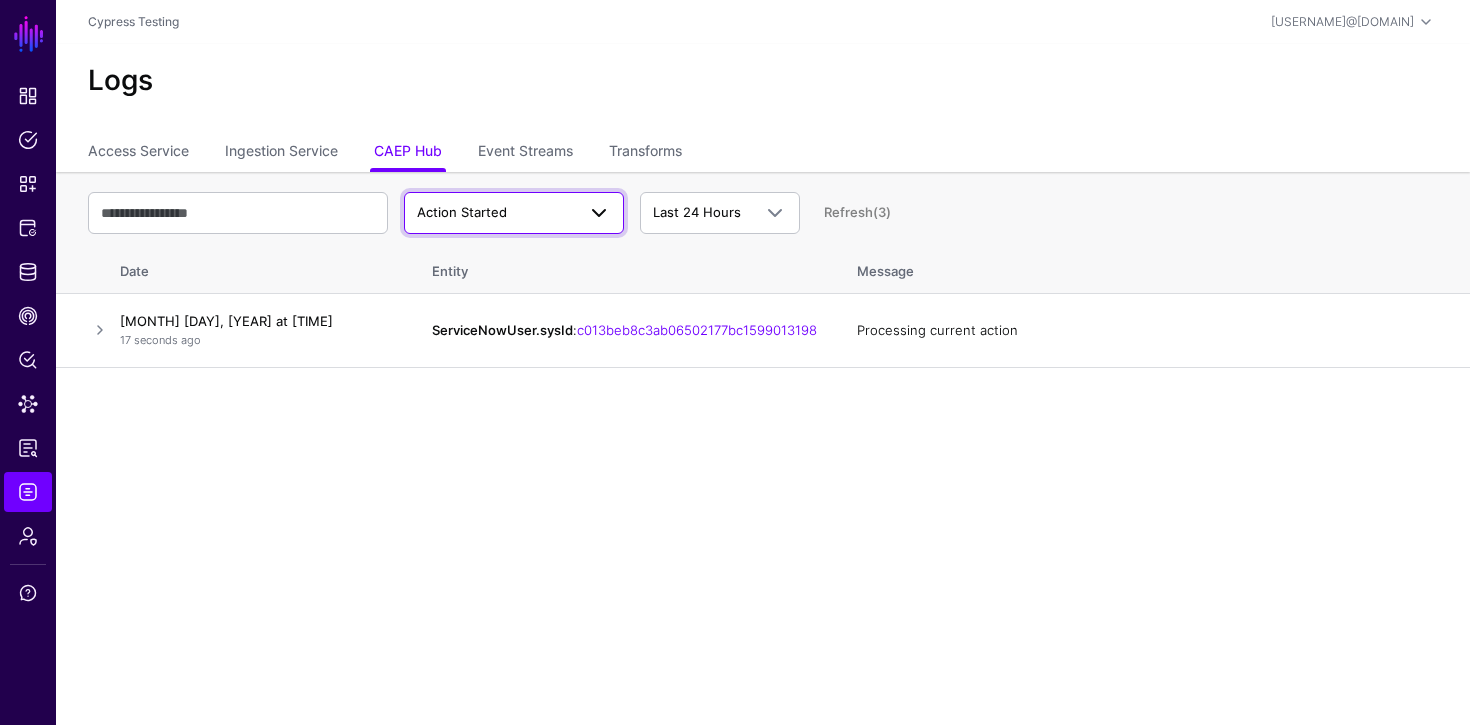 click on "Action Started" at bounding box center (496, 213) 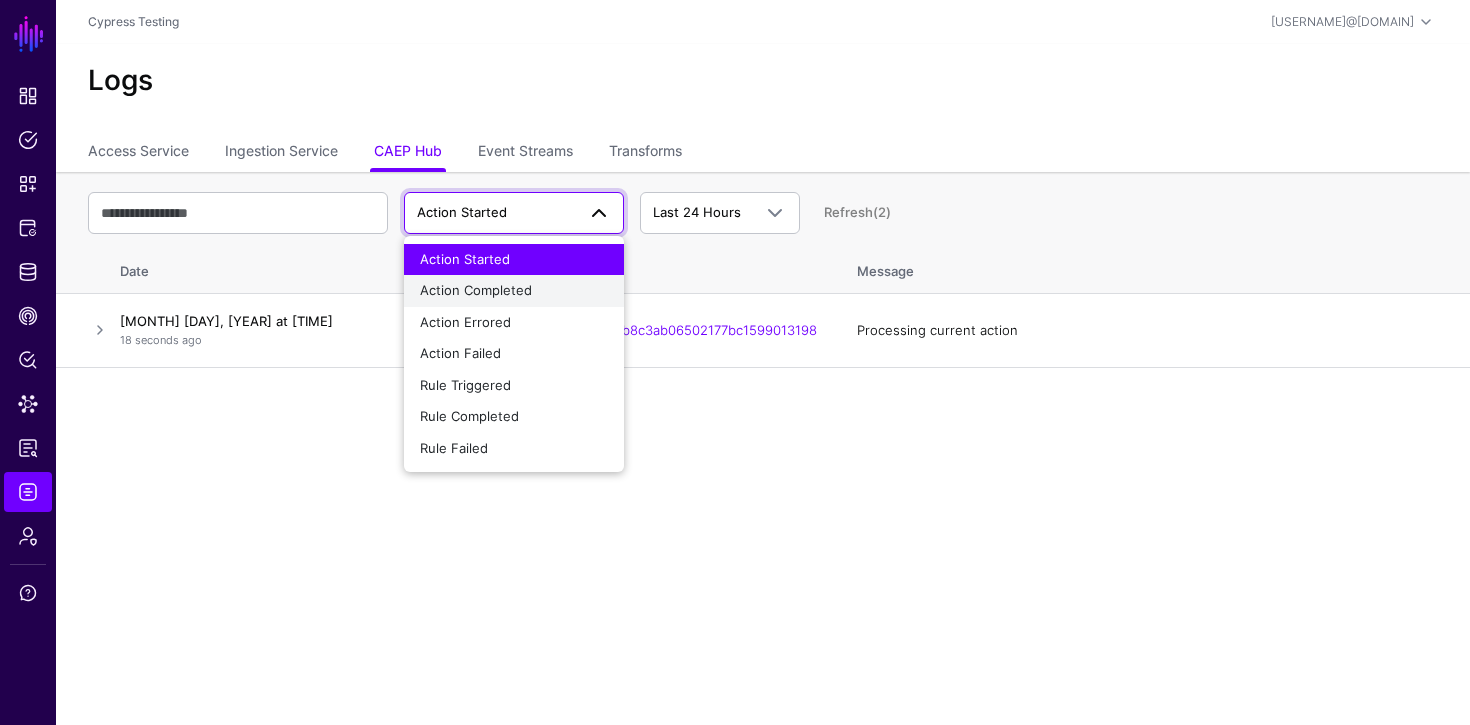 click on "Action Completed" at bounding box center [514, 291] 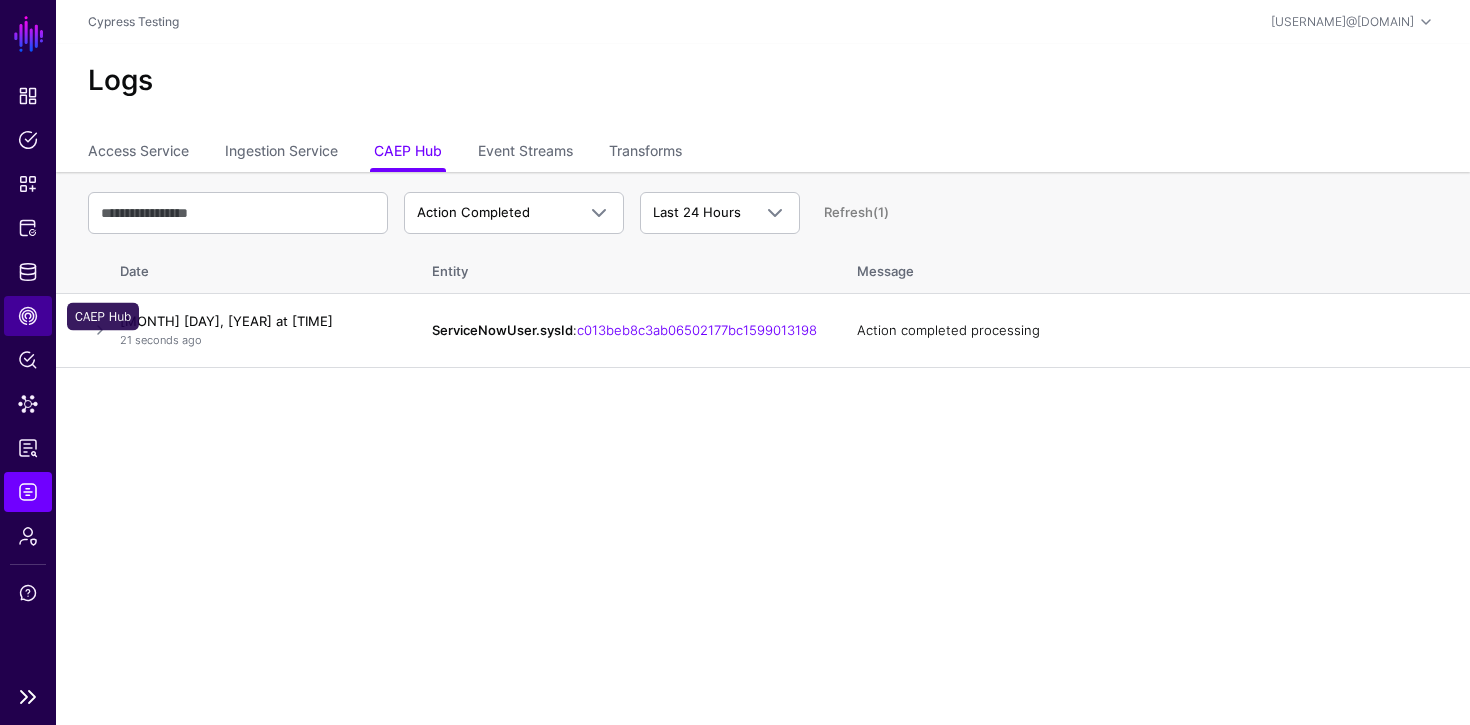 click on "CAEP Hub" 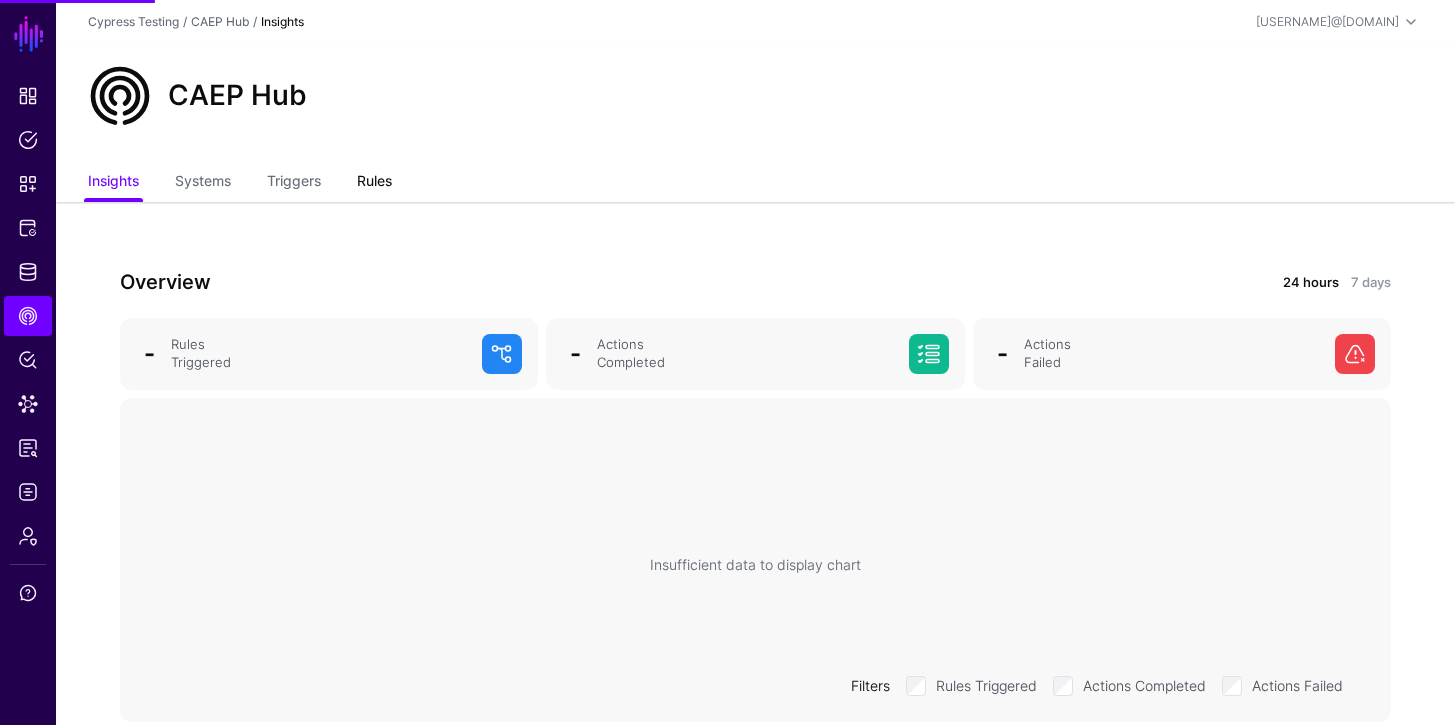 click on "Rules" 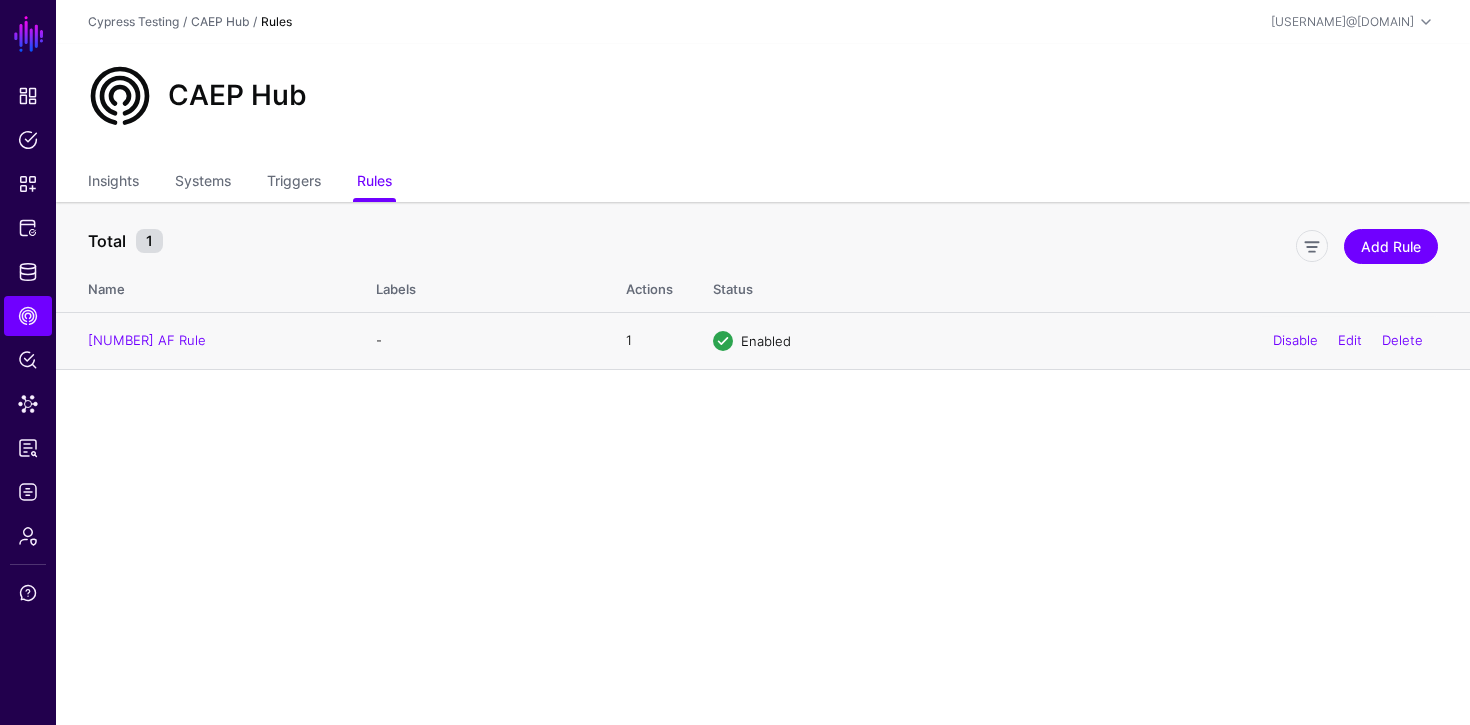 click on "Disable  Edit   Delete" 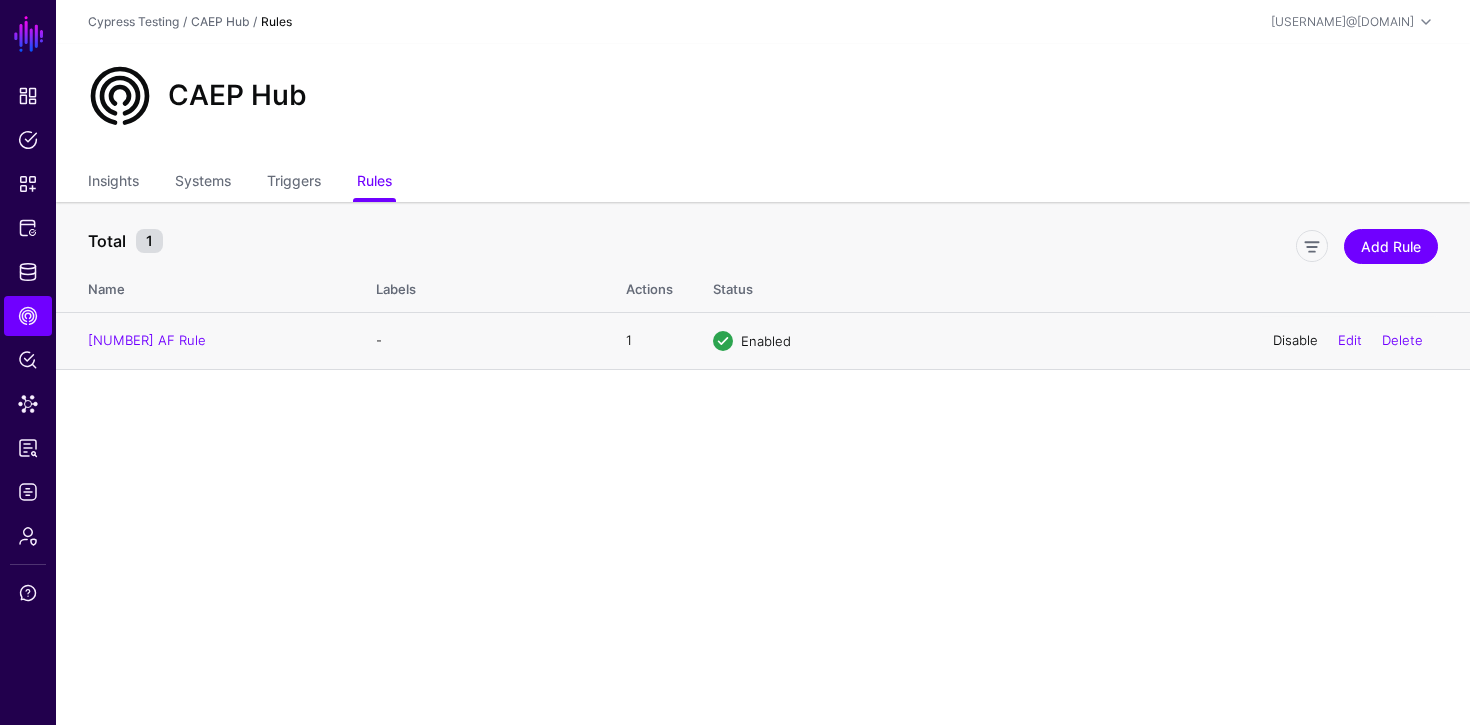 click on "Disable" 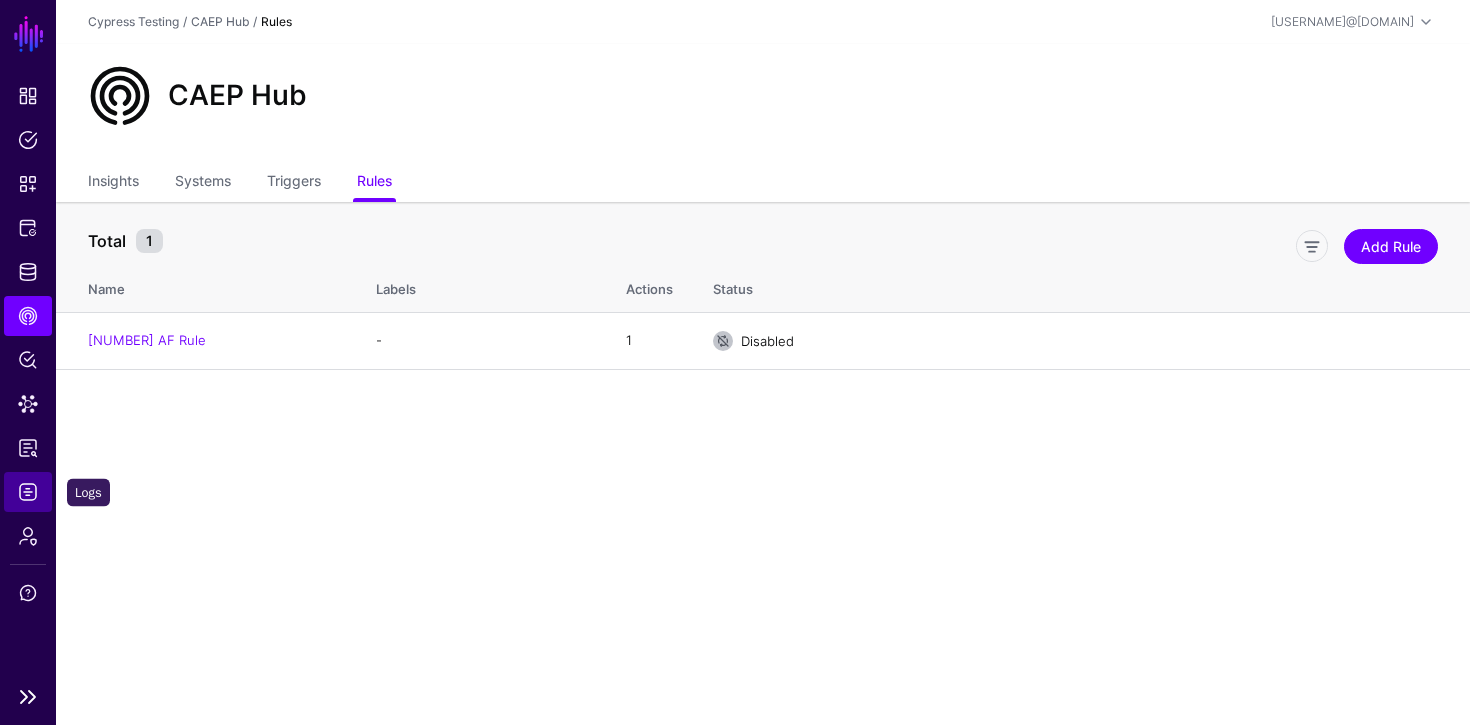 click on "Logs" 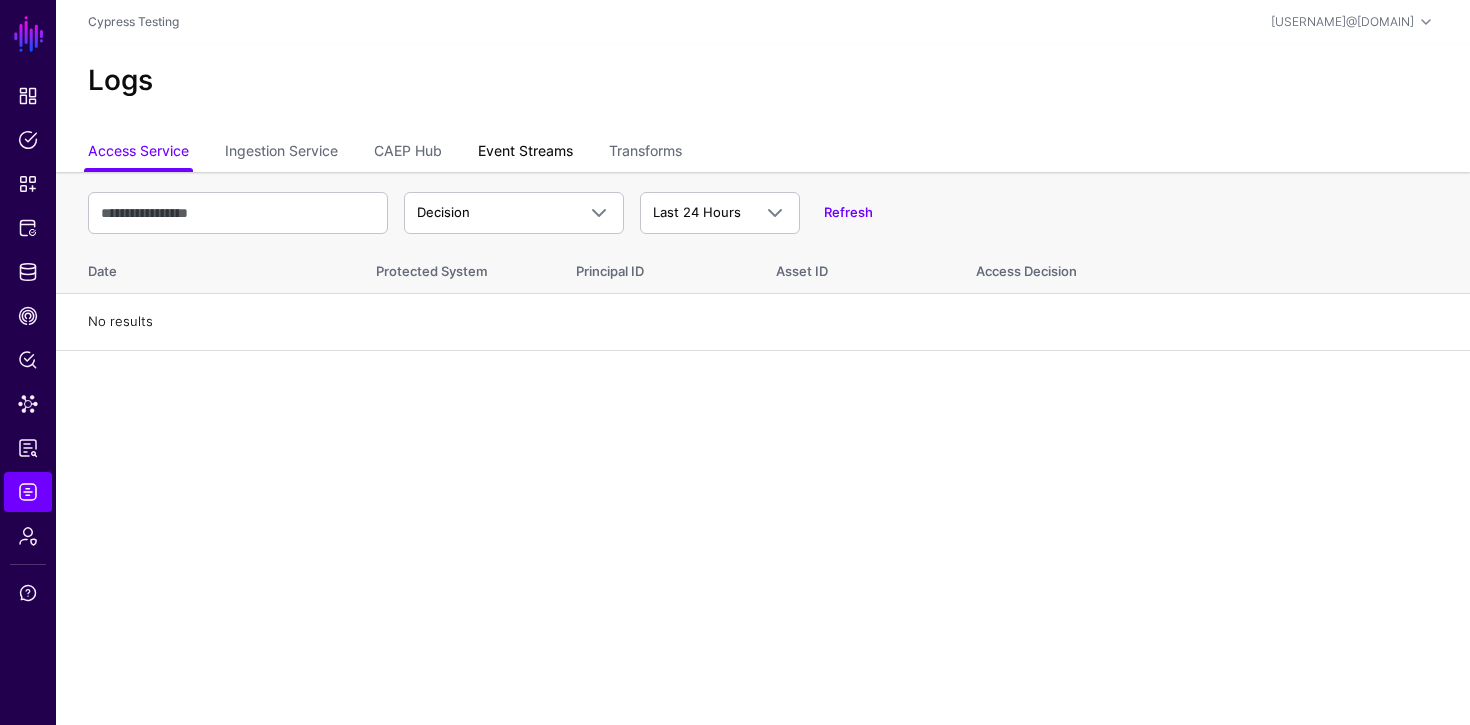 click on "Event Streams" 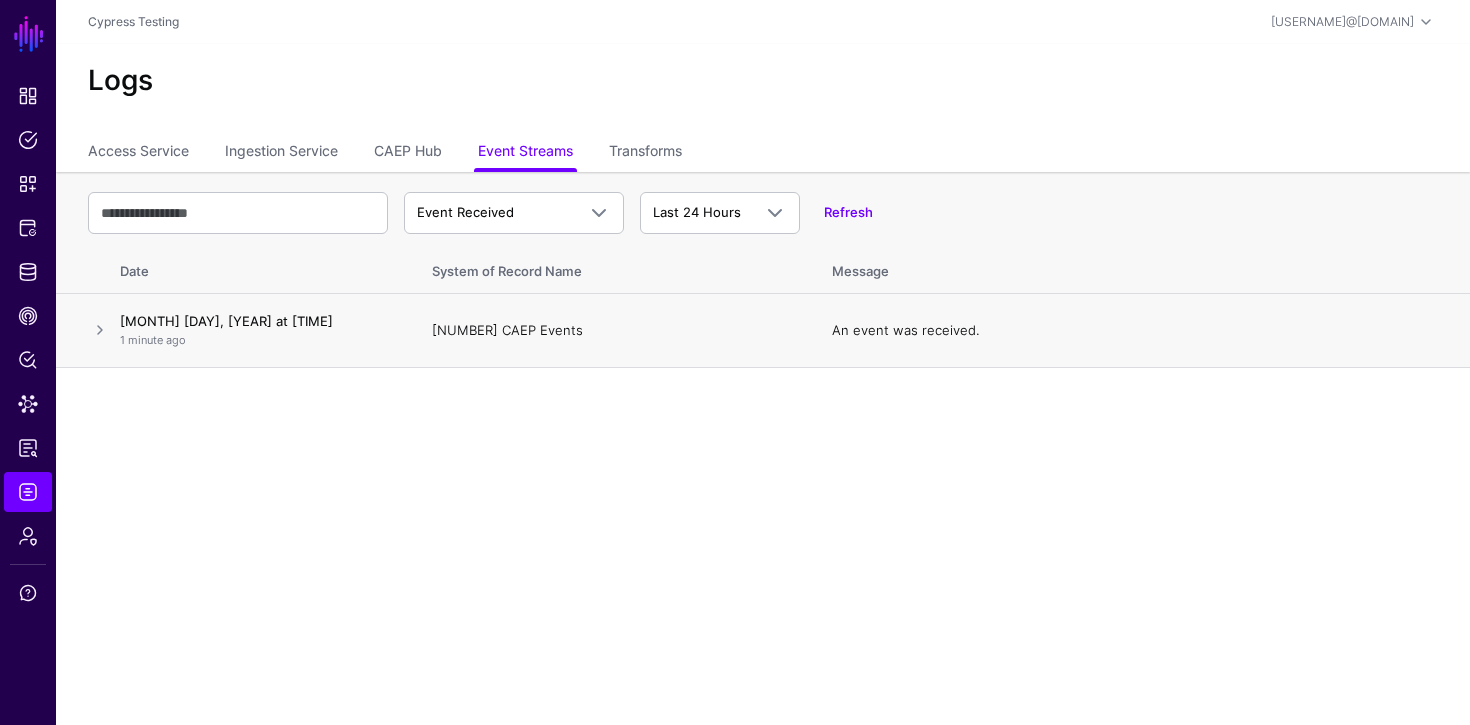 drag, startPoint x: 619, startPoint y: 332, endPoint x: 432, endPoint y: 329, distance: 187.02406 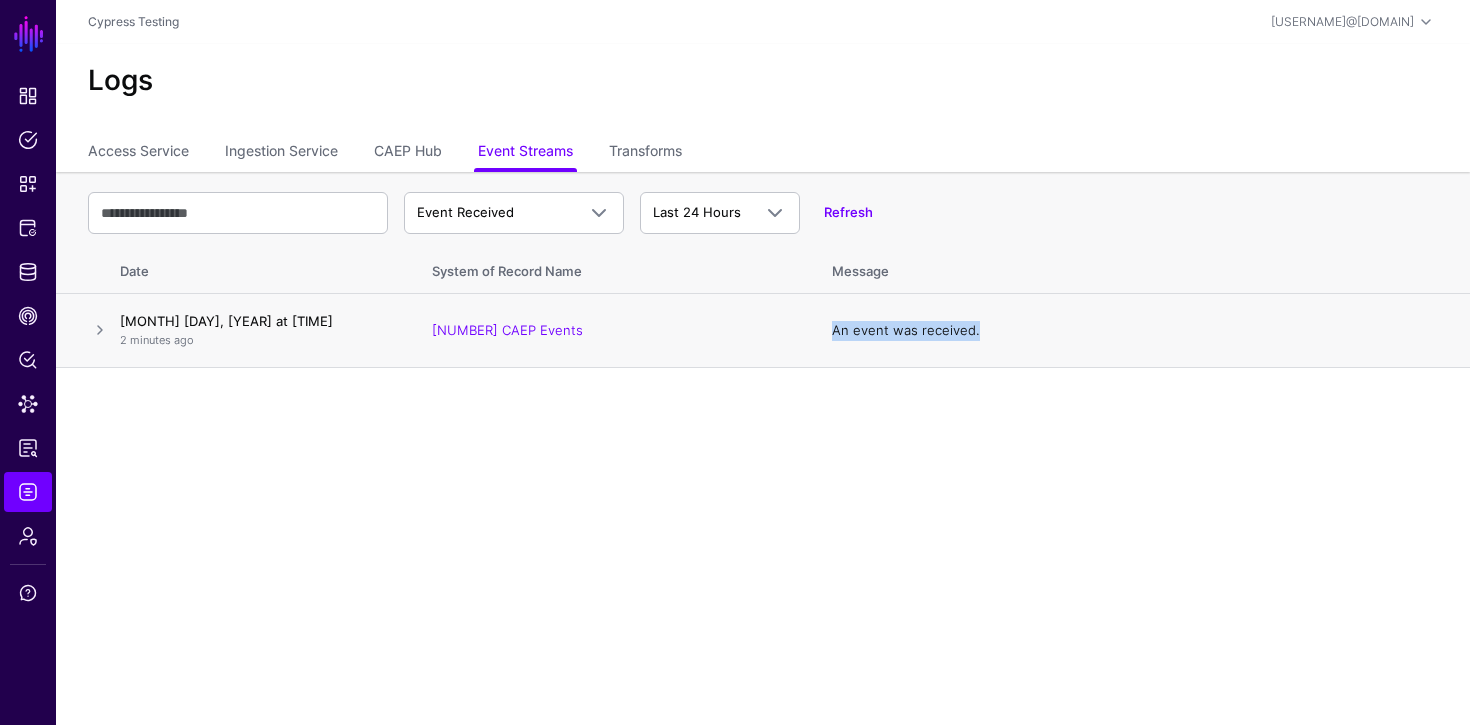 drag, startPoint x: 829, startPoint y: 329, endPoint x: 975, endPoint y: 325, distance: 146.05478 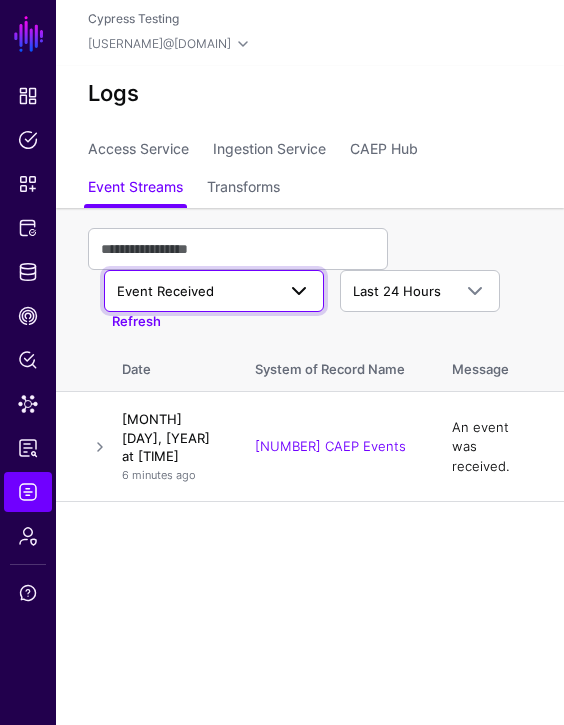 click on "Event Received" at bounding box center (196, 292) 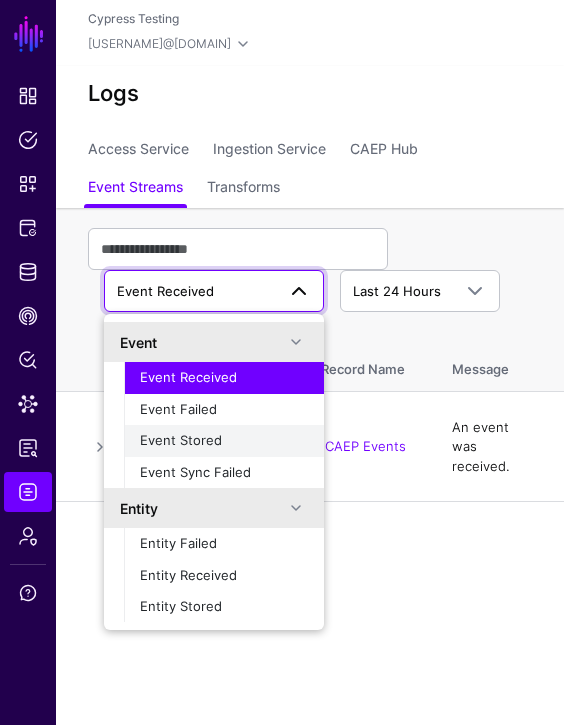 click on "Event Stored" at bounding box center [224, 441] 